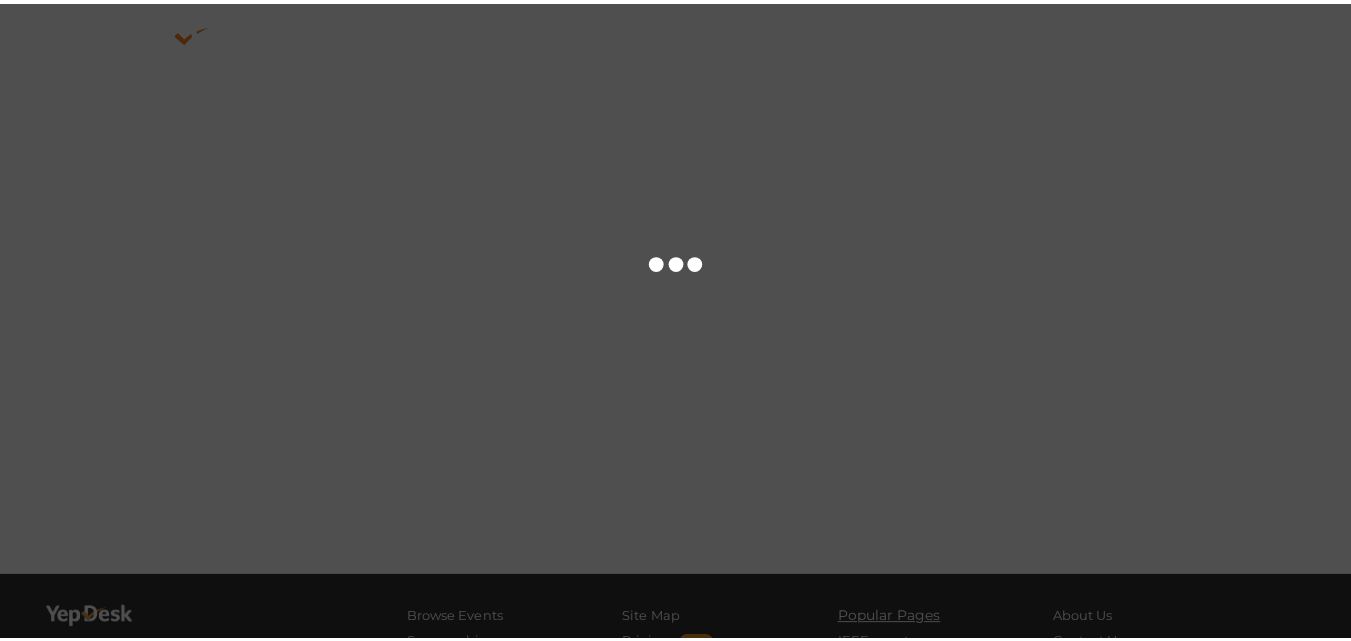 scroll, scrollTop: 0, scrollLeft: 0, axis: both 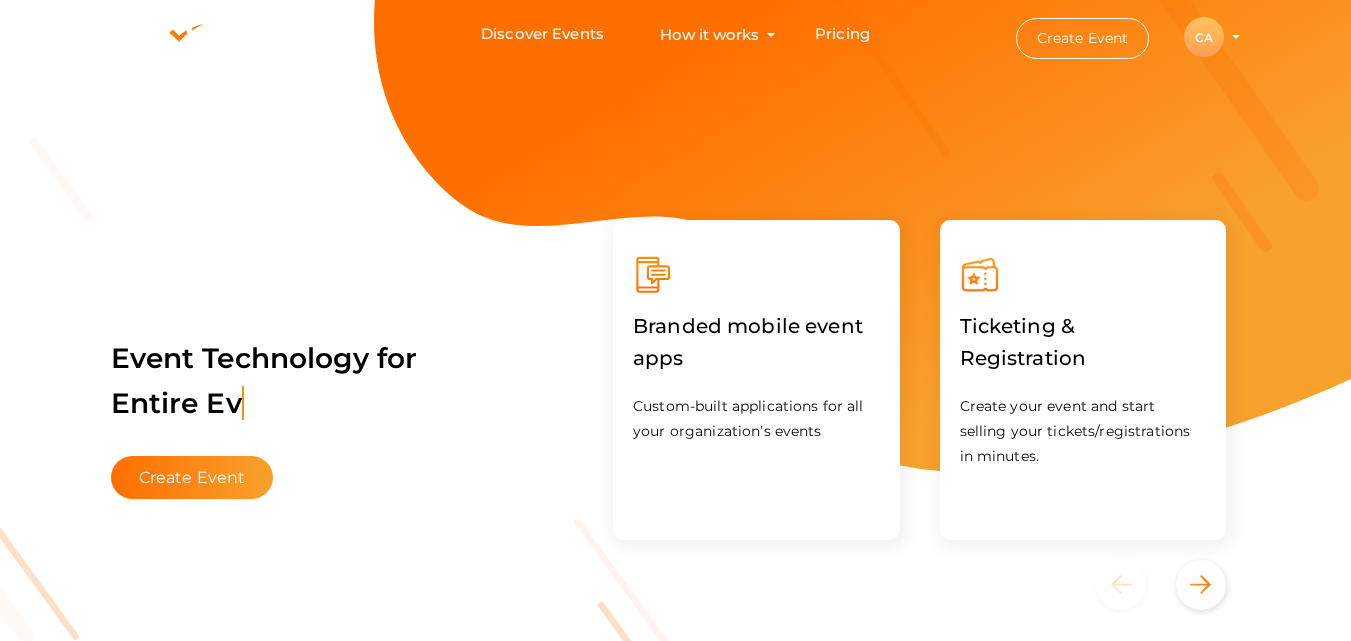 click on "CA" at bounding box center (1204, 37) 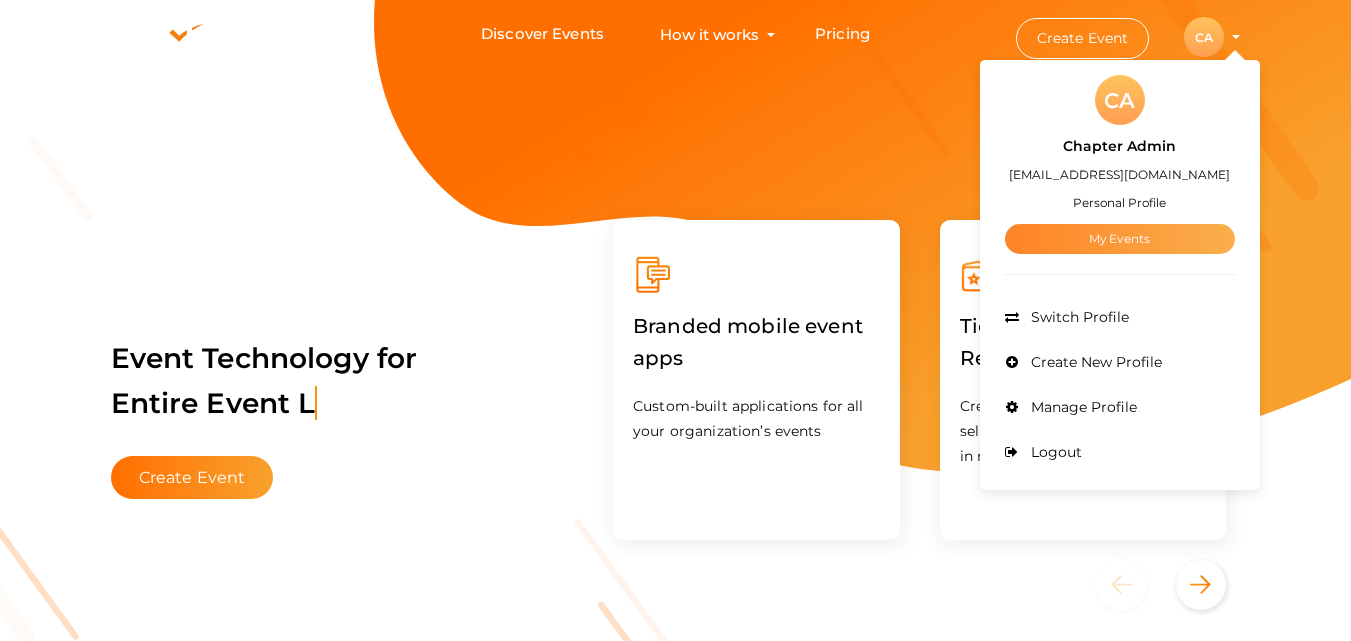 click on "My Events" at bounding box center [1120, 239] 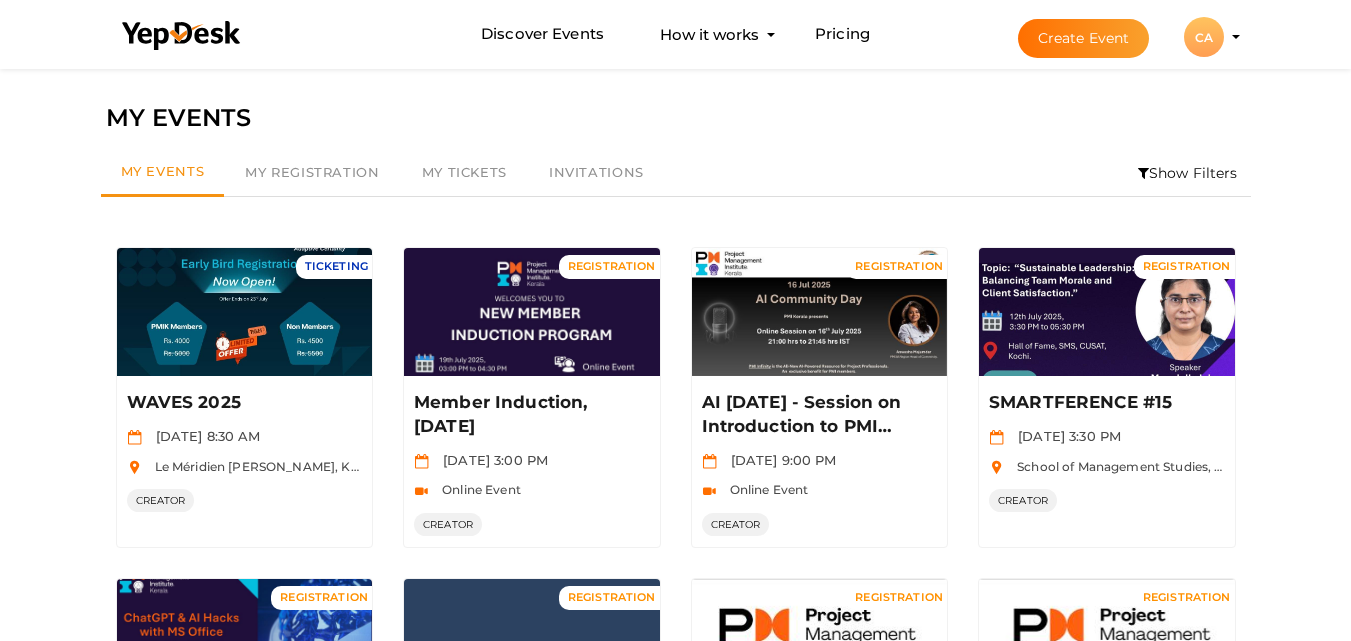 scroll, scrollTop: 560, scrollLeft: 0, axis: vertical 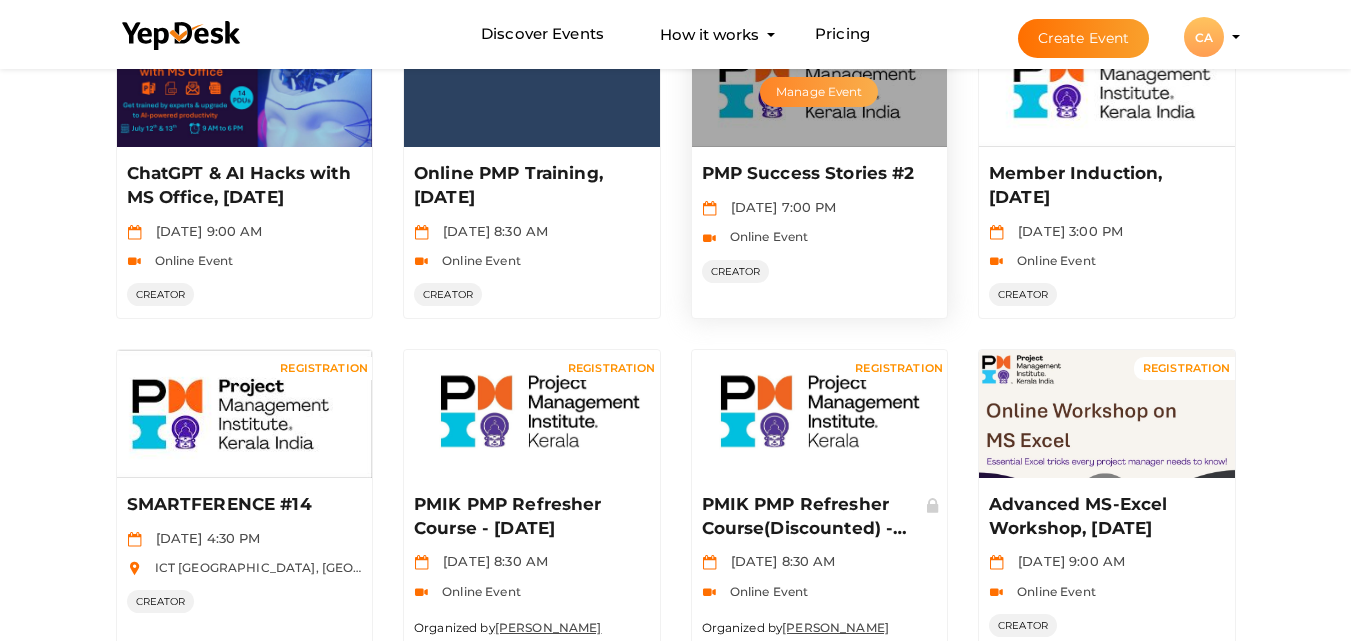 click on "Manage Event" at bounding box center [819, 92] 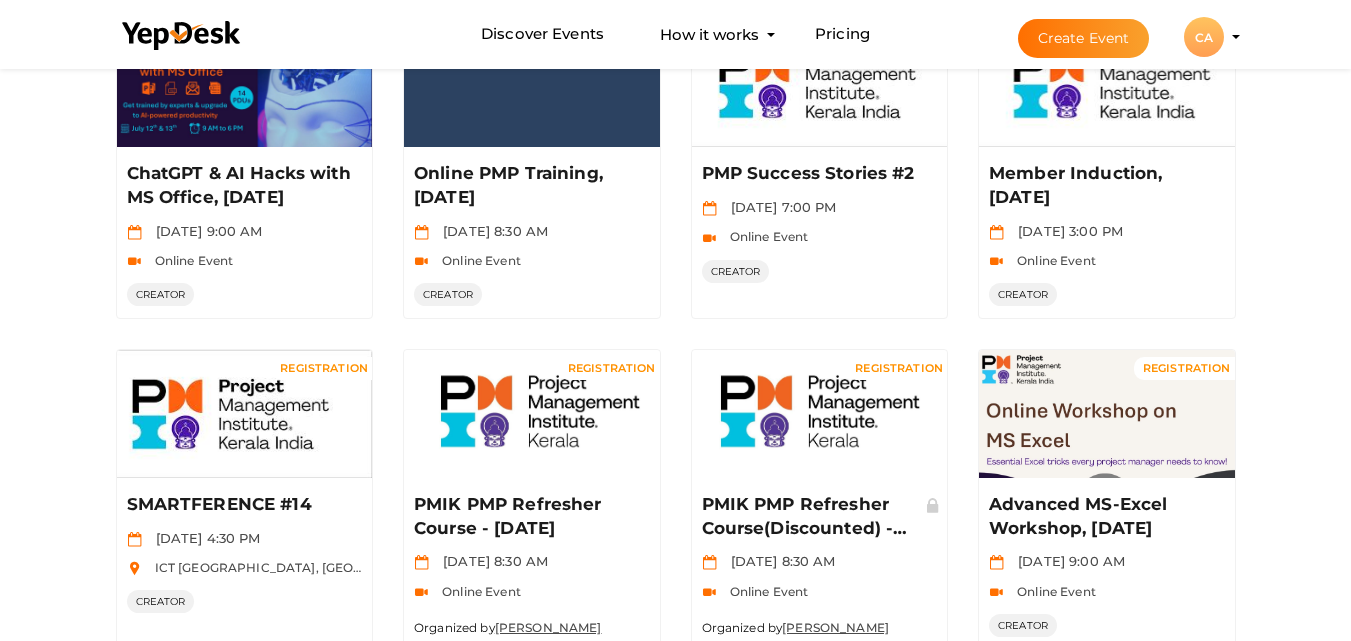 click on "Create Event" at bounding box center [1084, 38] 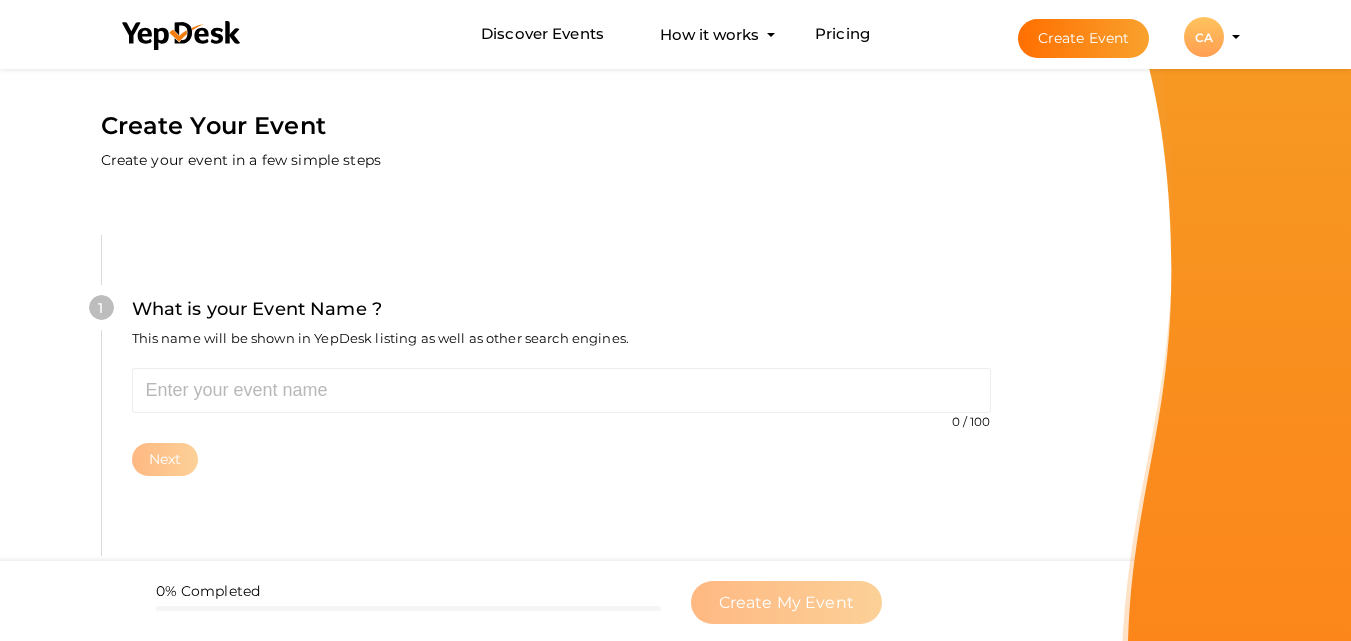 scroll, scrollTop: 0, scrollLeft: 0, axis: both 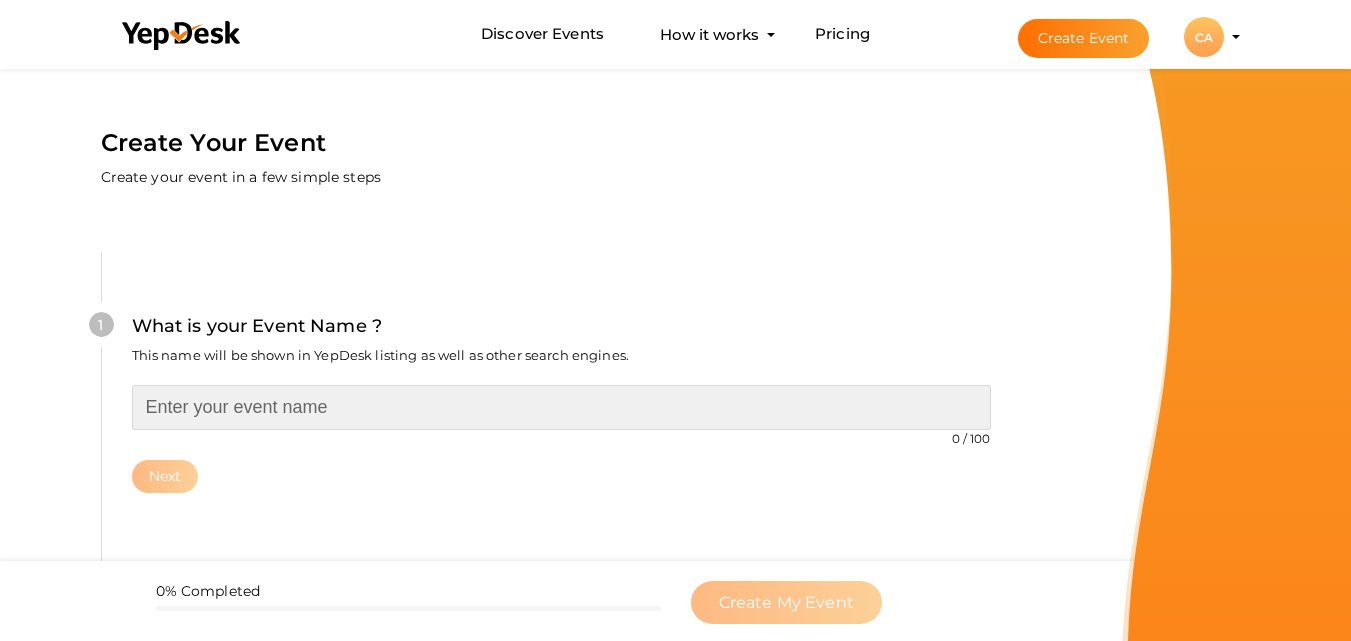 click at bounding box center [561, 407] 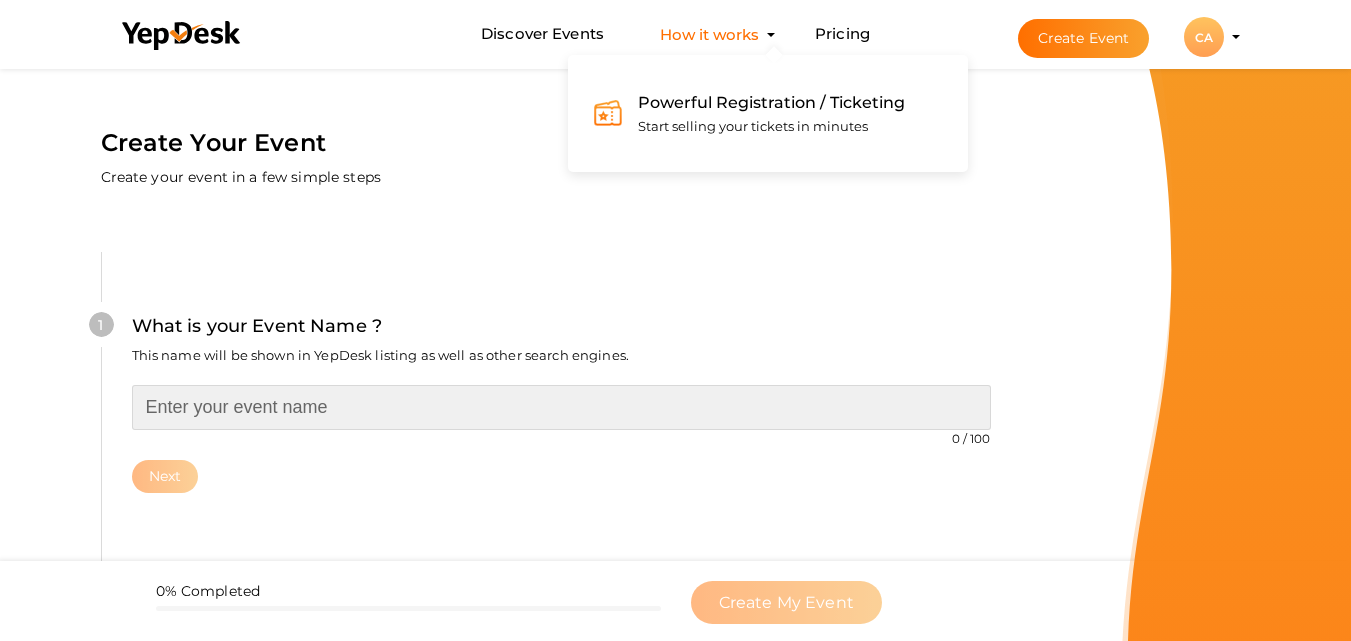 paste on "PMP Success Stories #2" 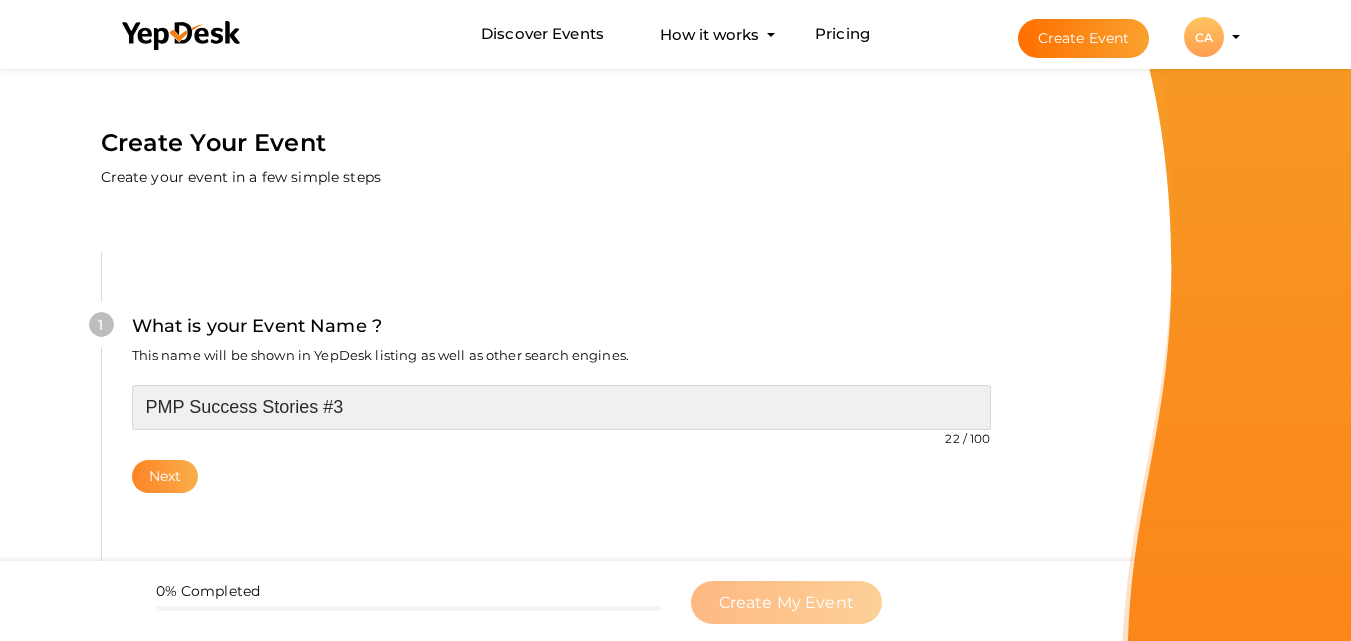type on "PMP Success Stories #3" 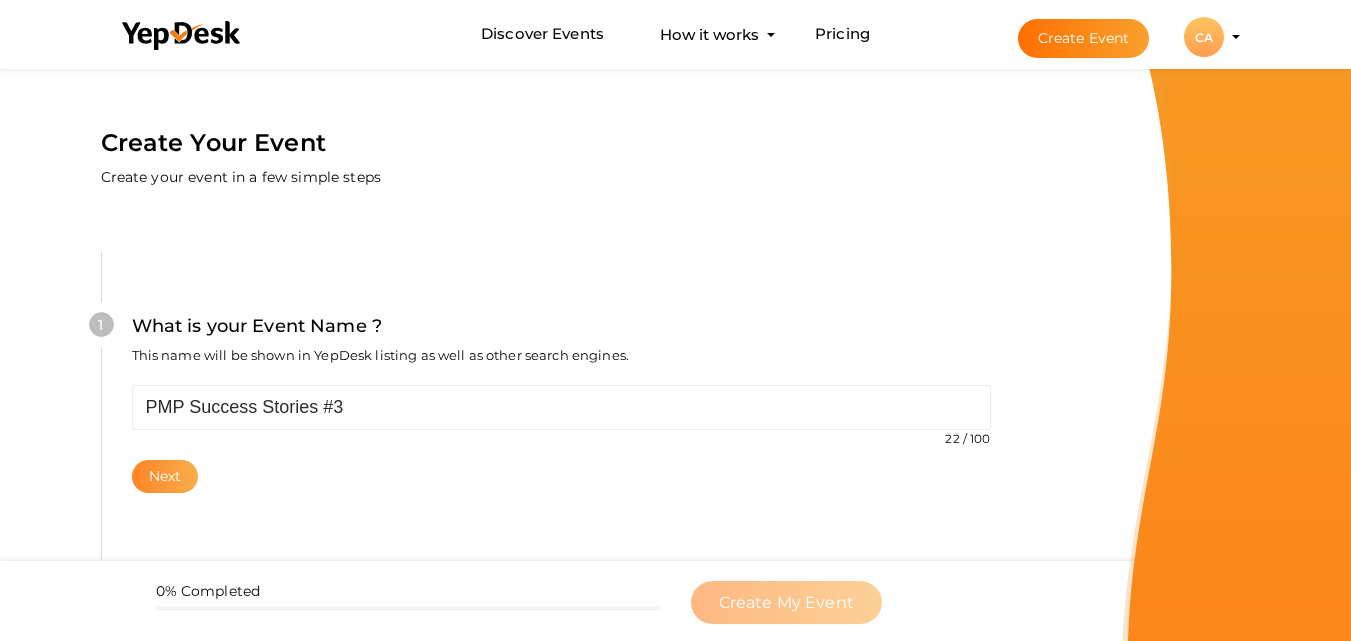 click on "Next" at bounding box center (165, 476) 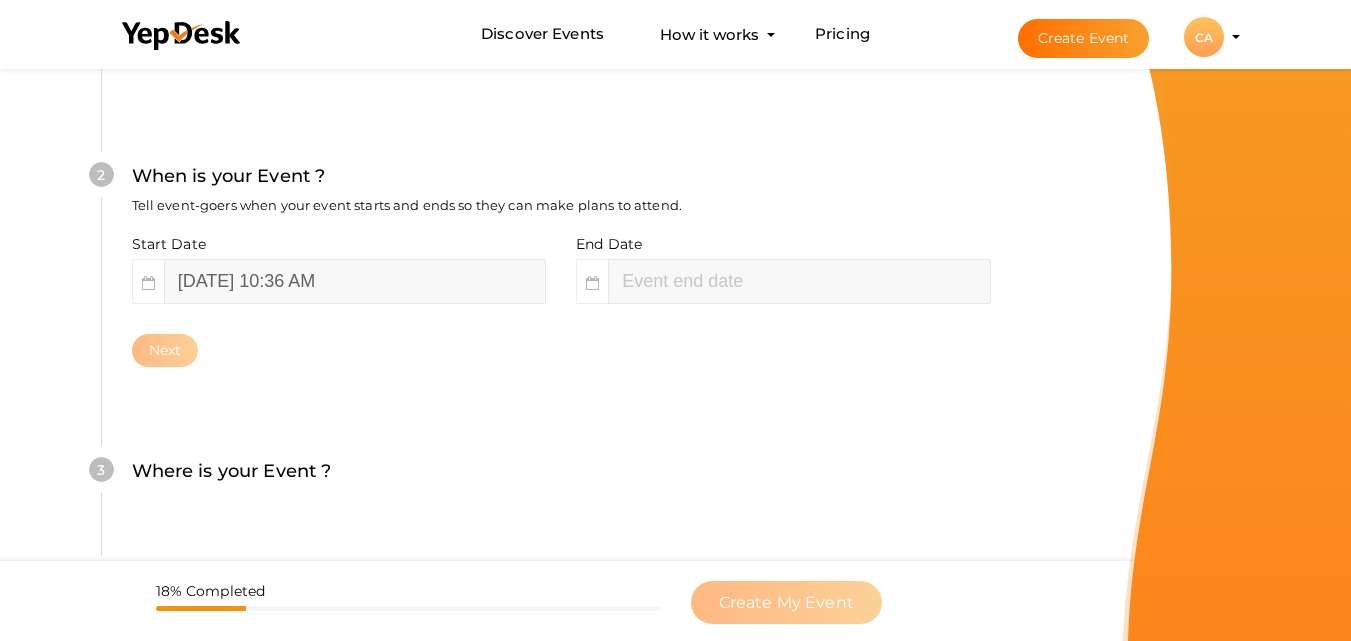 scroll, scrollTop: 460, scrollLeft: 0, axis: vertical 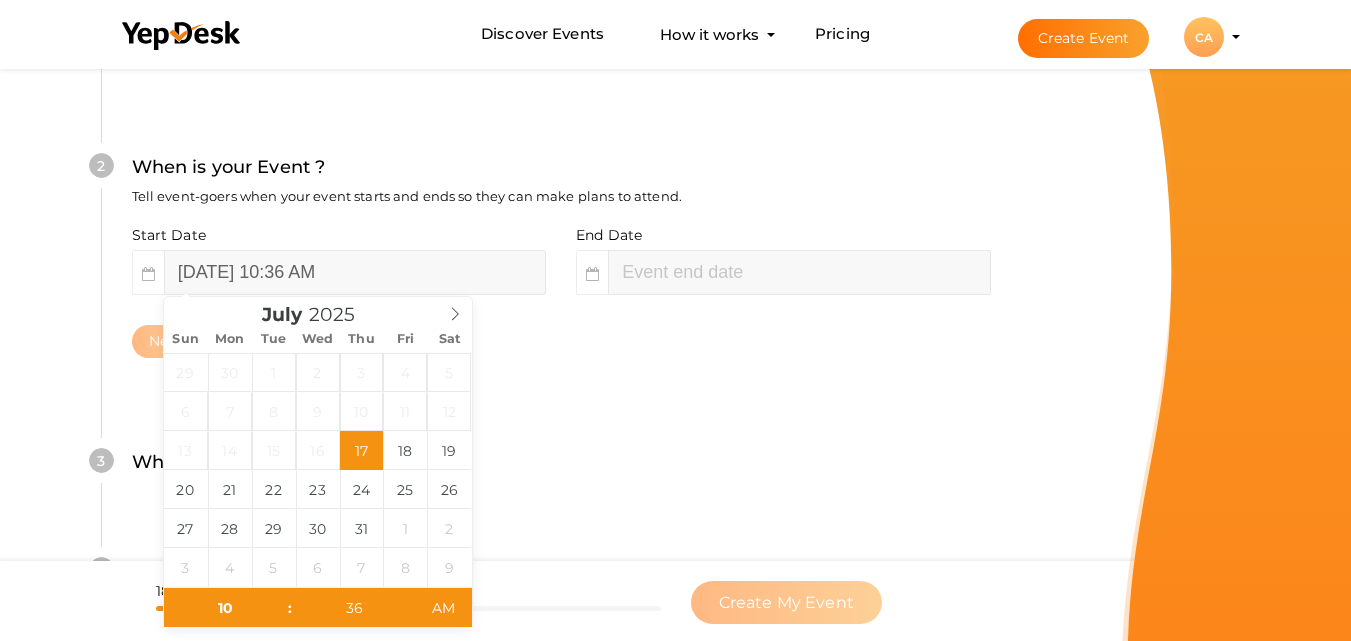 type on "36" 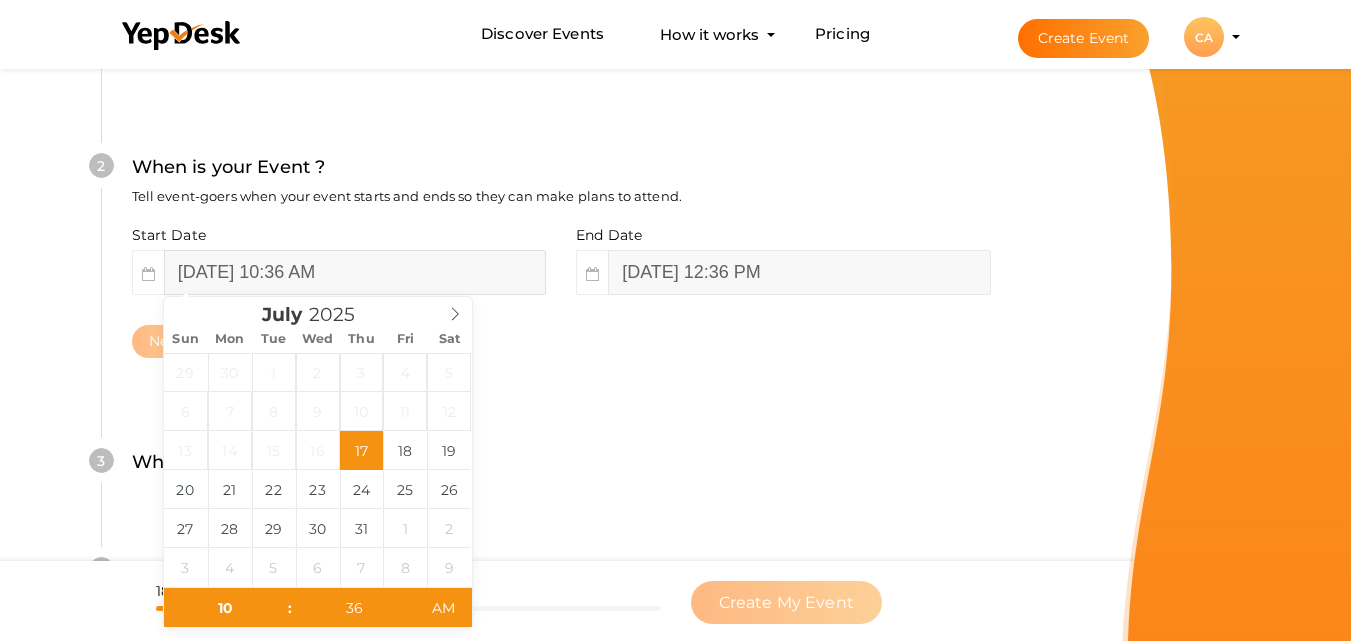 click on "[DATE] 10:36 AM" at bounding box center (355, 272) 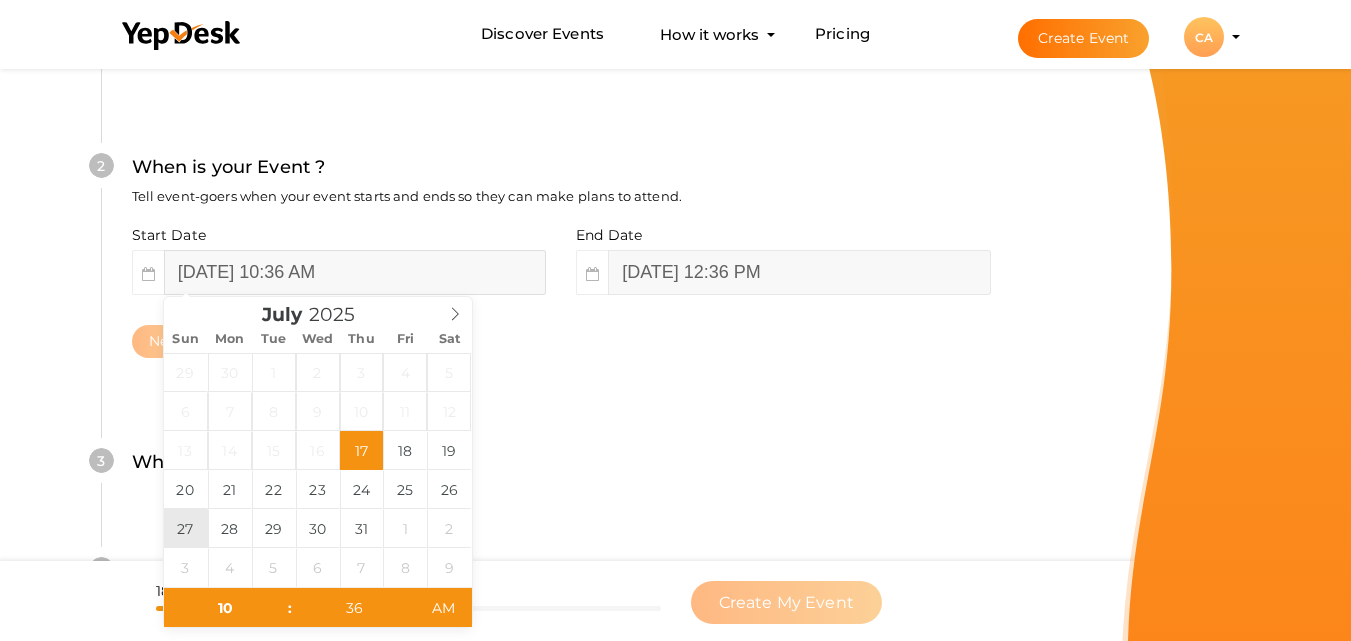 type on "[DATE] 10:36 AM" 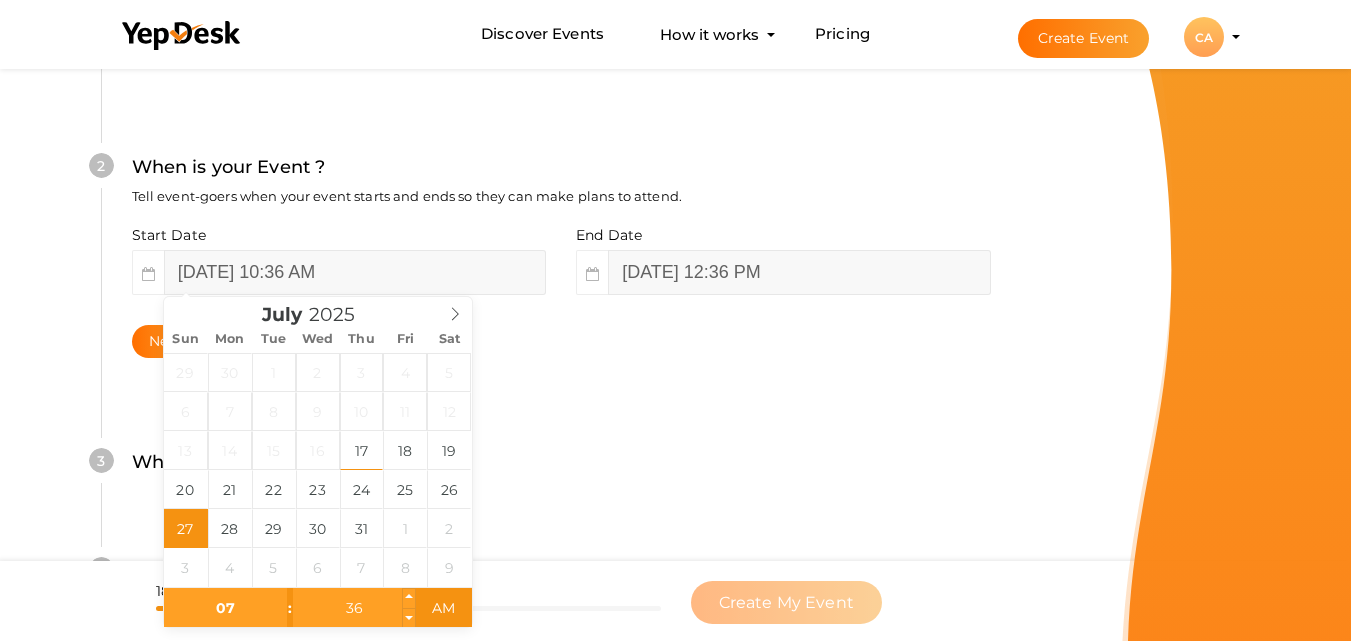 type on "07" 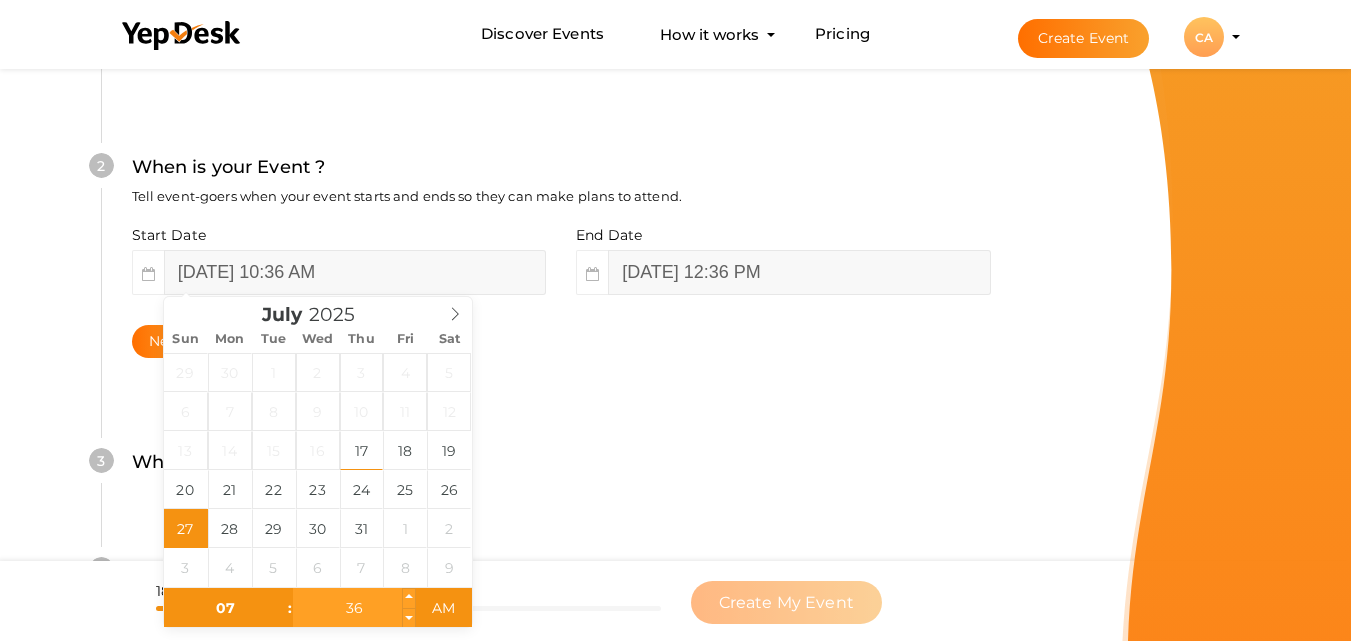 type on "[DATE] 7:36 AM" 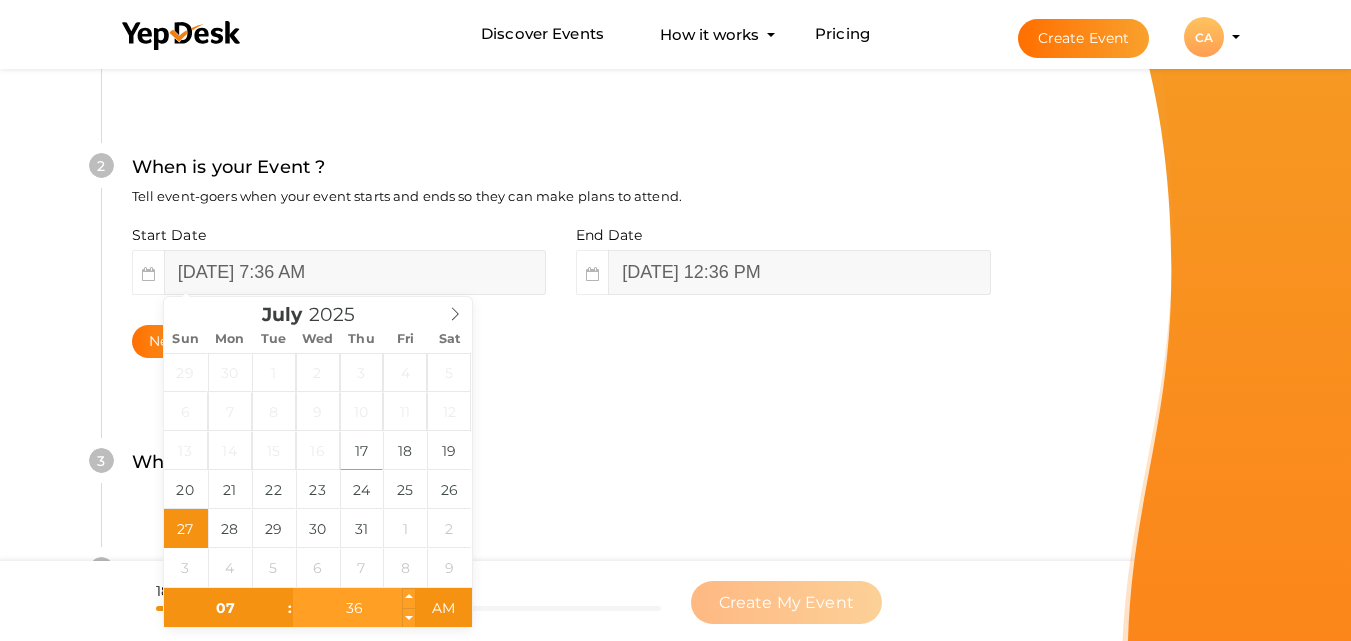 click on "36" at bounding box center [354, 608] 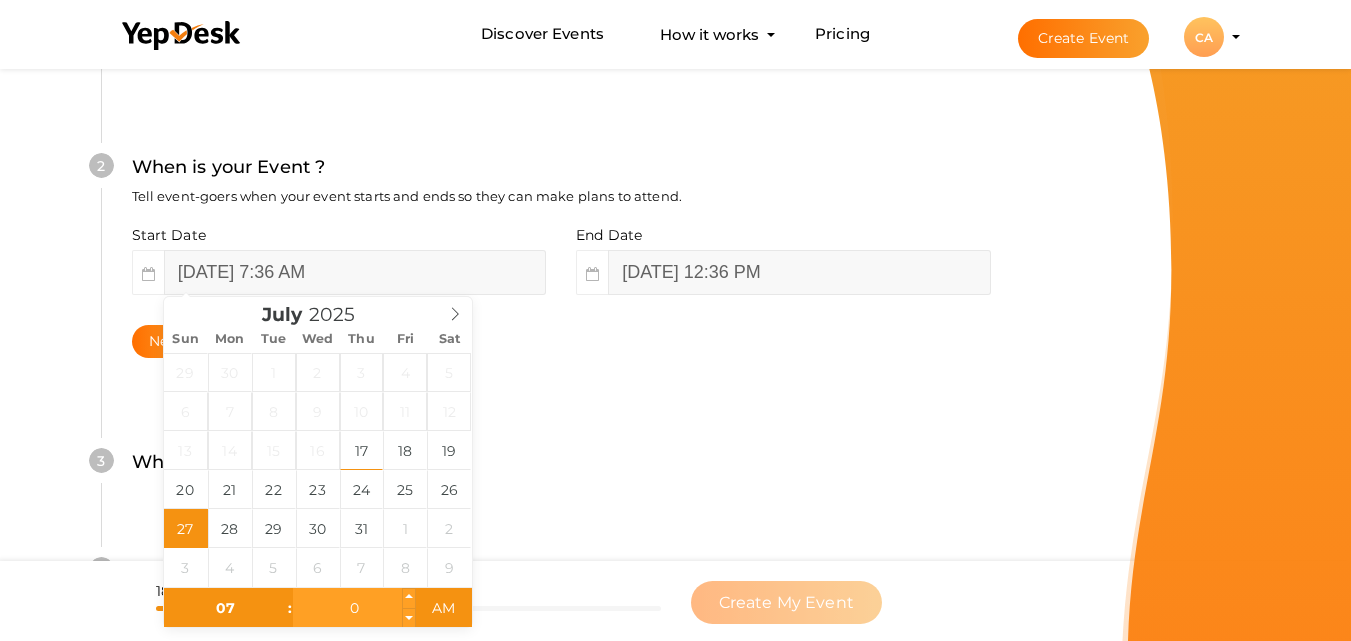 type on "00" 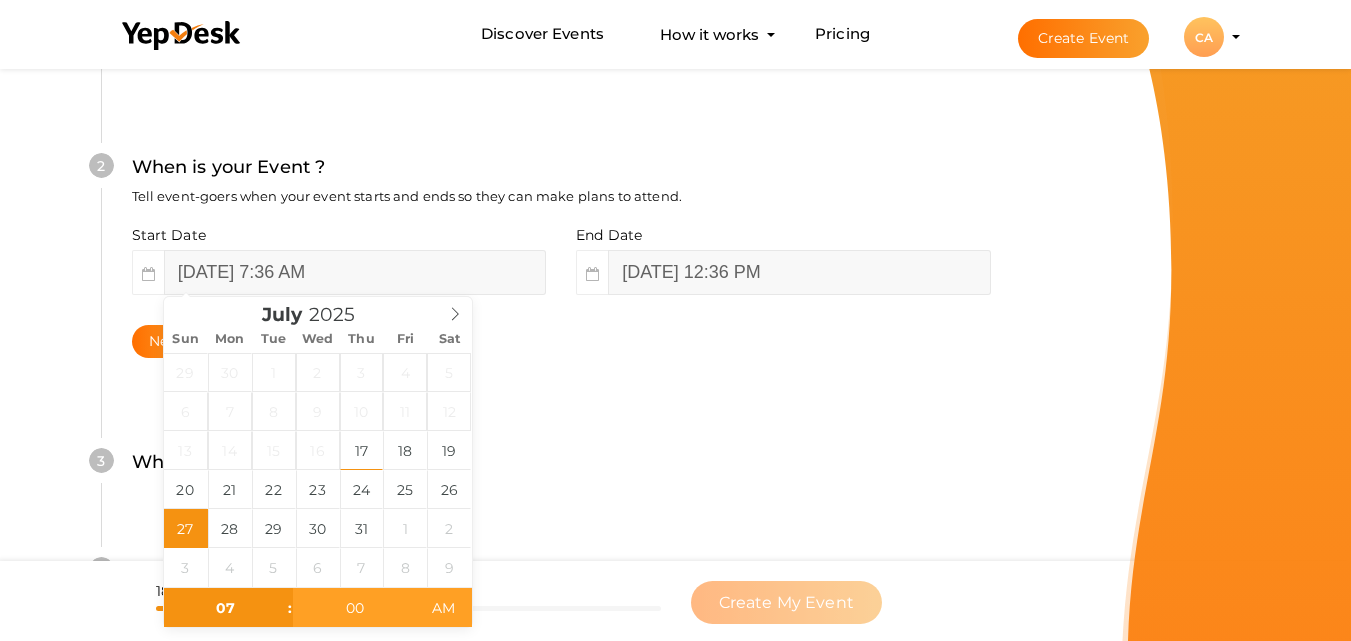 type on "[DATE] 7:00 PM" 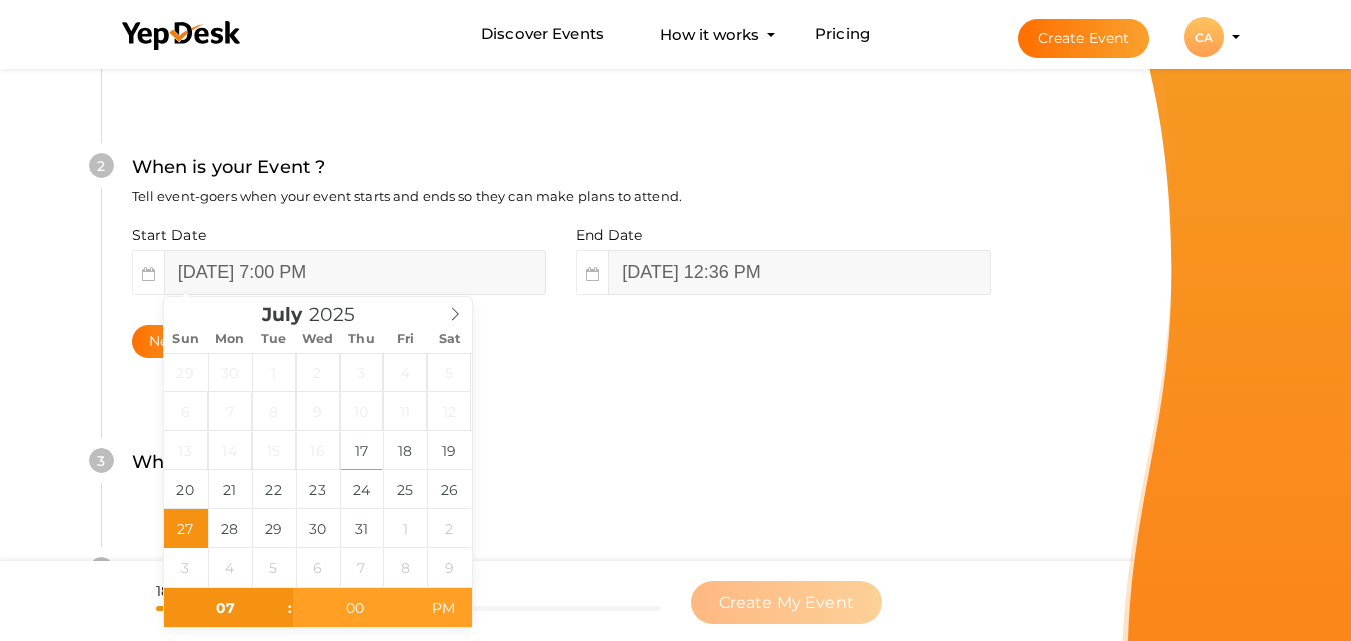 click on "PM" at bounding box center [443, 608] 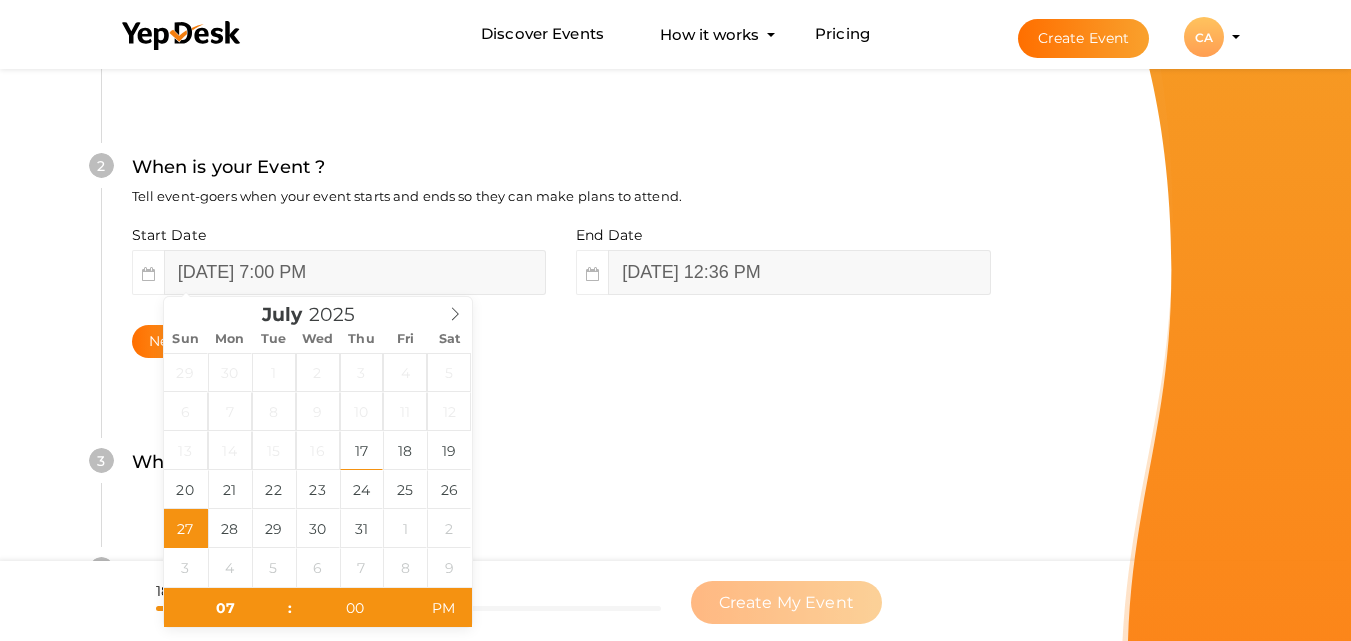 type on "09" 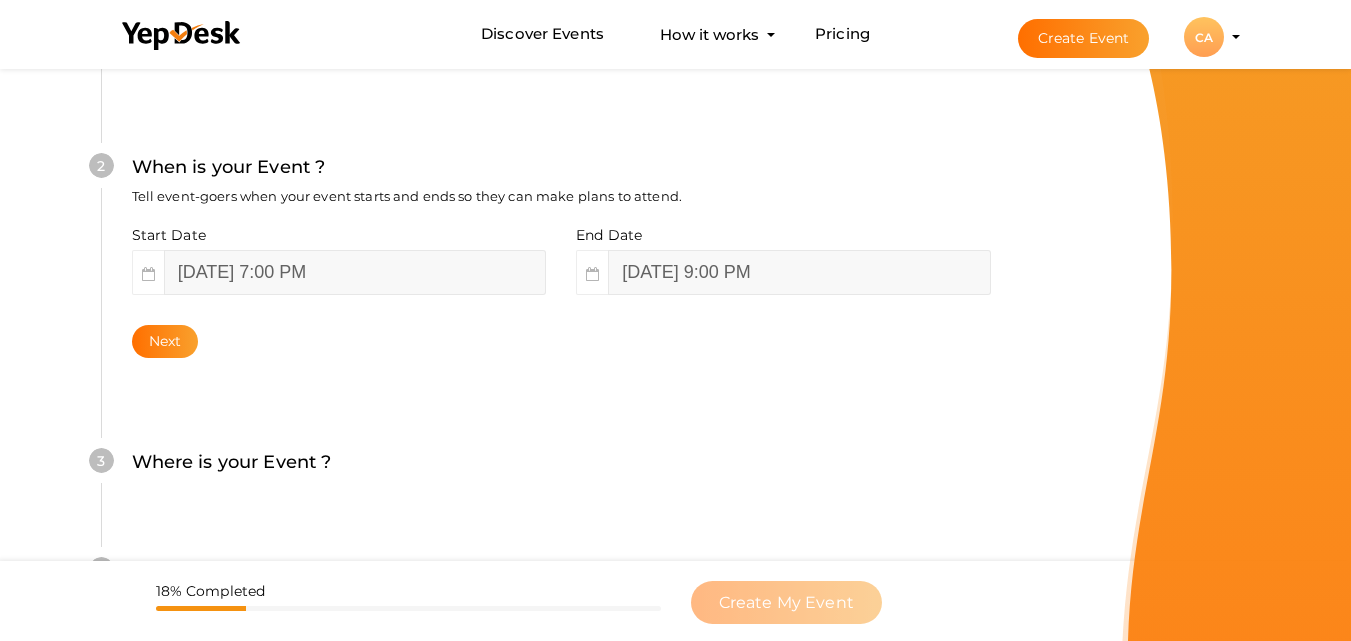 click on "Where is
your Event ?
Tell
event-goers where your event location is." at bounding box center [561, 472] 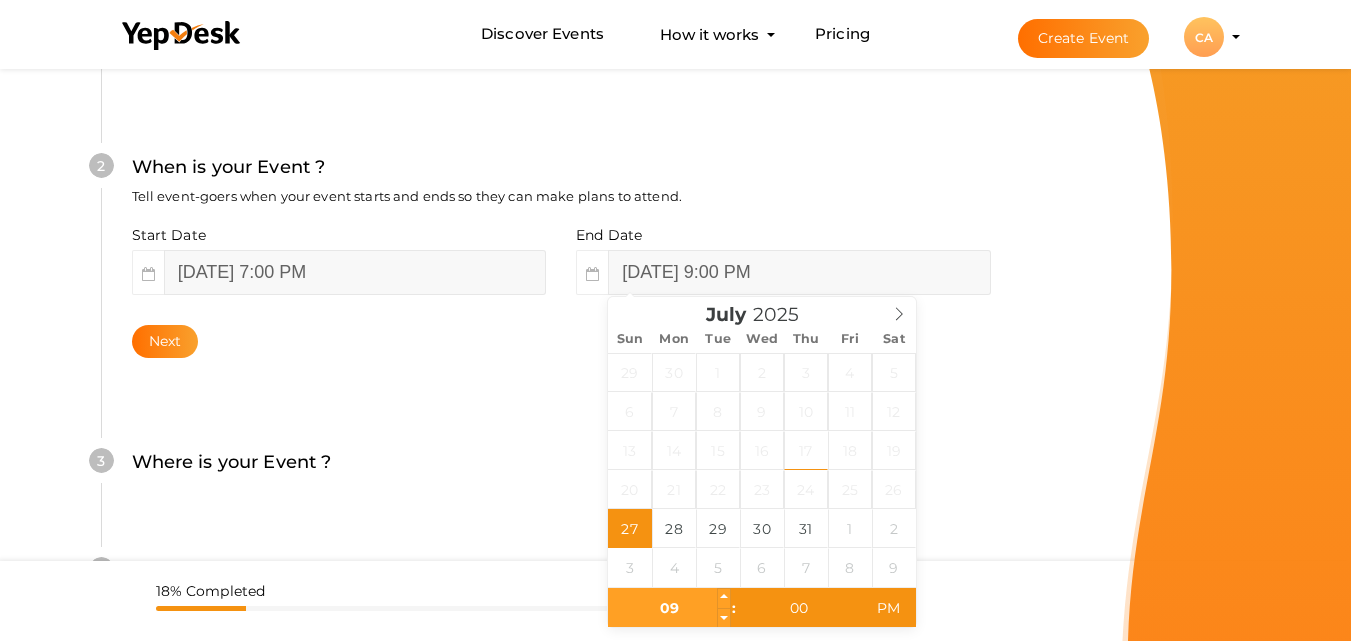 click on "09" at bounding box center (669, 608) 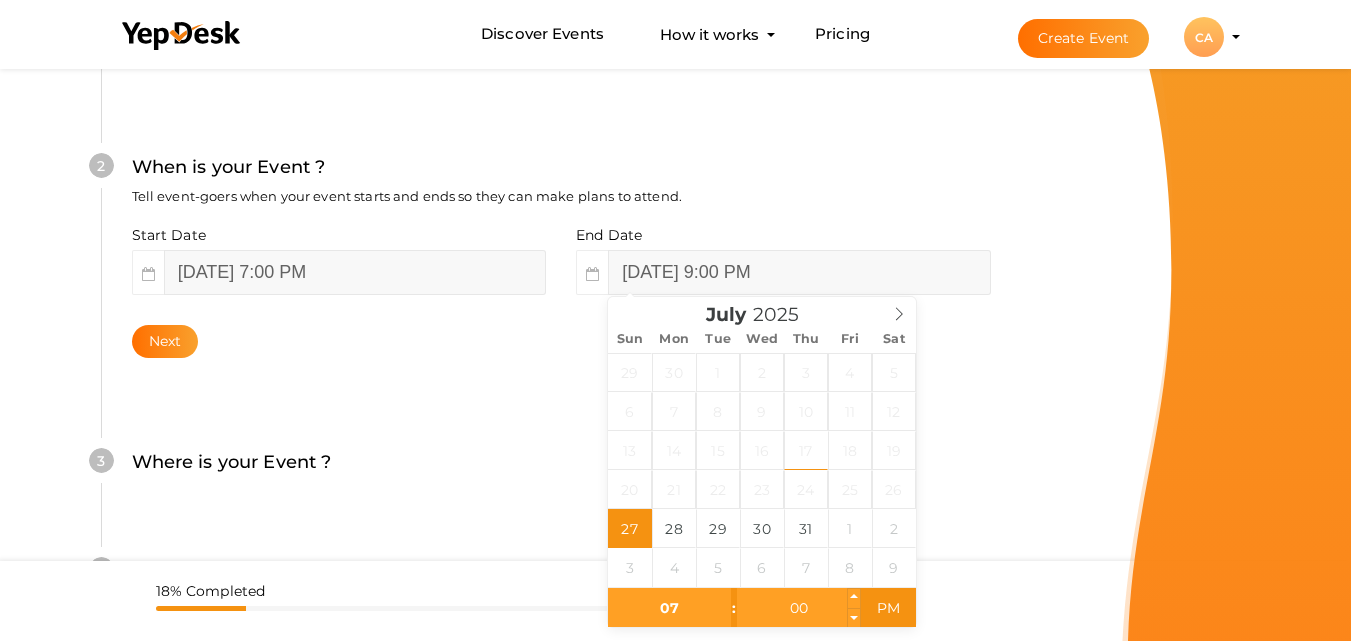 type on "07" 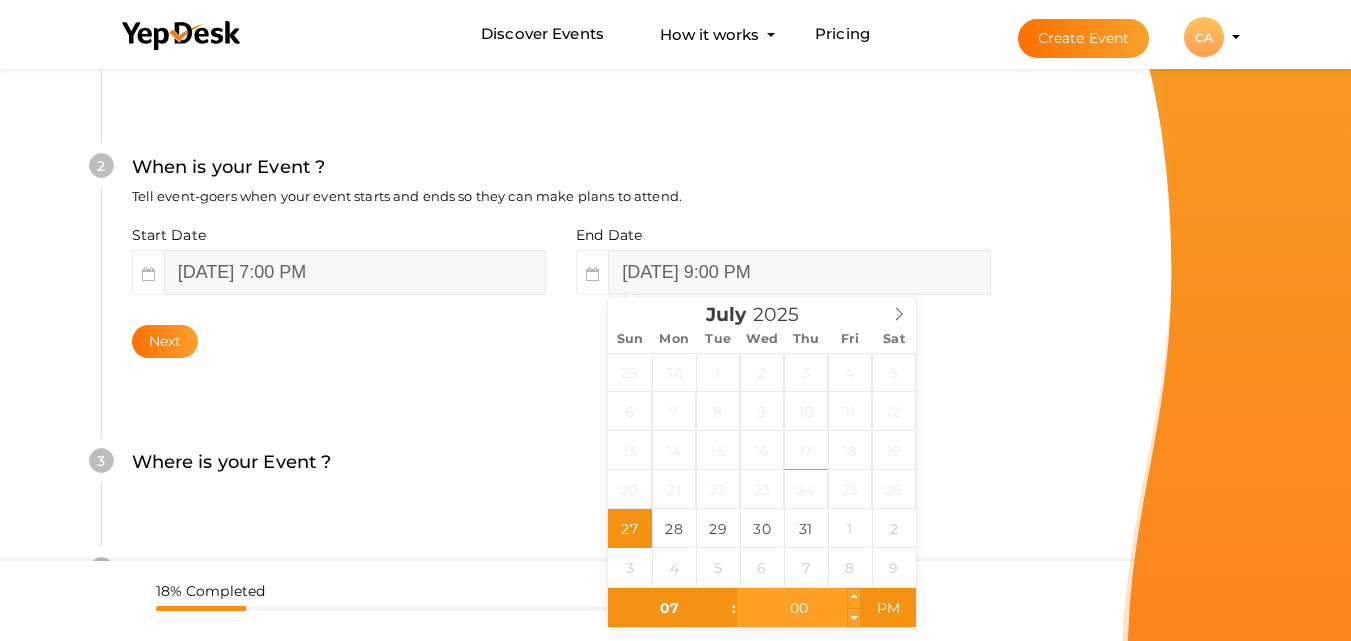 type on "[DATE] 7:30 PM" 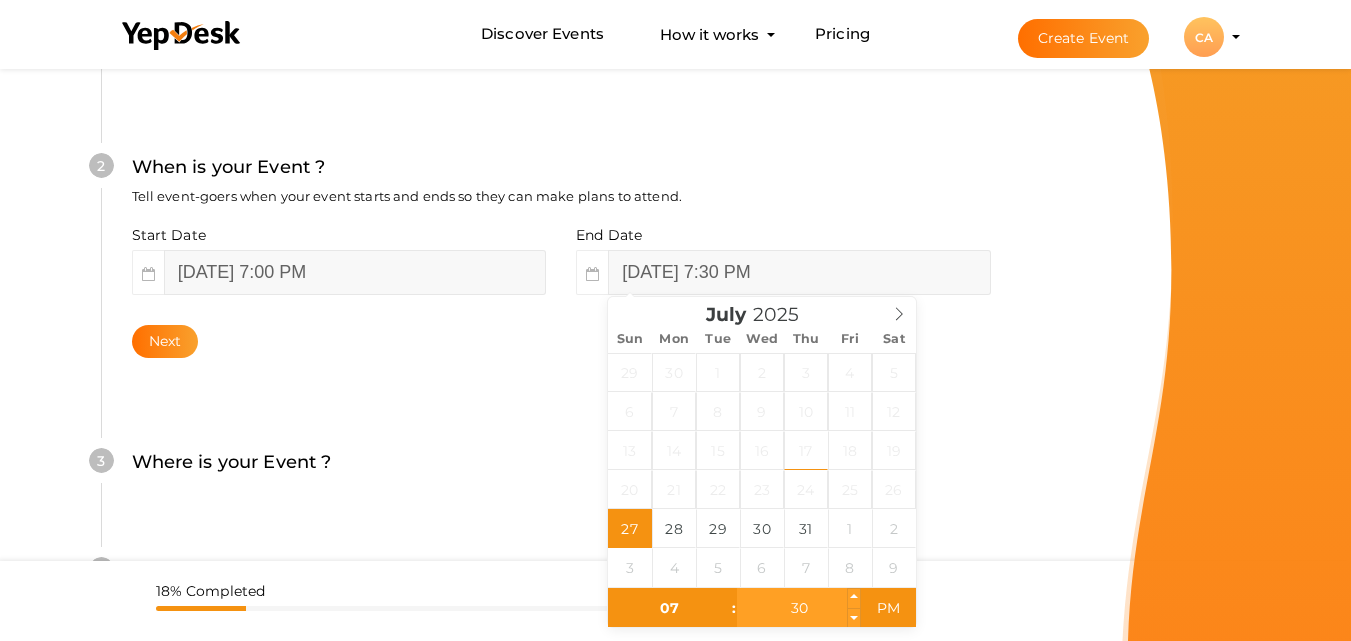 click on "30" at bounding box center (798, 608) 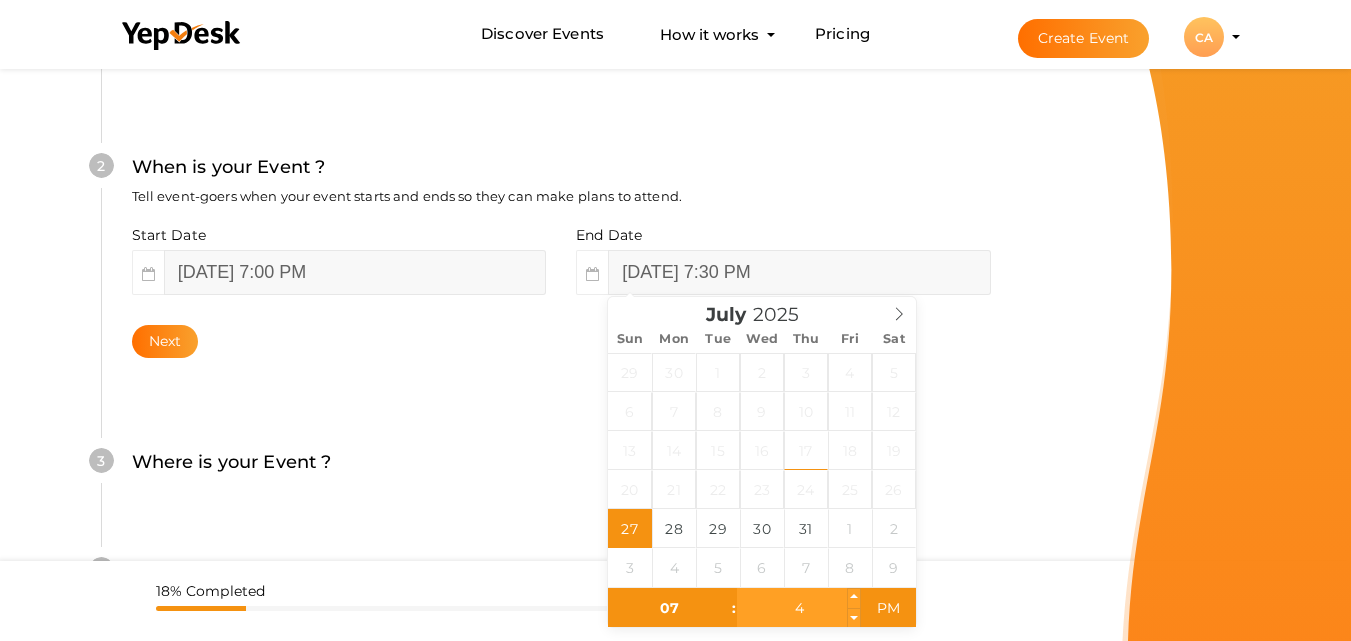type on "45" 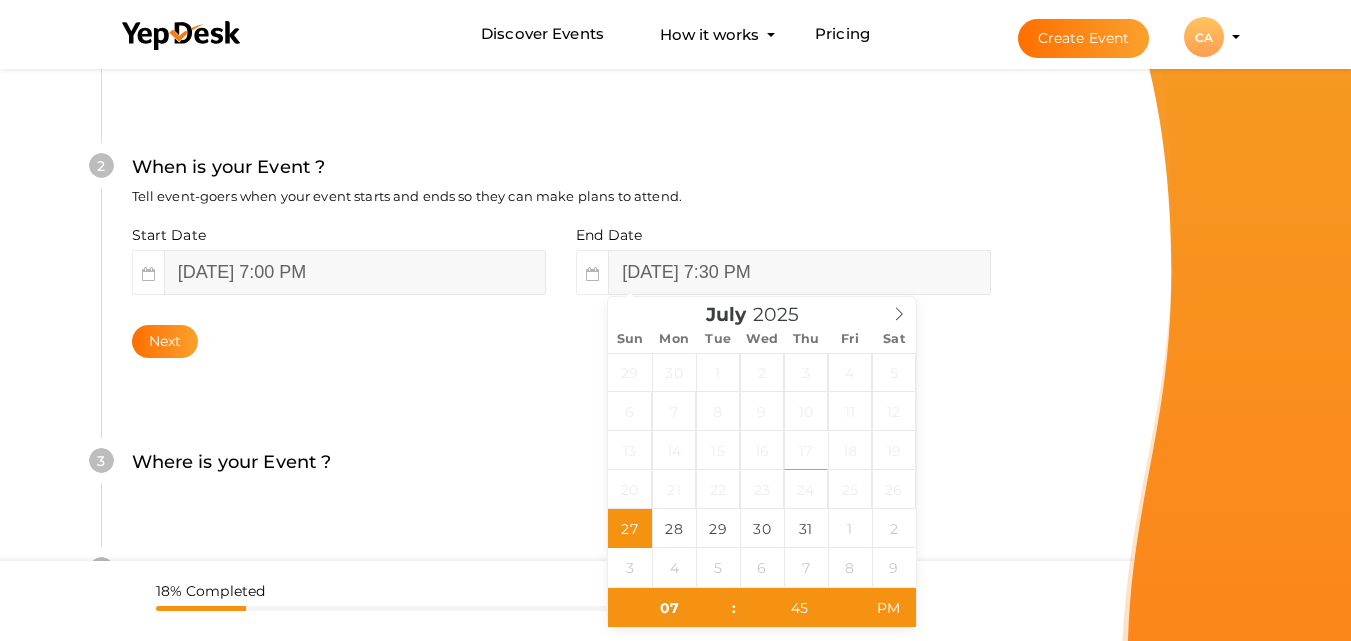 type on "[DATE] 7:45 PM" 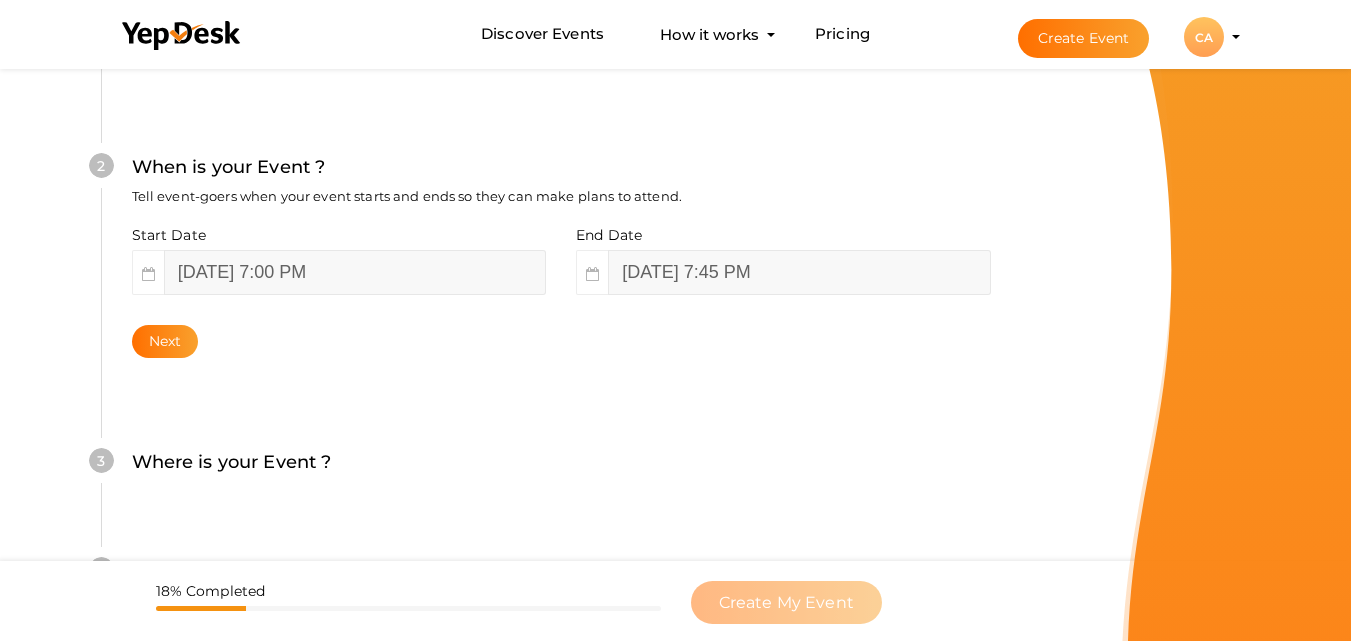 click on "3
Where is
your Event ?
Tell
event-goers where your event location is.
Venue
Online
Event
Sorry!
Couldn't find location. Please choose one from suggestions.
Required
event location address.
Next" at bounding box center [561, 472] 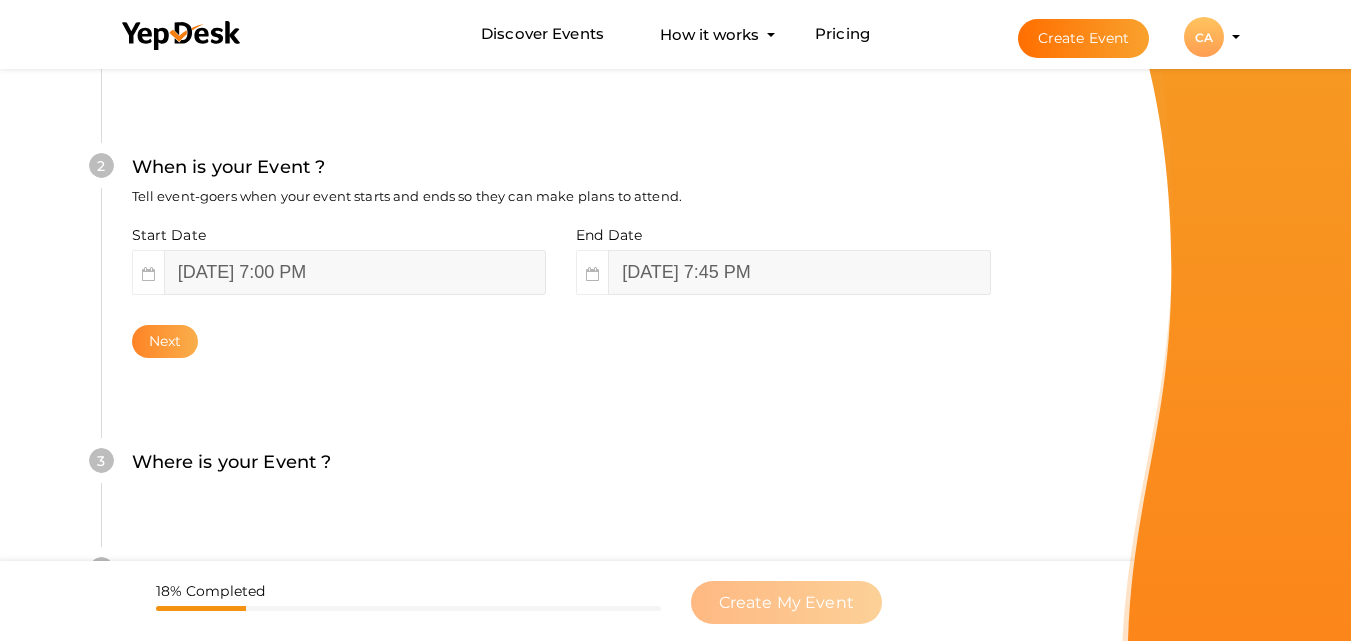 click on "Next" at bounding box center [165, 341] 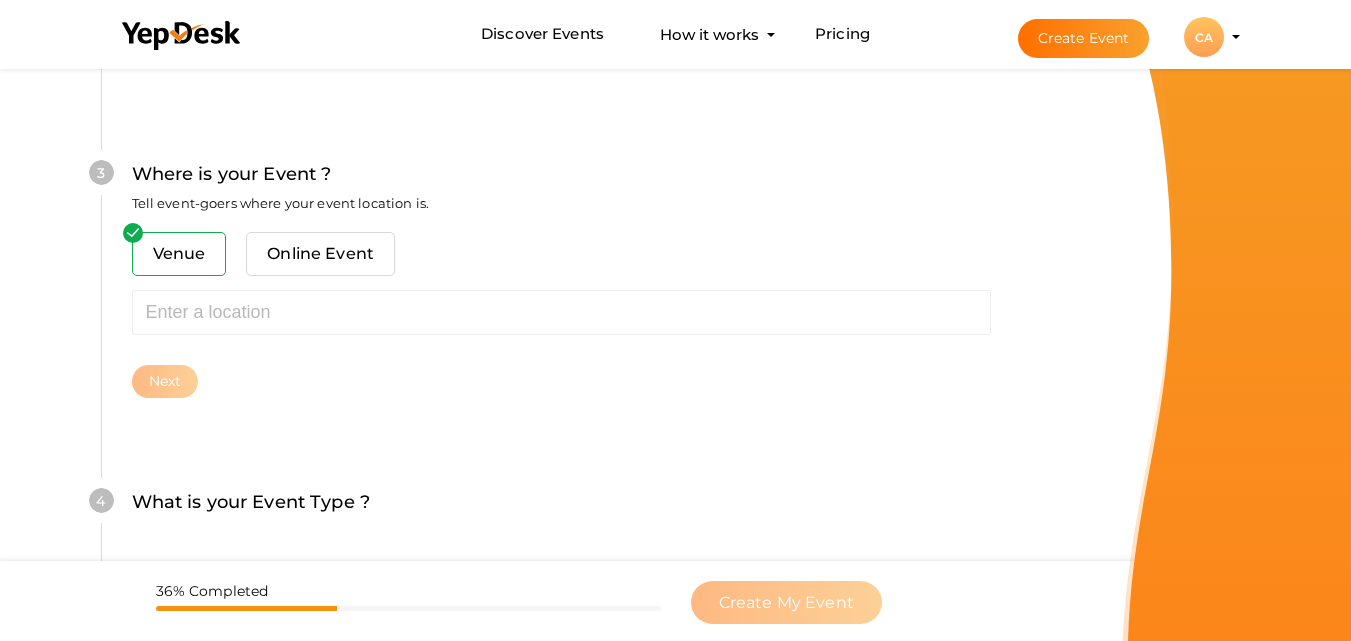 scroll, scrollTop: 785, scrollLeft: 0, axis: vertical 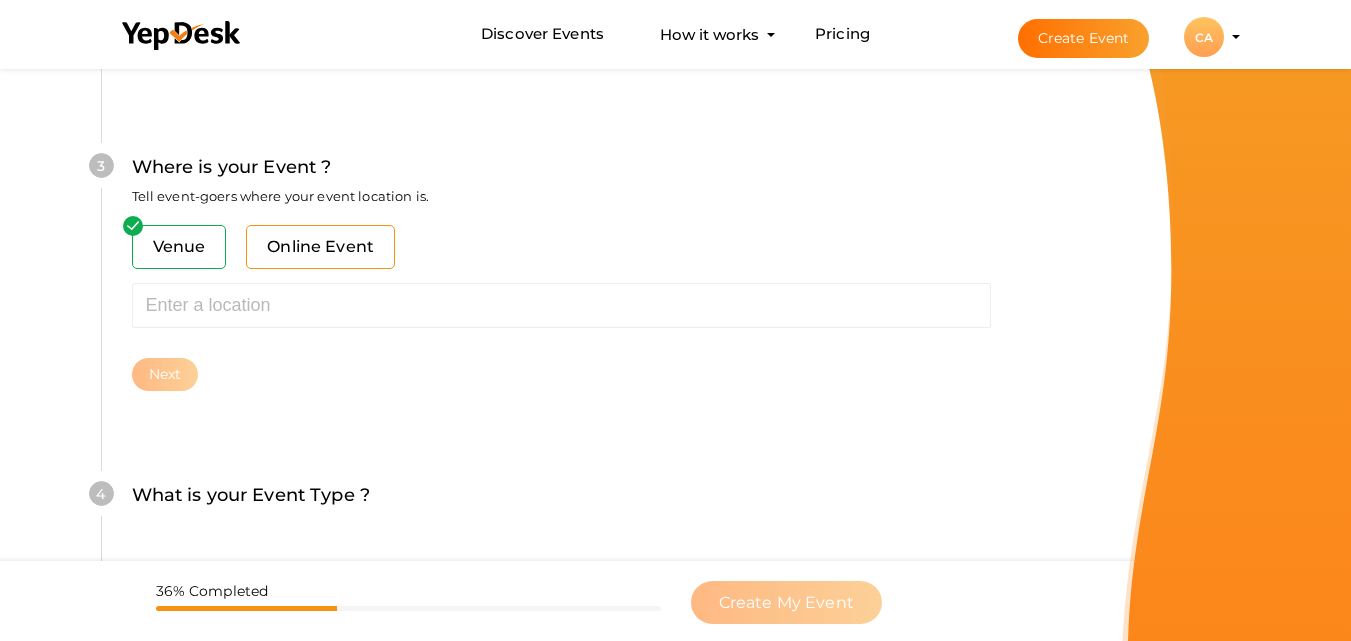 click on "Online
Event" at bounding box center (320, 247) 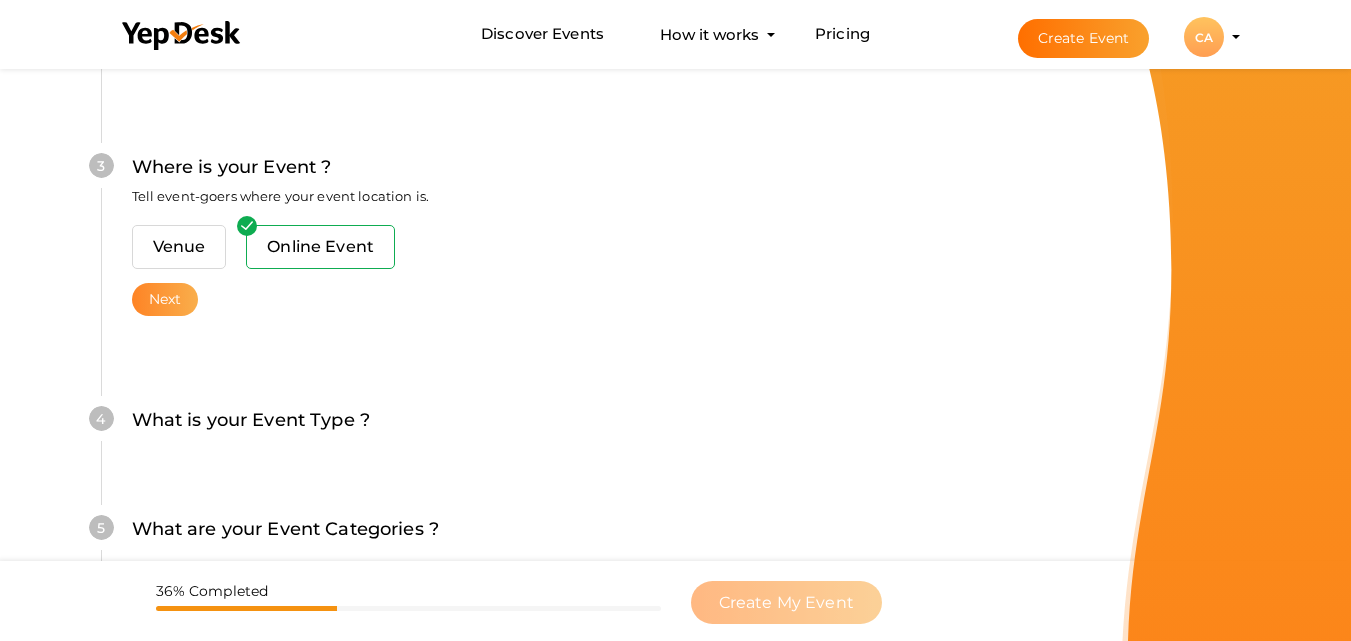 click on "Next" at bounding box center (165, 299) 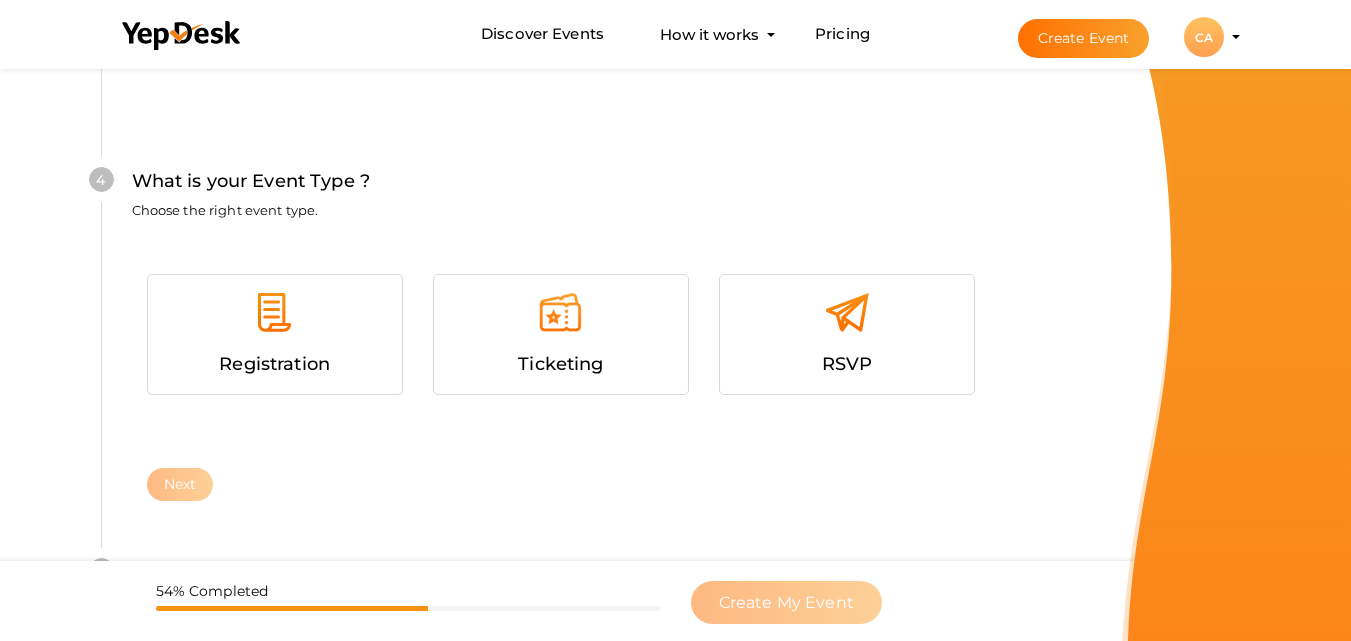 scroll, scrollTop: 1068, scrollLeft: 0, axis: vertical 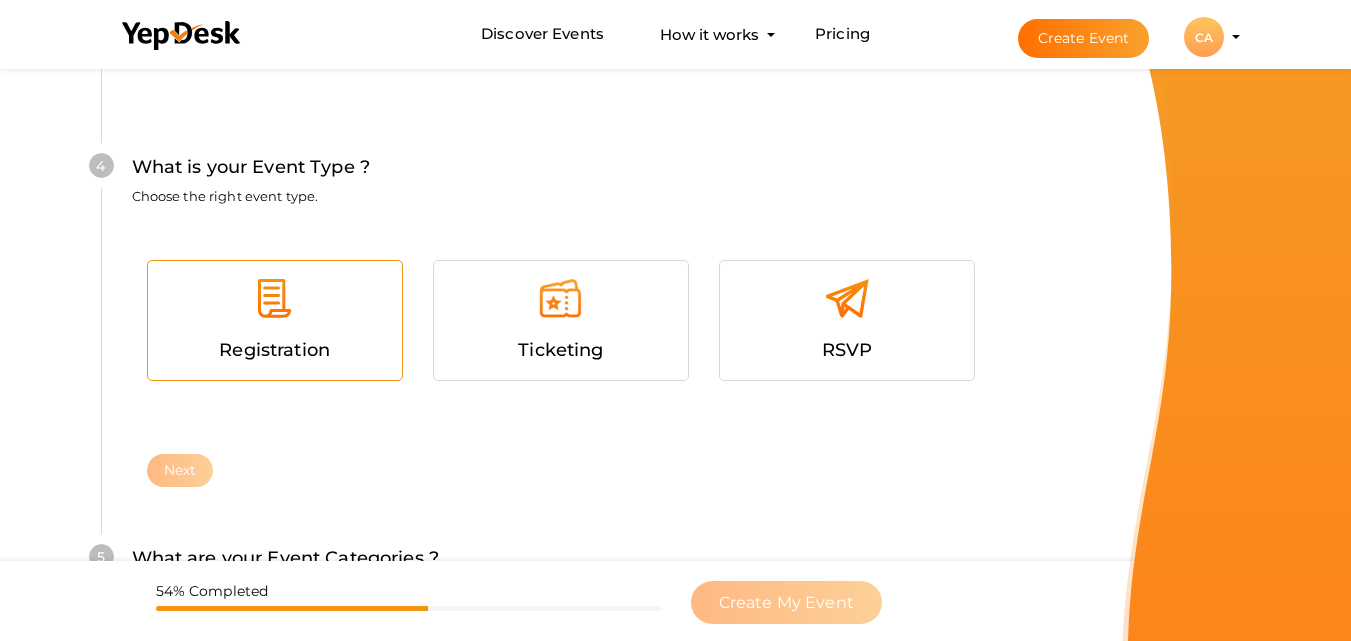 click at bounding box center (275, 306) 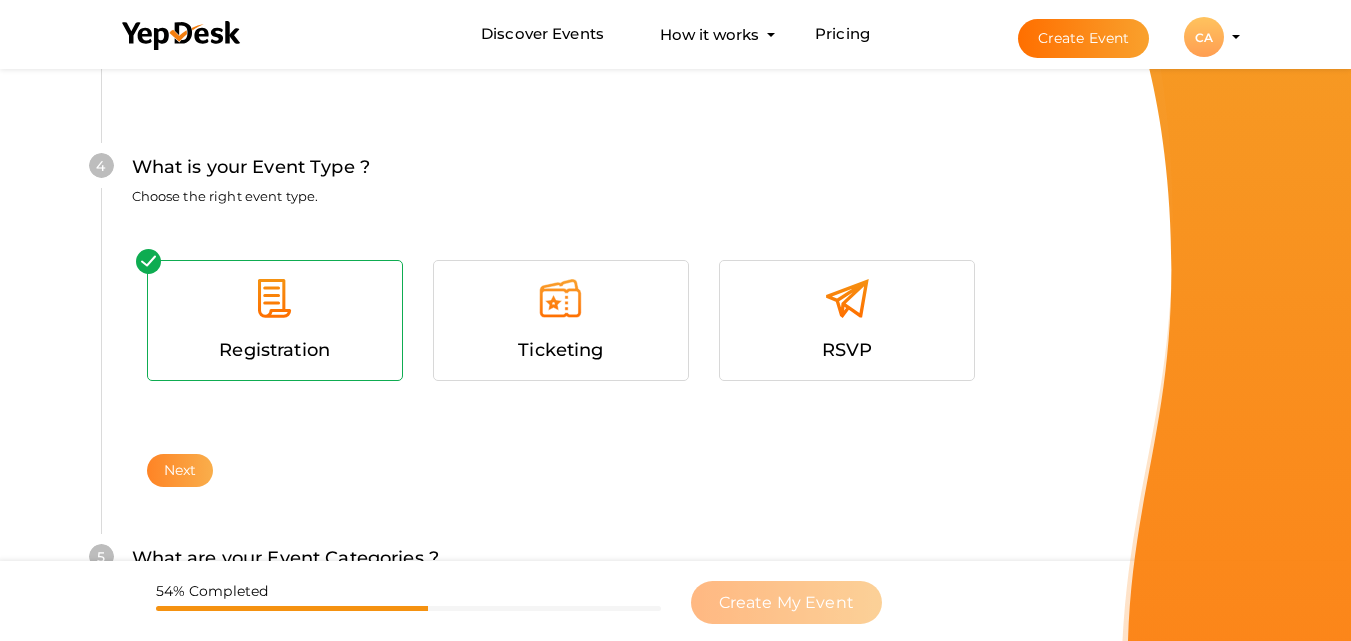 click on "Next" at bounding box center [180, 470] 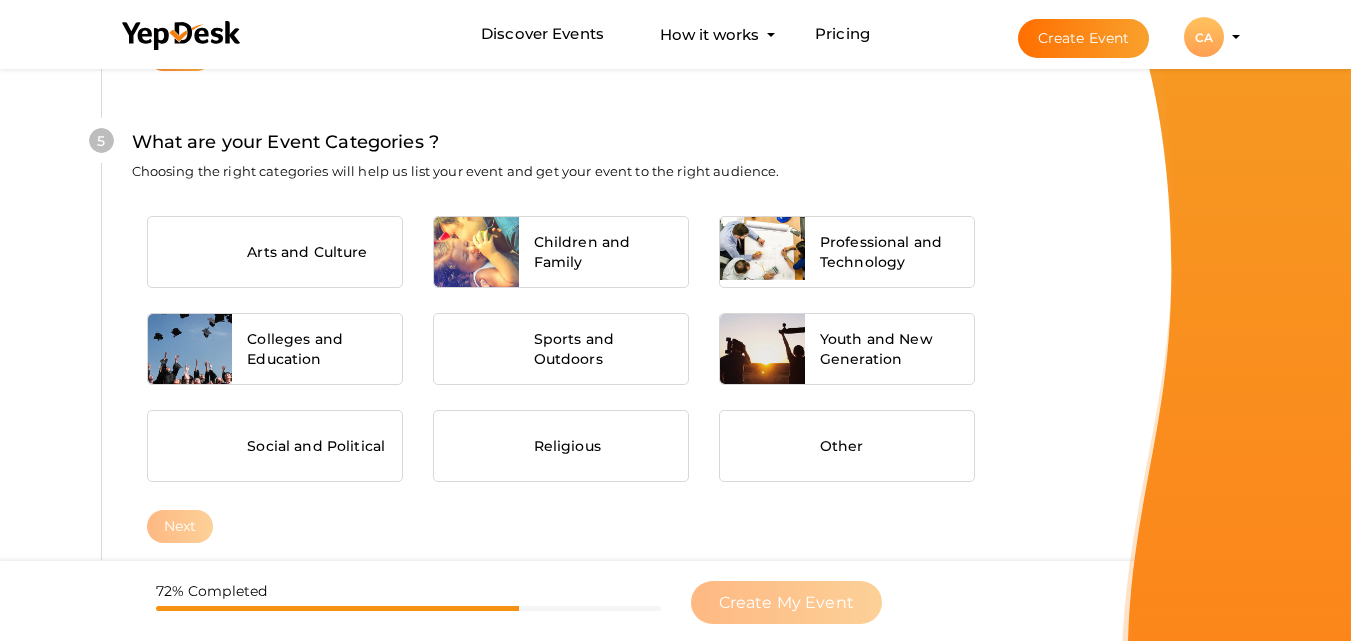 scroll, scrollTop: 1489, scrollLeft: 0, axis: vertical 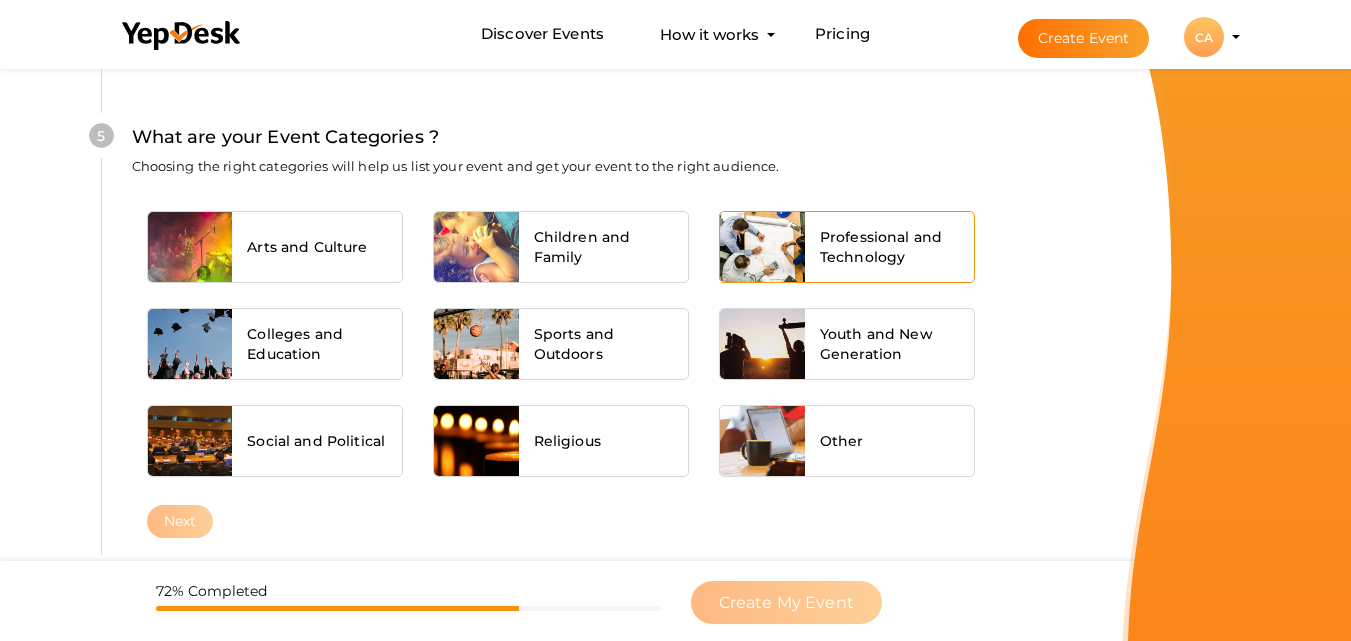 click on "Professional and Technology" at bounding box center (890, 247) 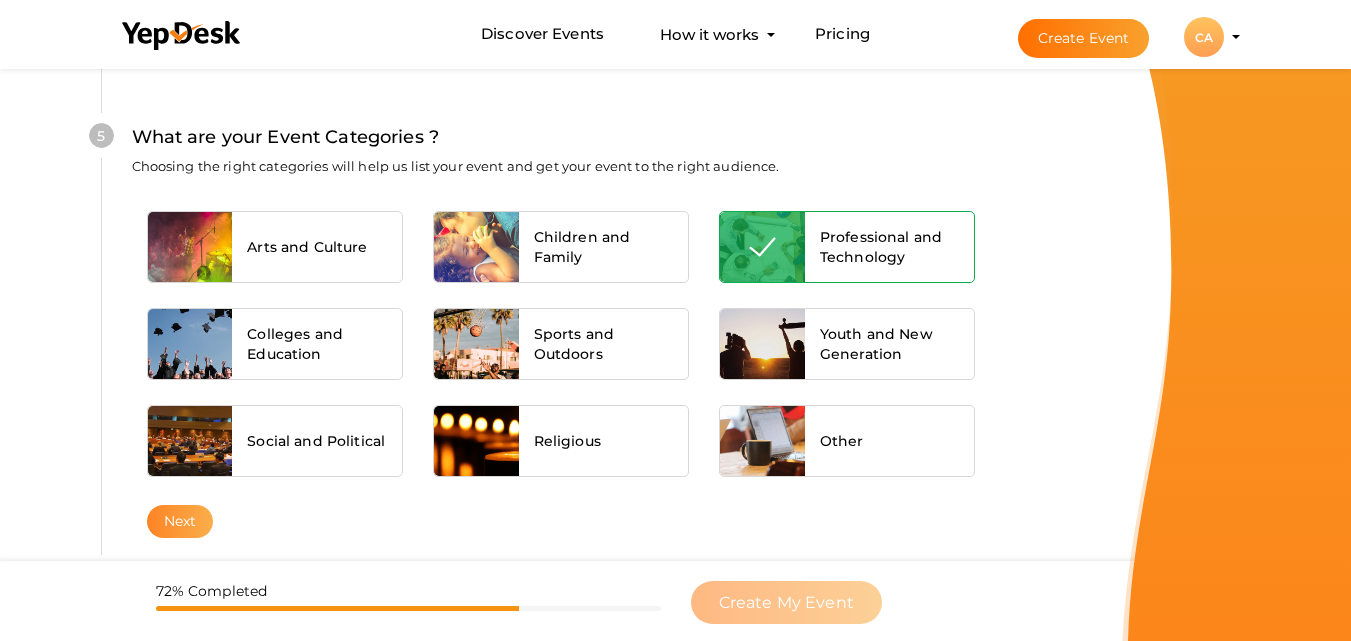 click on "Next" at bounding box center [180, 521] 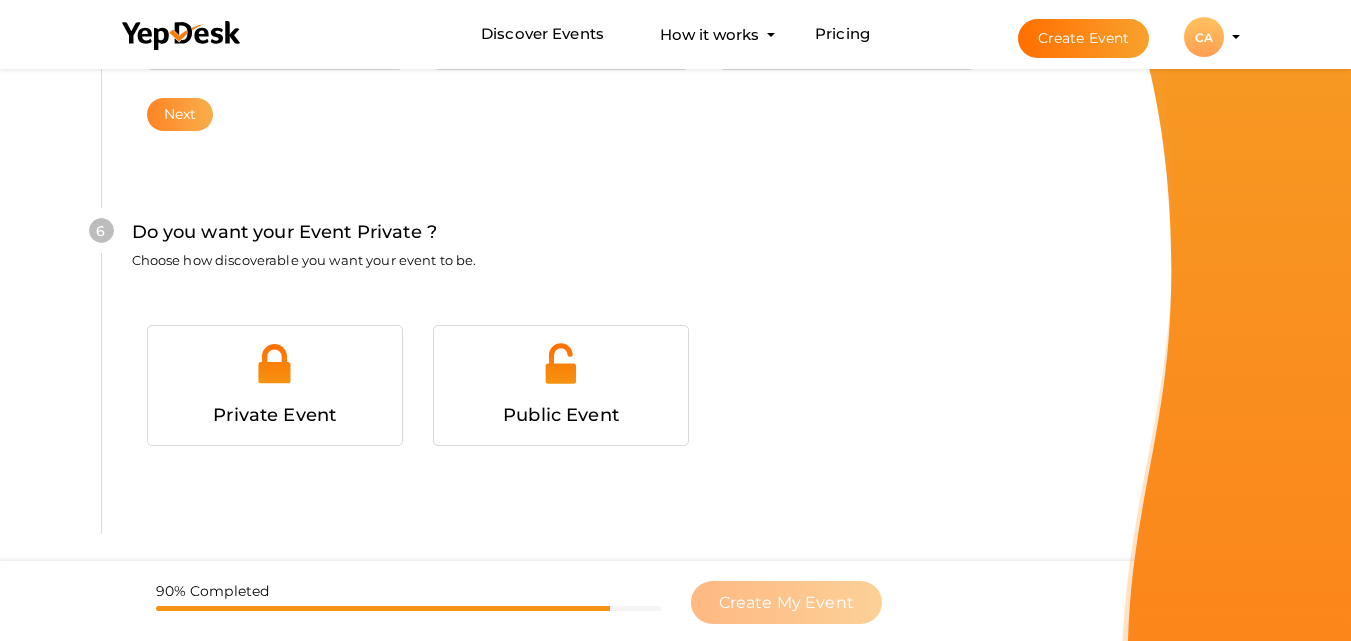 scroll, scrollTop: 1931, scrollLeft: 0, axis: vertical 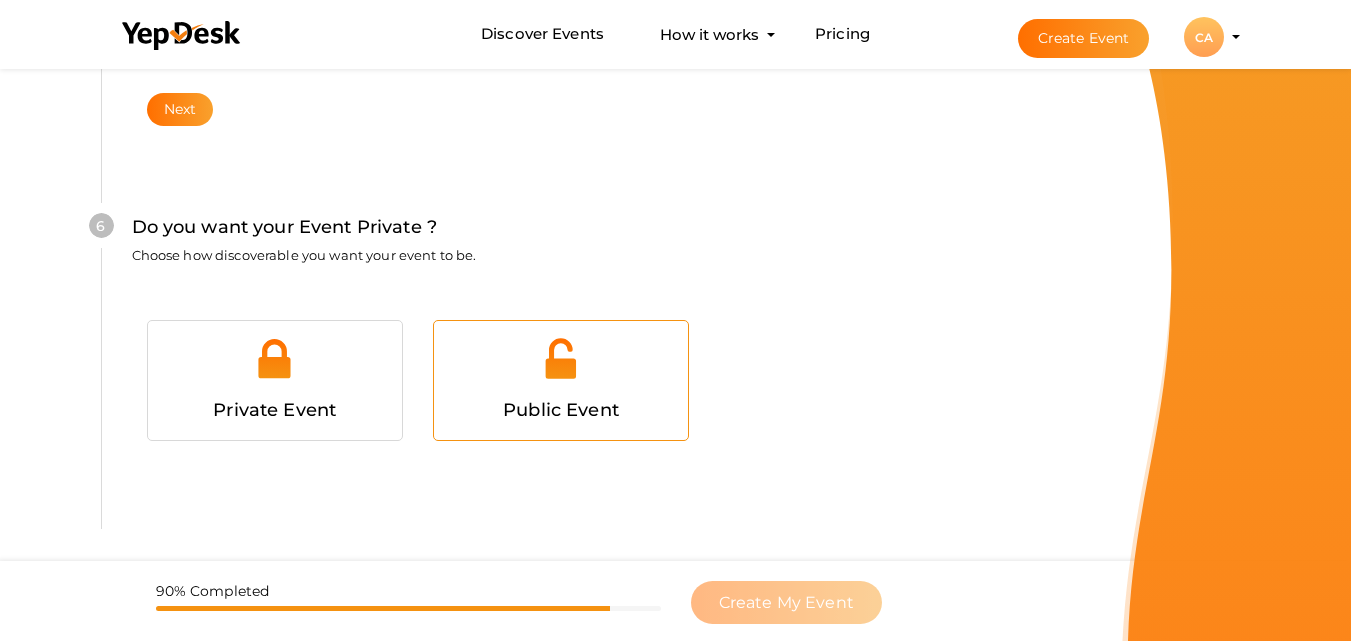 click at bounding box center [560, 358] 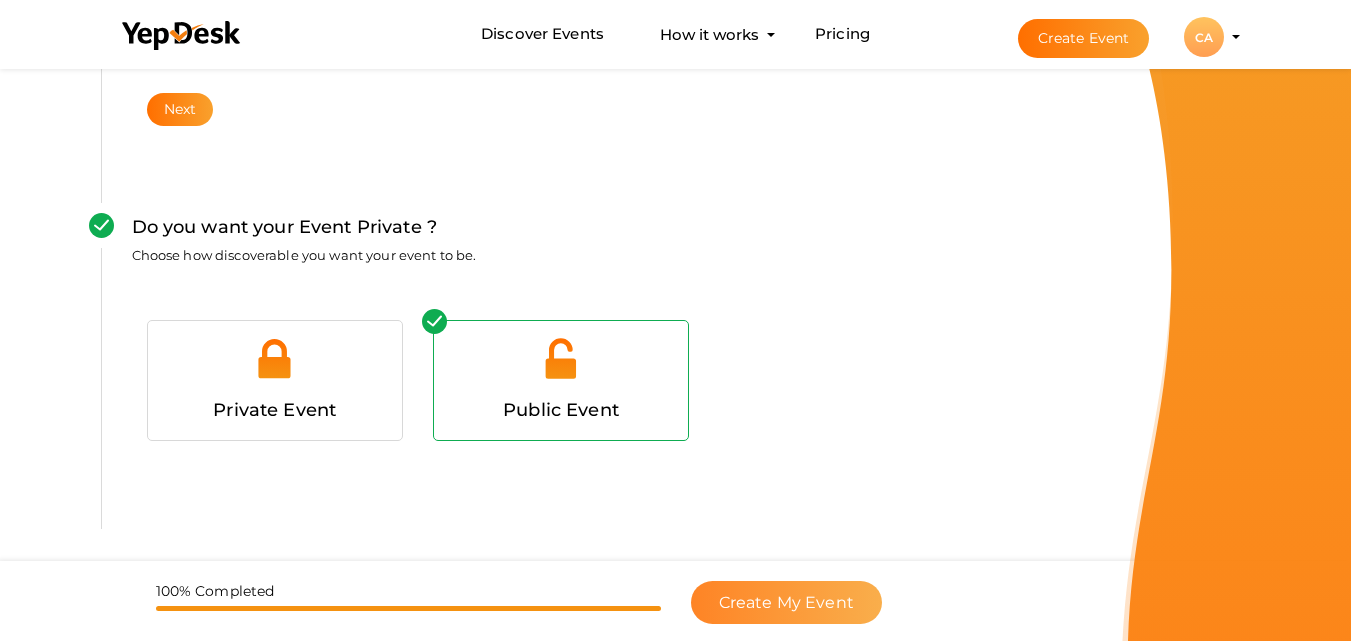 click on "Create
My
Event" at bounding box center (786, 602) 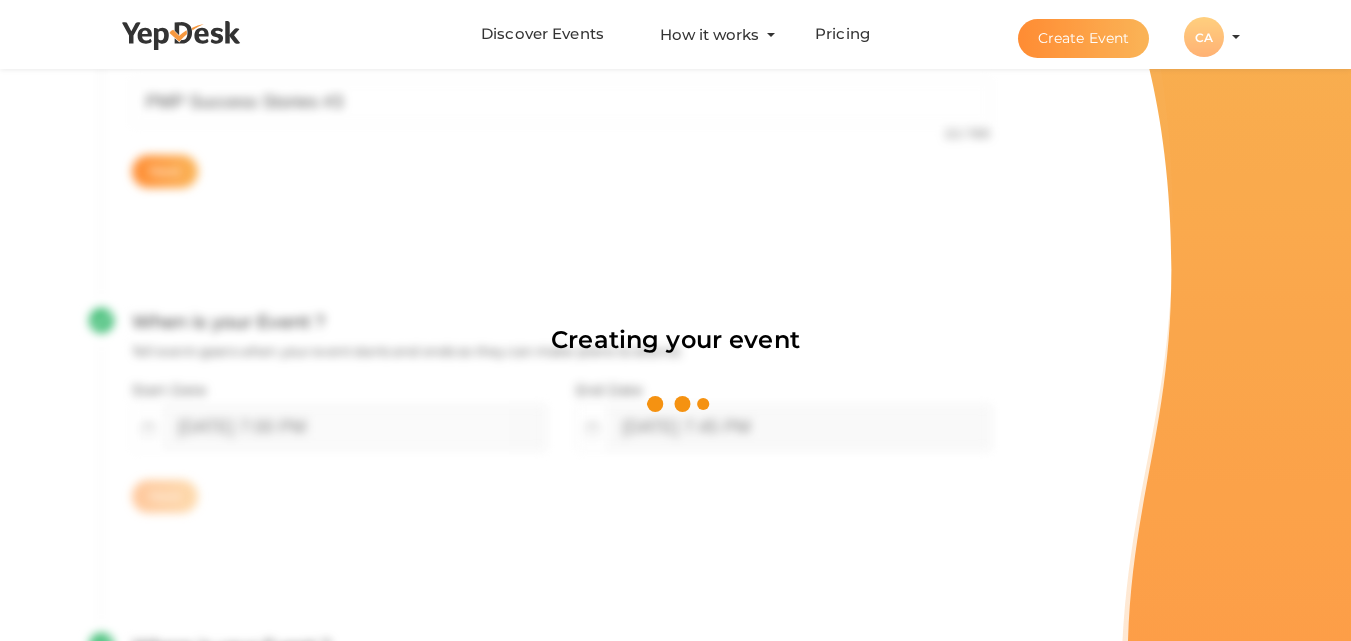 scroll, scrollTop: 300, scrollLeft: 0, axis: vertical 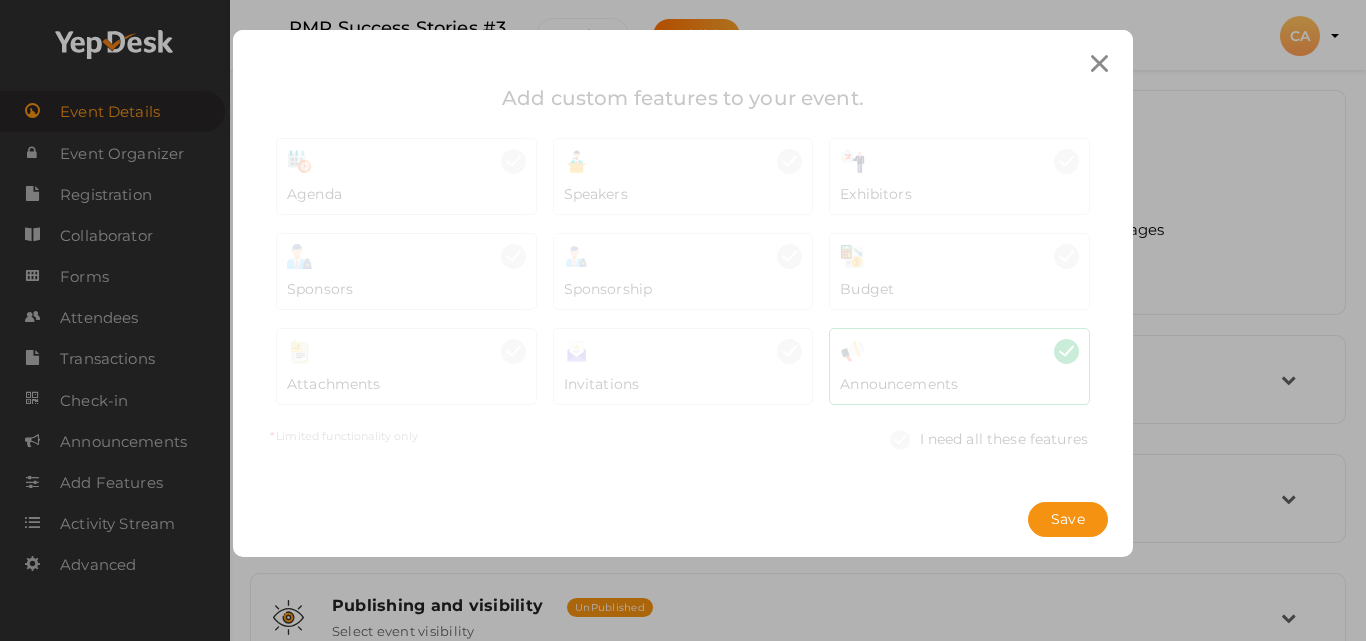 click at bounding box center [1099, 63] 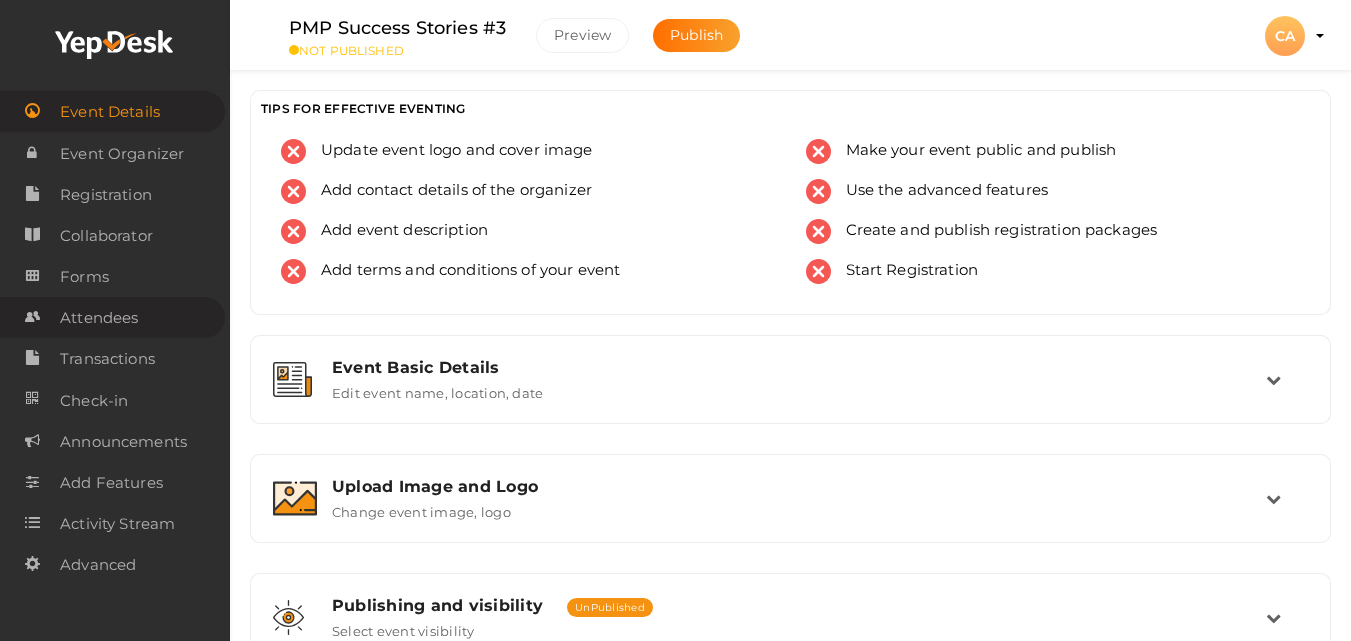 click on "Attendees" at bounding box center (99, 318) 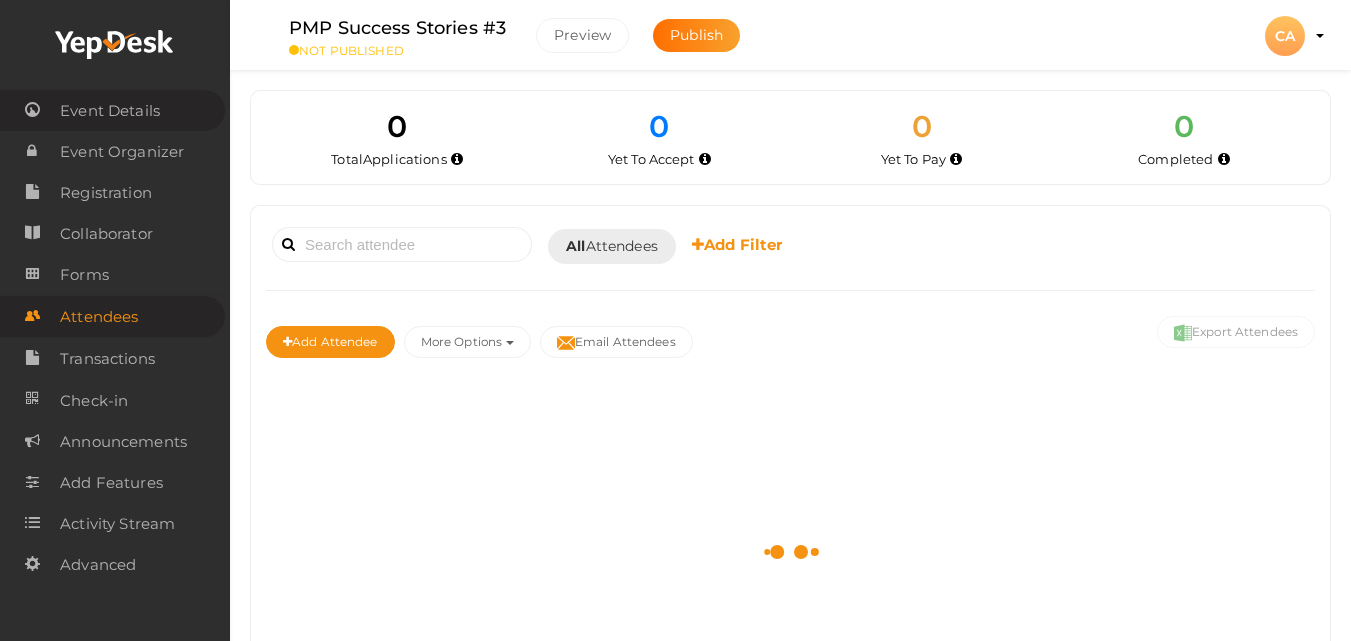click on "Event Details" at bounding box center (110, 111) 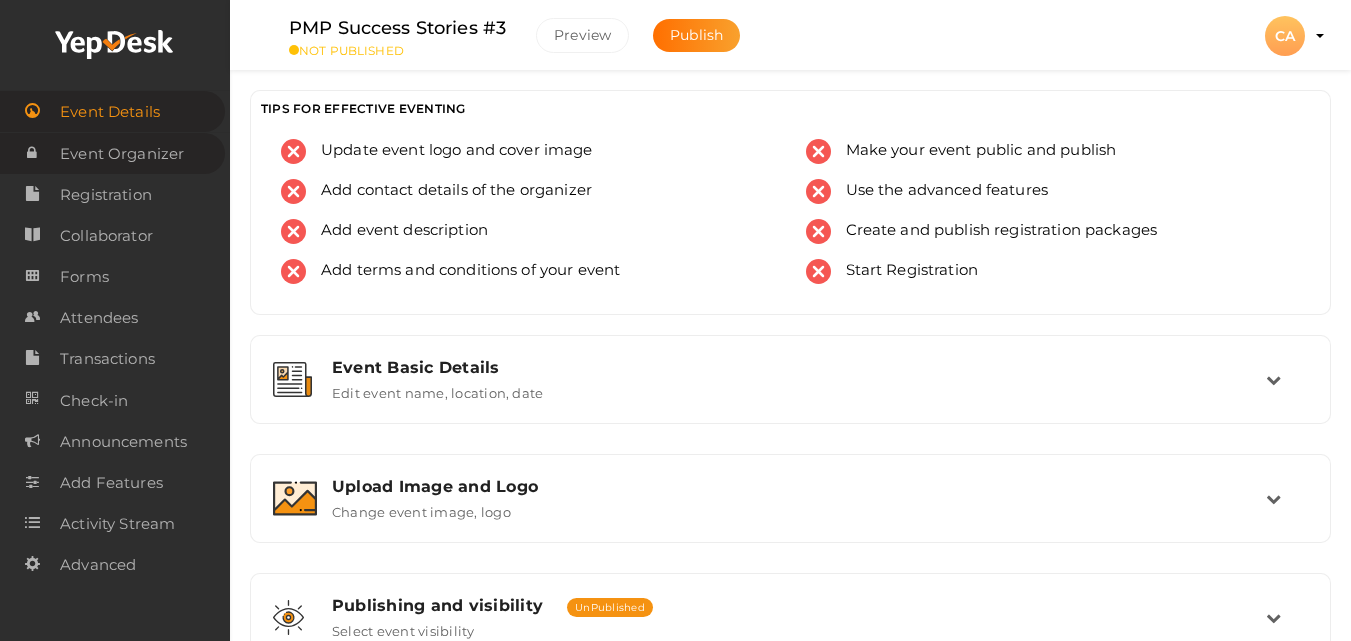 click on "Event Organizer" at bounding box center [122, 154] 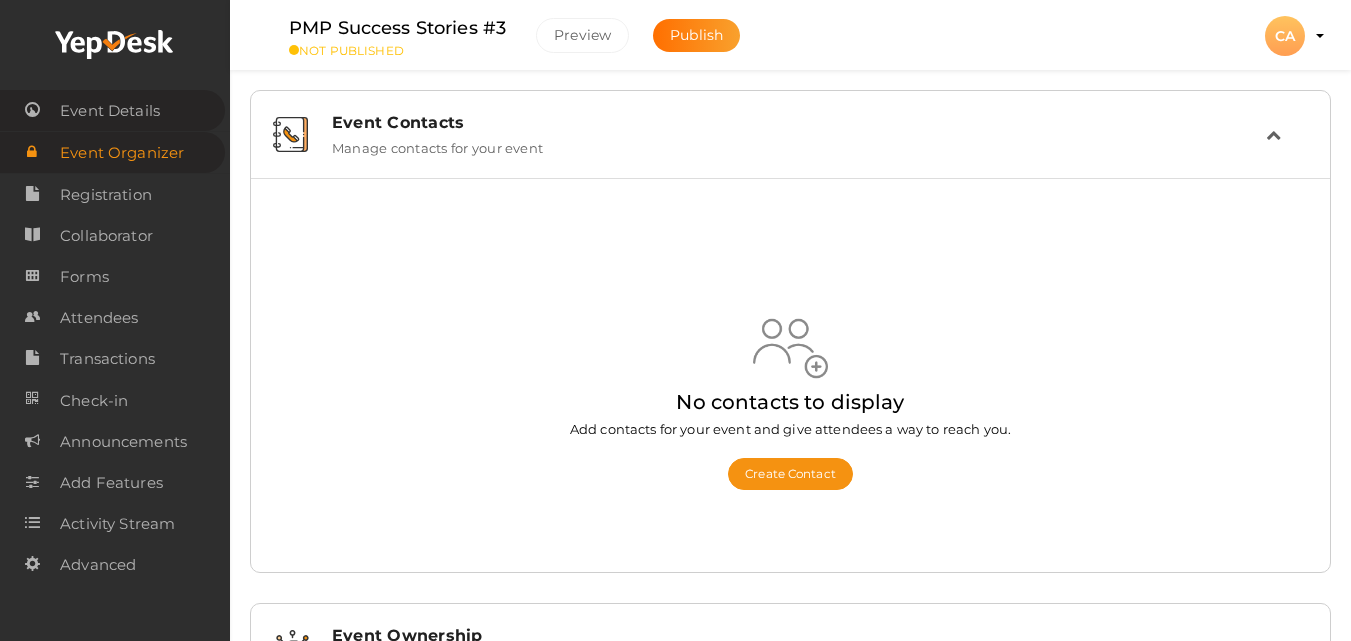 click on "Event Details" at bounding box center (110, 111) 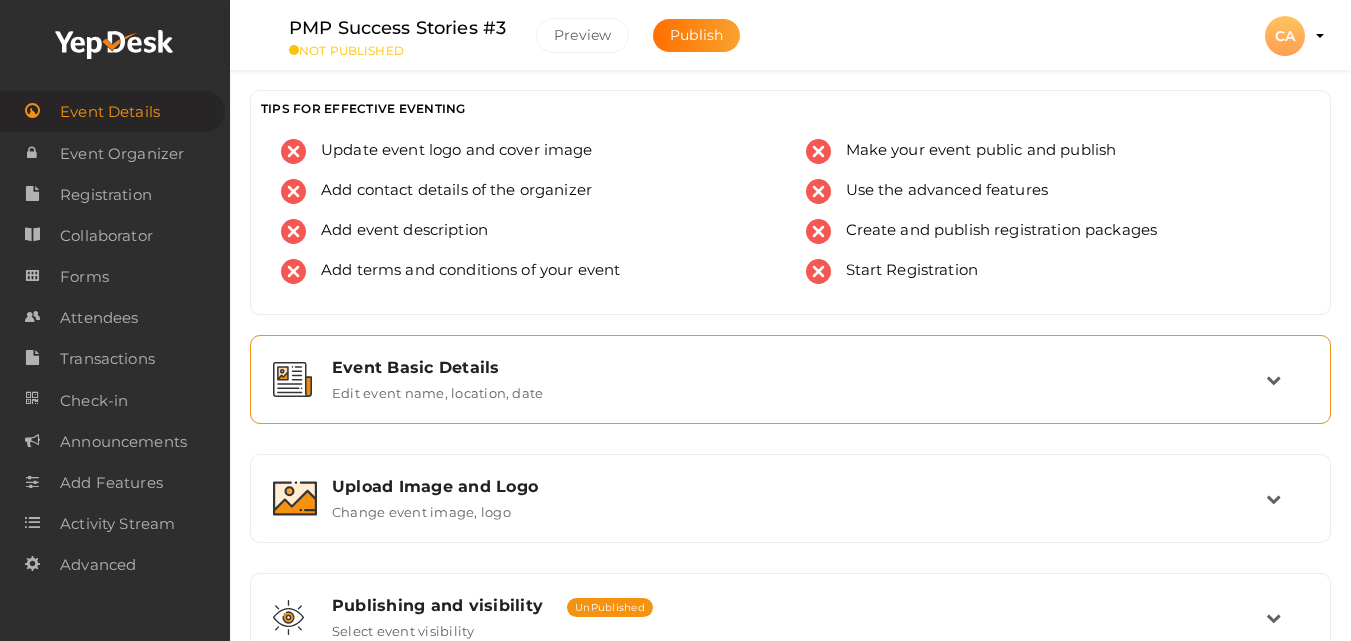 click on "Edit event name,
location, date" at bounding box center (437, 389) 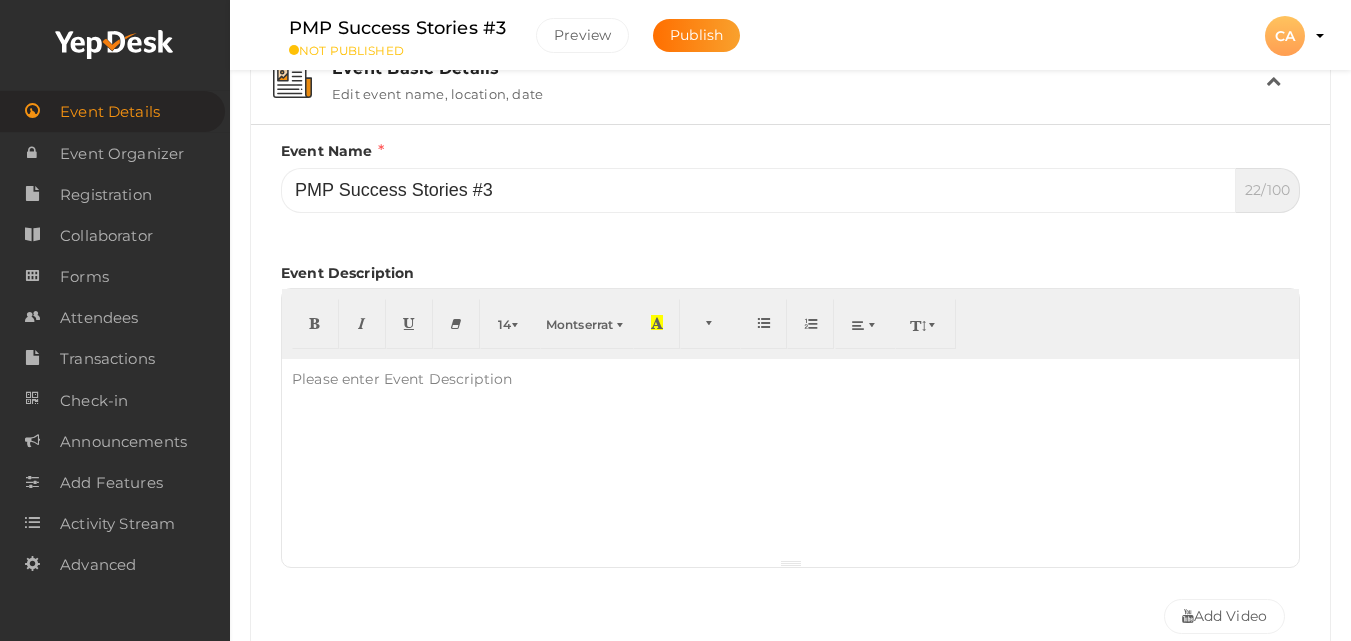 scroll, scrollTop: 320, scrollLeft: 0, axis: vertical 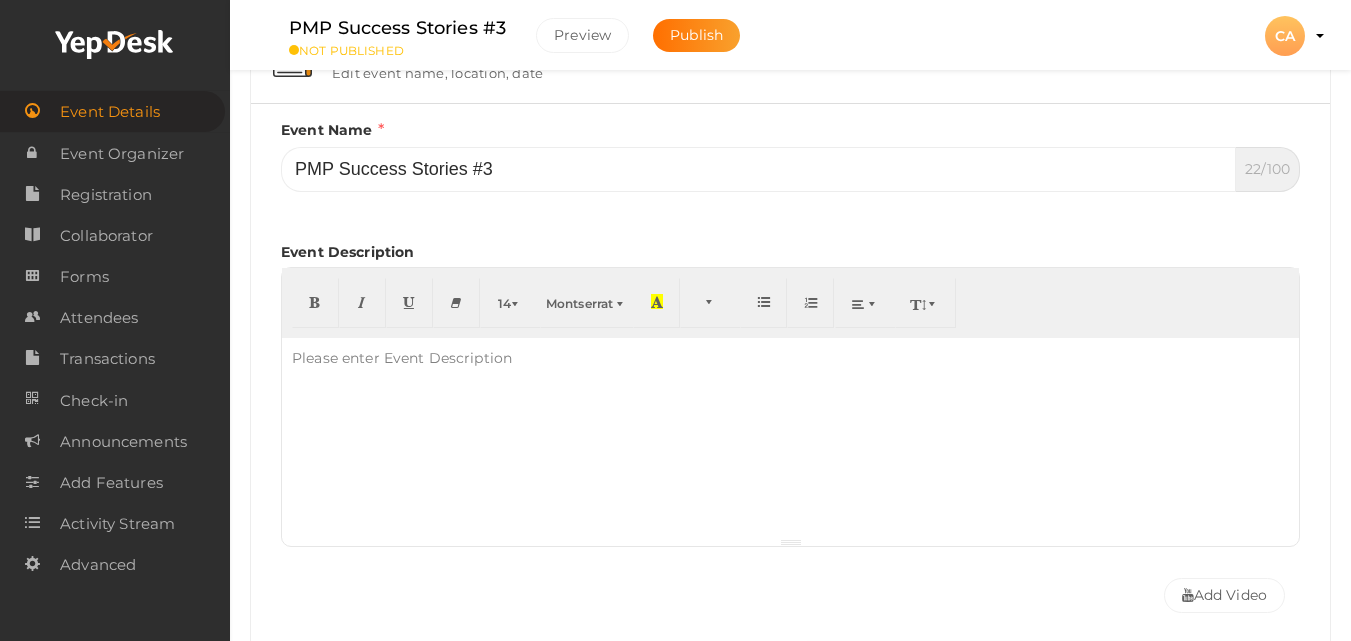 click at bounding box center [790, 438] 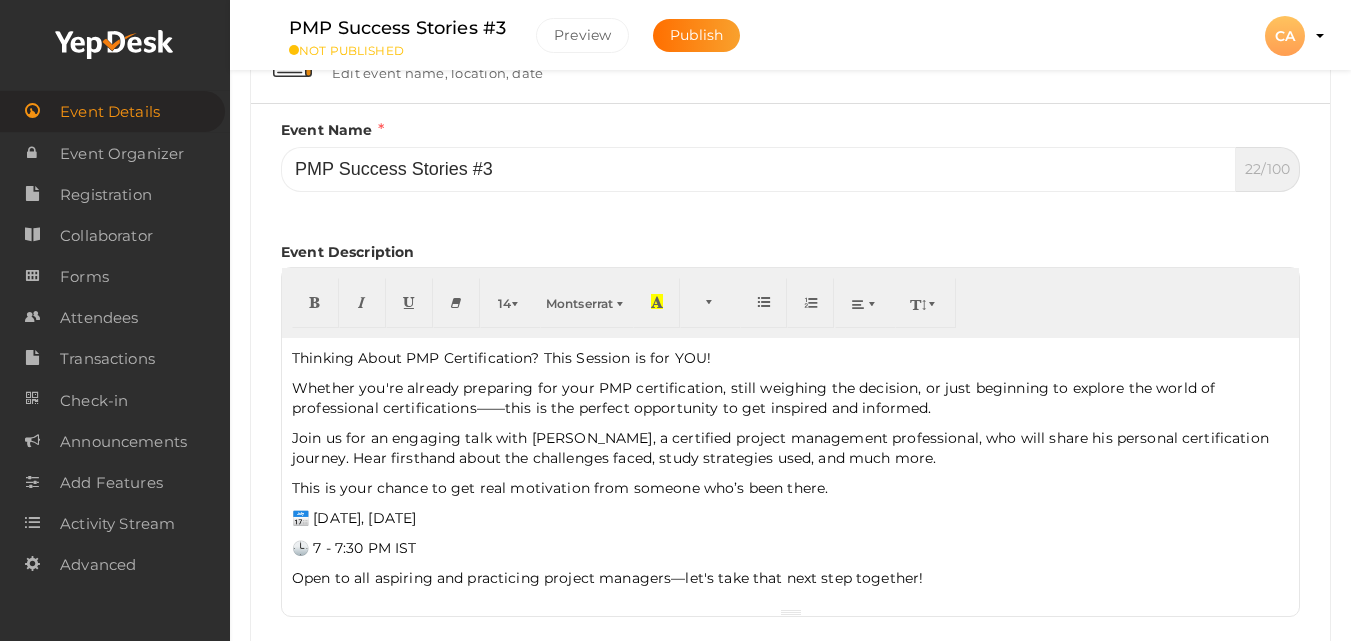 click on "Thinking About PMP Certification? This Session is for YOU! Whether you're already preparing for your PMP certification, still weighing the decision, or just beginning to explore the world of professional certifications——this is the perfect opportunity to get inspired and informed. Join us for an engaging talk with [PERSON_NAME], a certified project management professional, who will share his personal certification journey. Hear firsthand about the challenges faced, study strategies used, and much more. This is your chance to get real motivation from someone who’s been there. 📅 [DATE], [DATE] 🕒 7 - 7:30 PM IST Open to all aspiring and practicing project managers—let's take that next step together!" at bounding box center (790, 473) 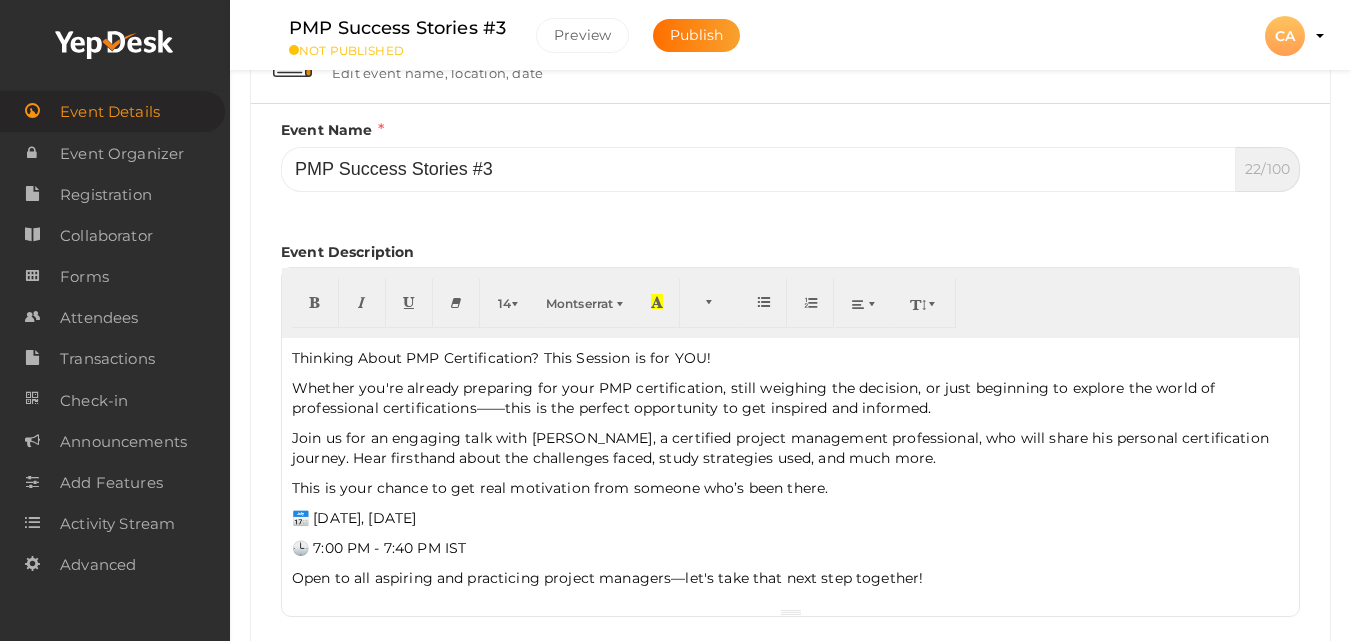 click on "🕒 7:00 PM - 7:40 PM IST" at bounding box center [790, 548] 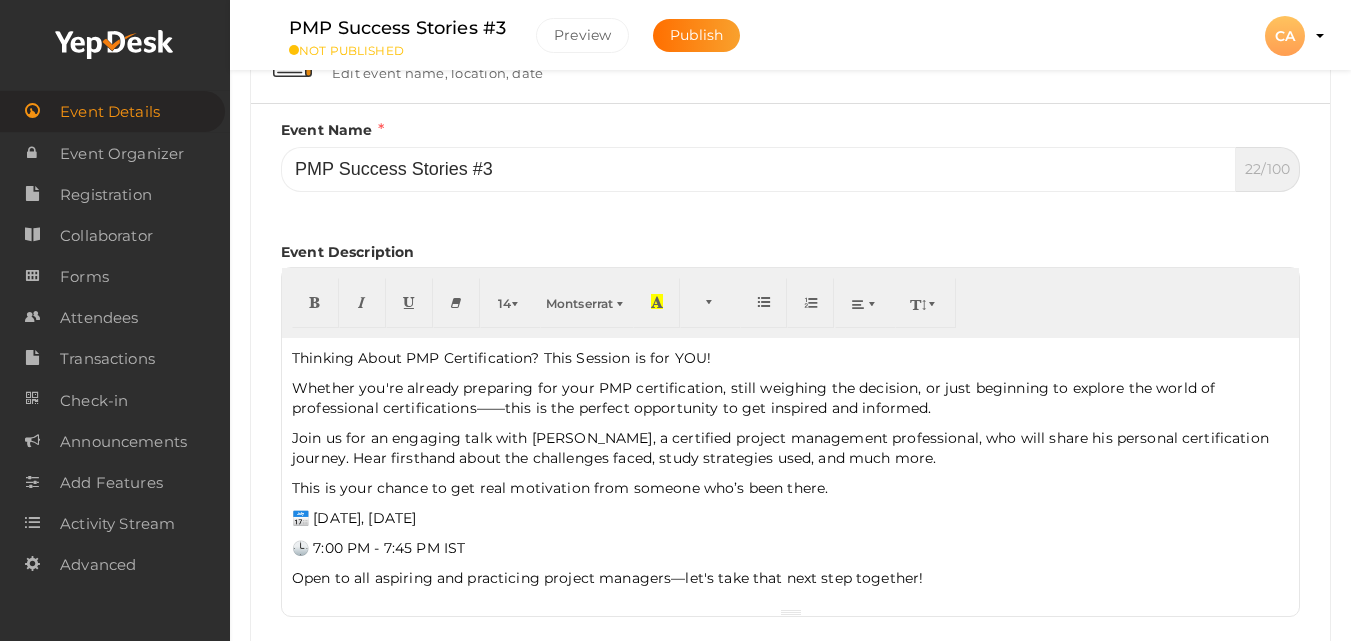 click on "Thinking About PMP Certification? This Session is for YOU! Whether you're already preparing for your PMP certification, still weighing the decision, or just beginning to explore the world of professional certifications——this is the perfect opportunity to get inspired and informed. Join us for an engaging talk with [PERSON_NAME], a certified project management professional, who will share his personal certification journey. Hear firsthand about the challenges faced, study strategies used, and much more. This is your chance to get real motivation from someone who’s been there. 📅 [DATE], [DATE] 🕒 7:00 PM - 7:45 PM IST Open to all aspiring and practicing project managers—let's take that next step together!" at bounding box center (790, 473) 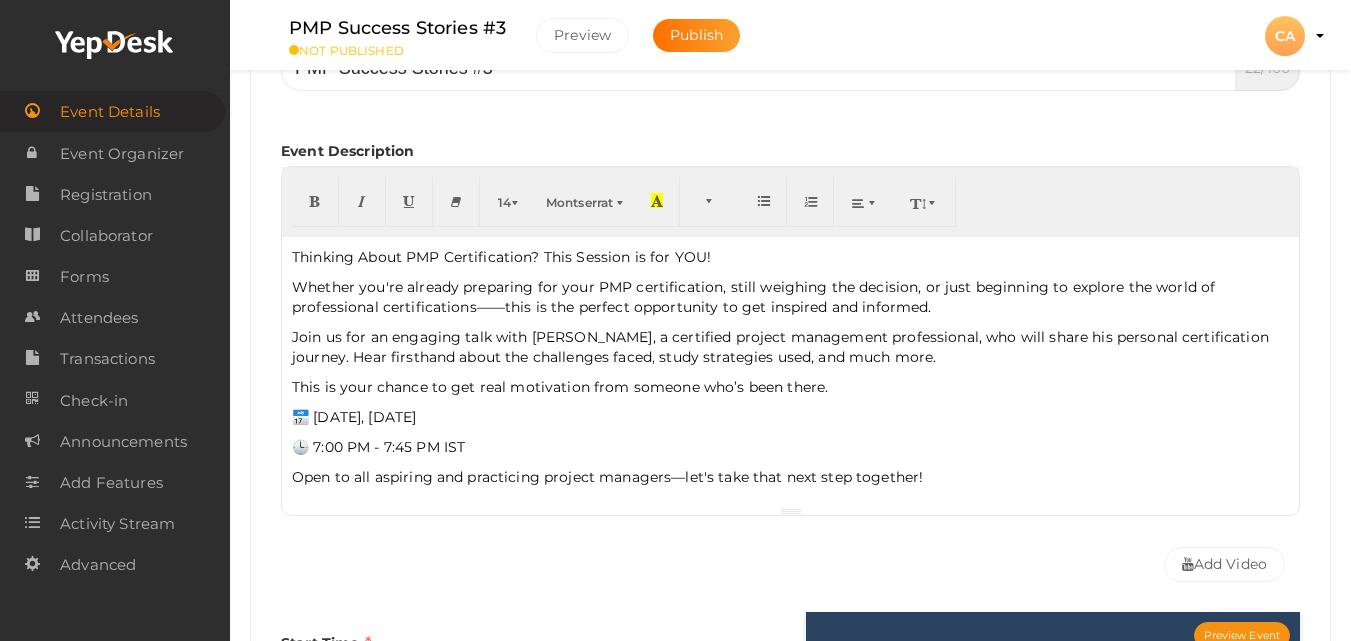 scroll, scrollTop: 440, scrollLeft: 0, axis: vertical 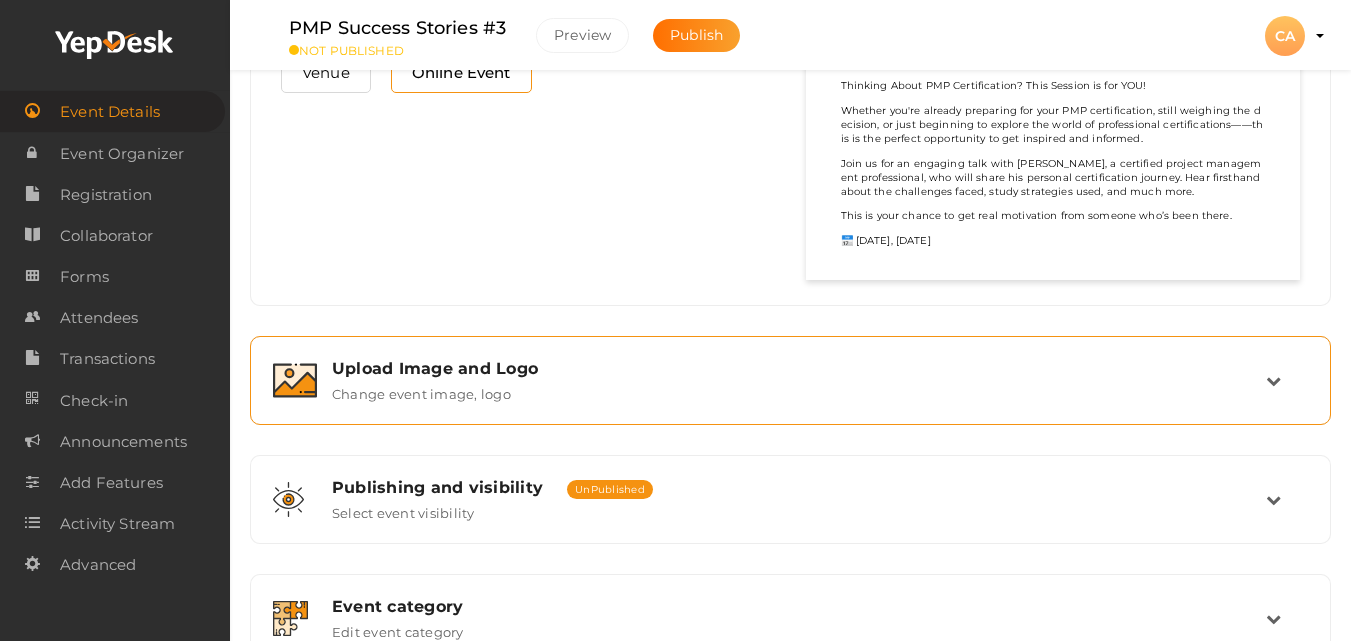 click on "Upload Image and Logo
Change event
image, logo" at bounding box center (791, 380) 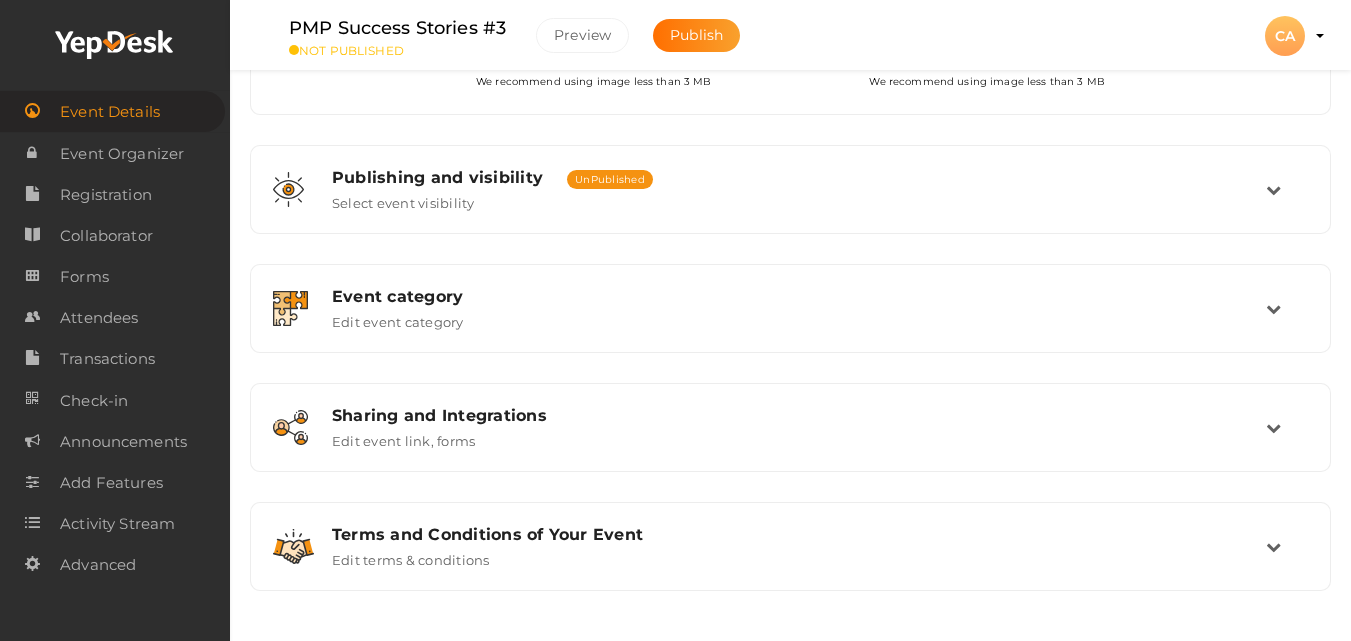 scroll, scrollTop: 179, scrollLeft: 0, axis: vertical 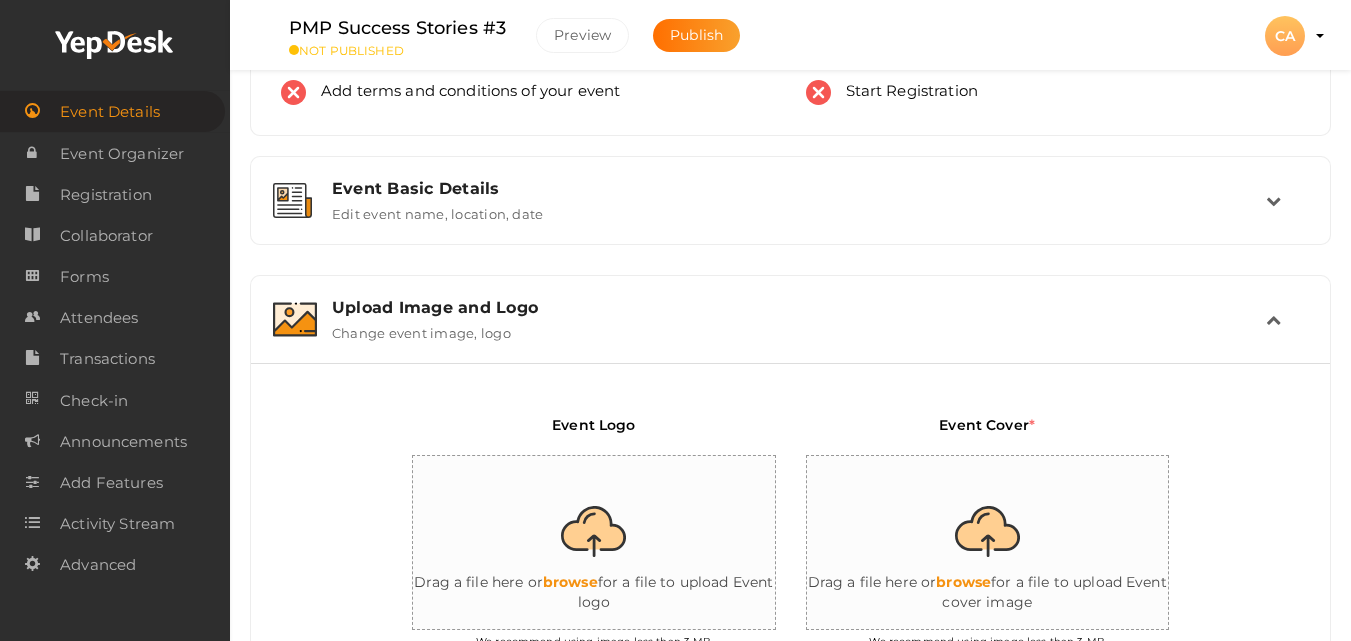 click at bounding box center [1007, 543] 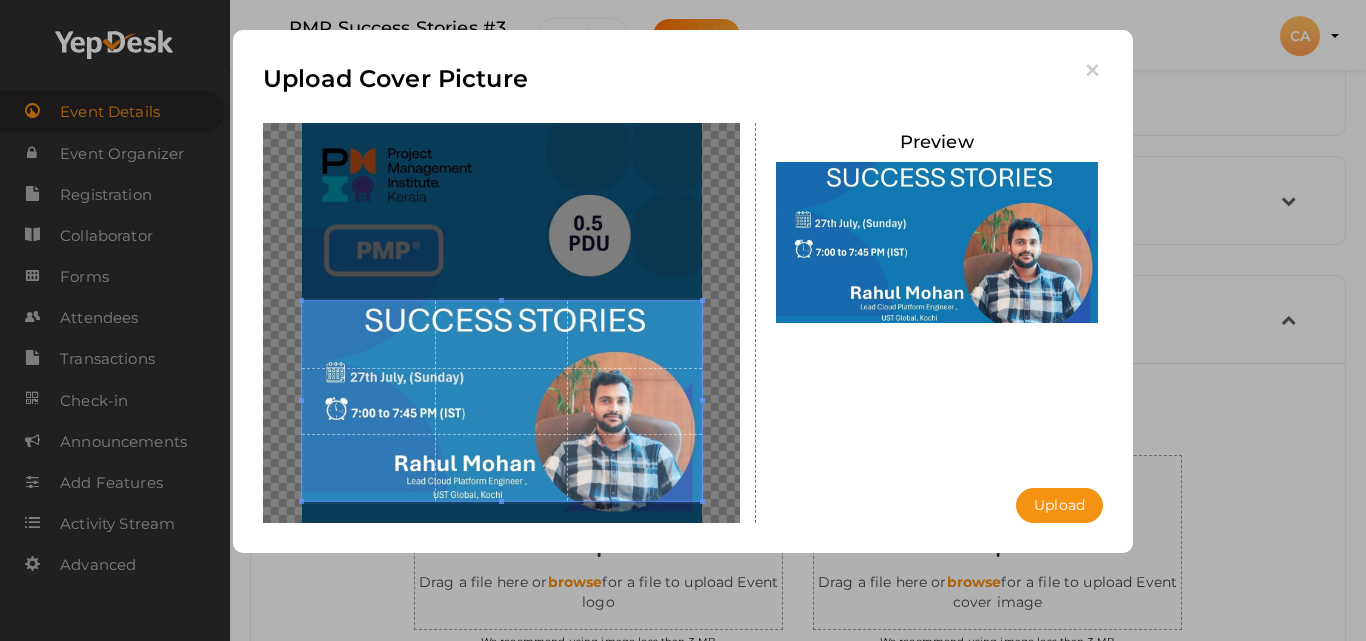 drag, startPoint x: 541, startPoint y: 395, endPoint x: 548, endPoint y: 453, distance: 58.420887 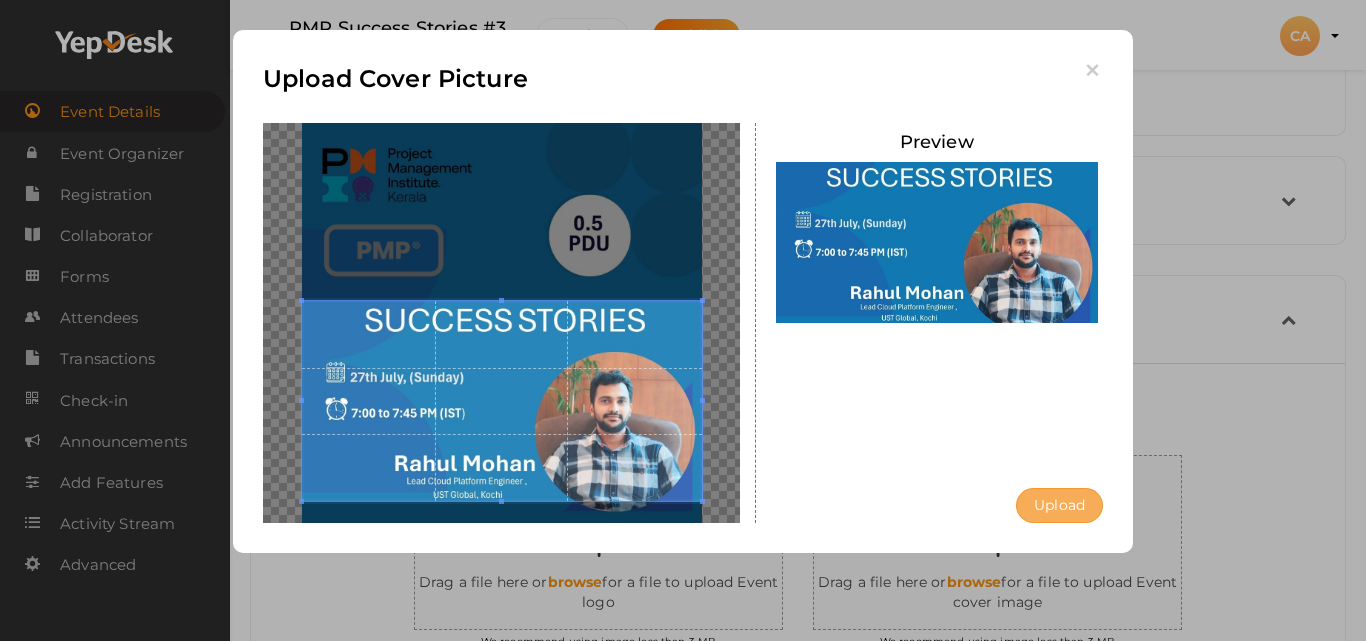 click on "Upload" at bounding box center [1059, 505] 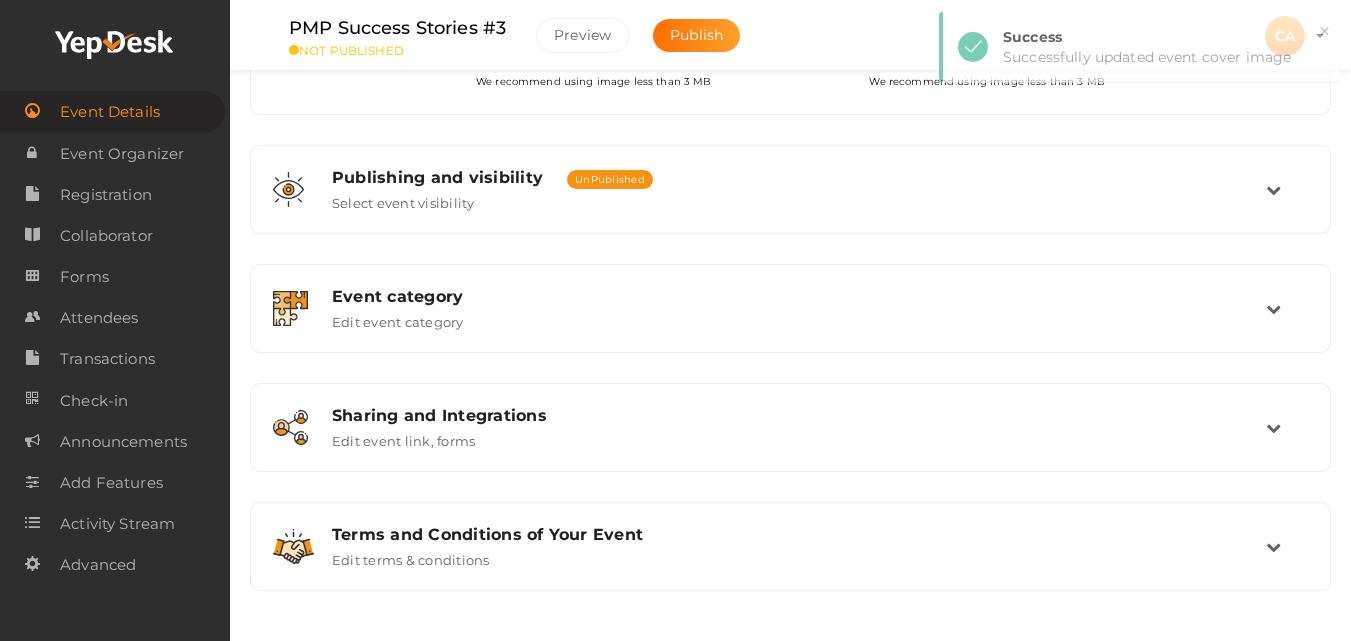 scroll, scrollTop: 179, scrollLeft: 0, axis: vertical 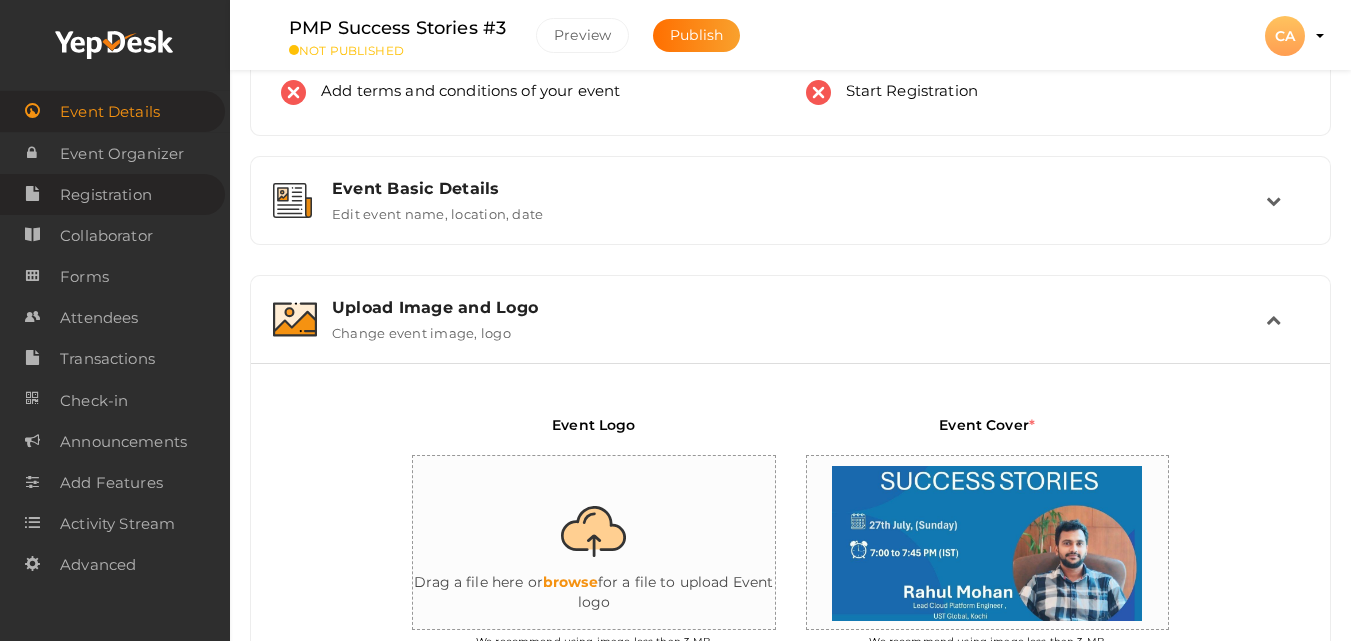 click on "Registration" at bounding box center [106, 195] 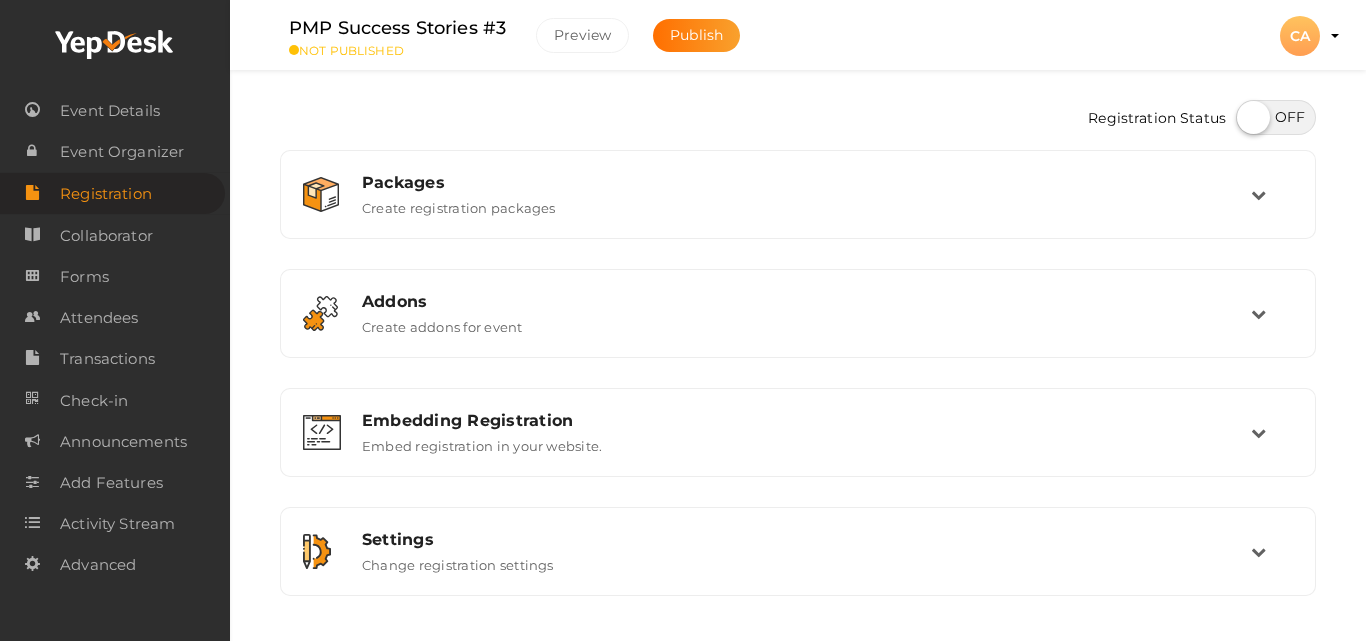 scroll, scrollTop: 0, scrollLeft: 0, axis: both 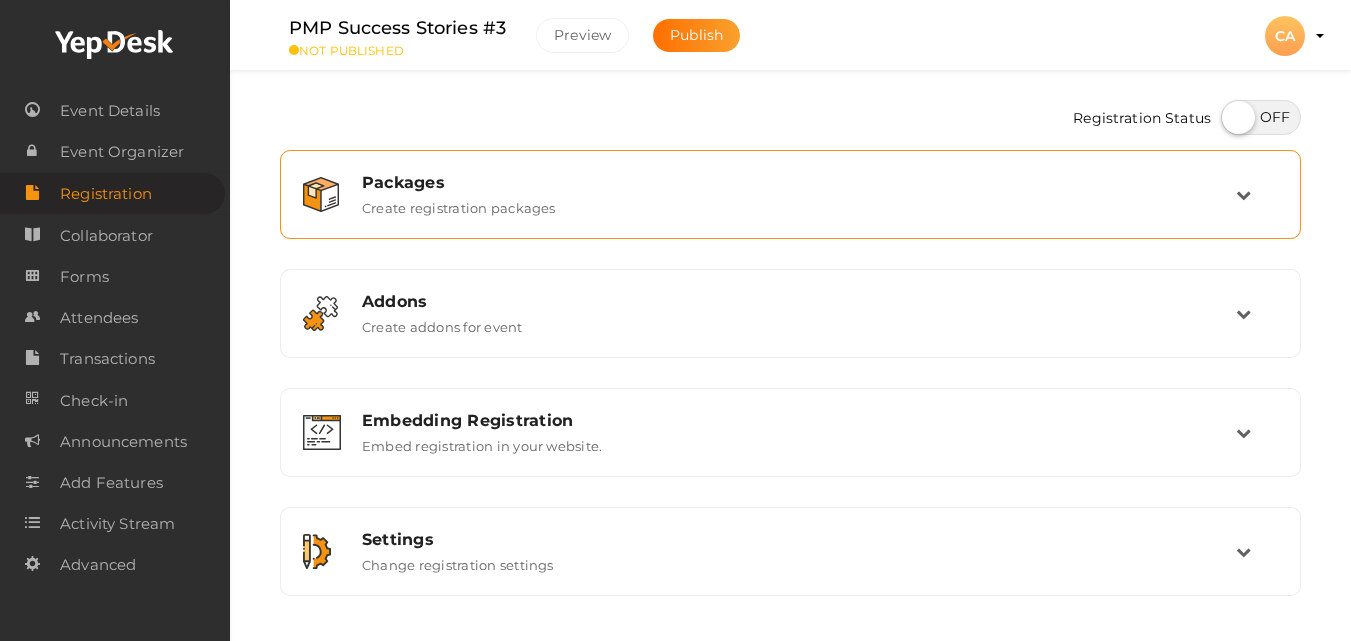 click at bounding box center (1257, 194) 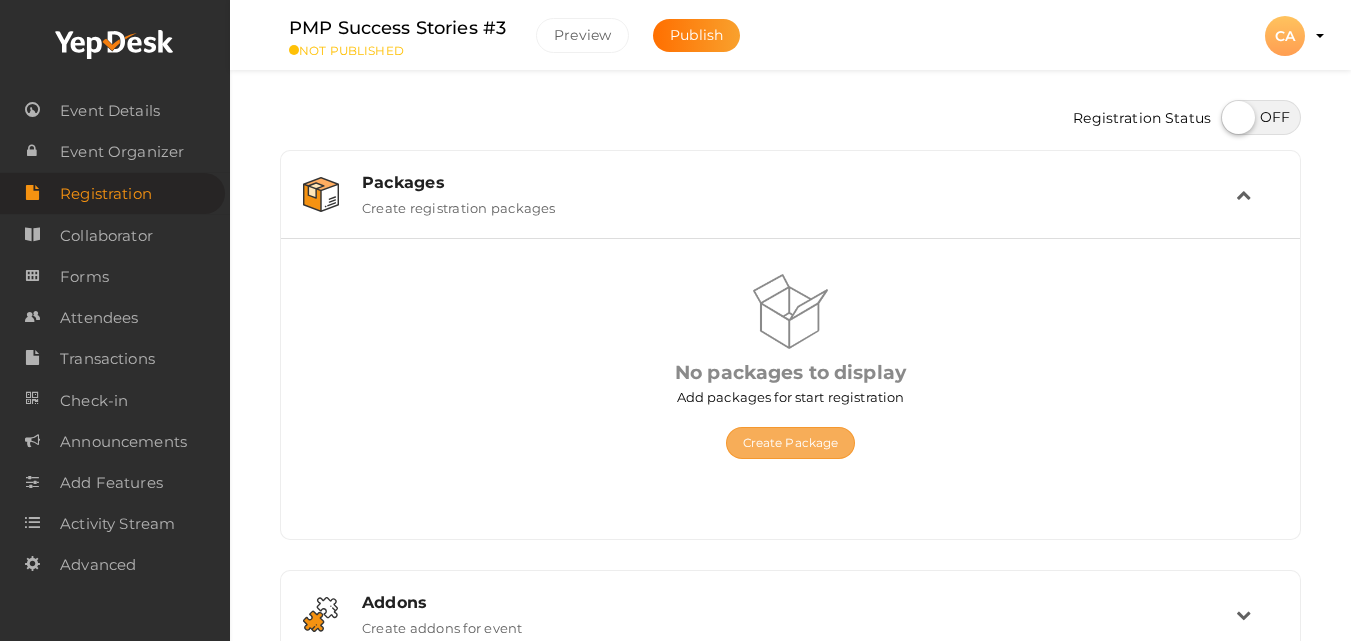 click on "Create Package" at bounding box center [791, 443] 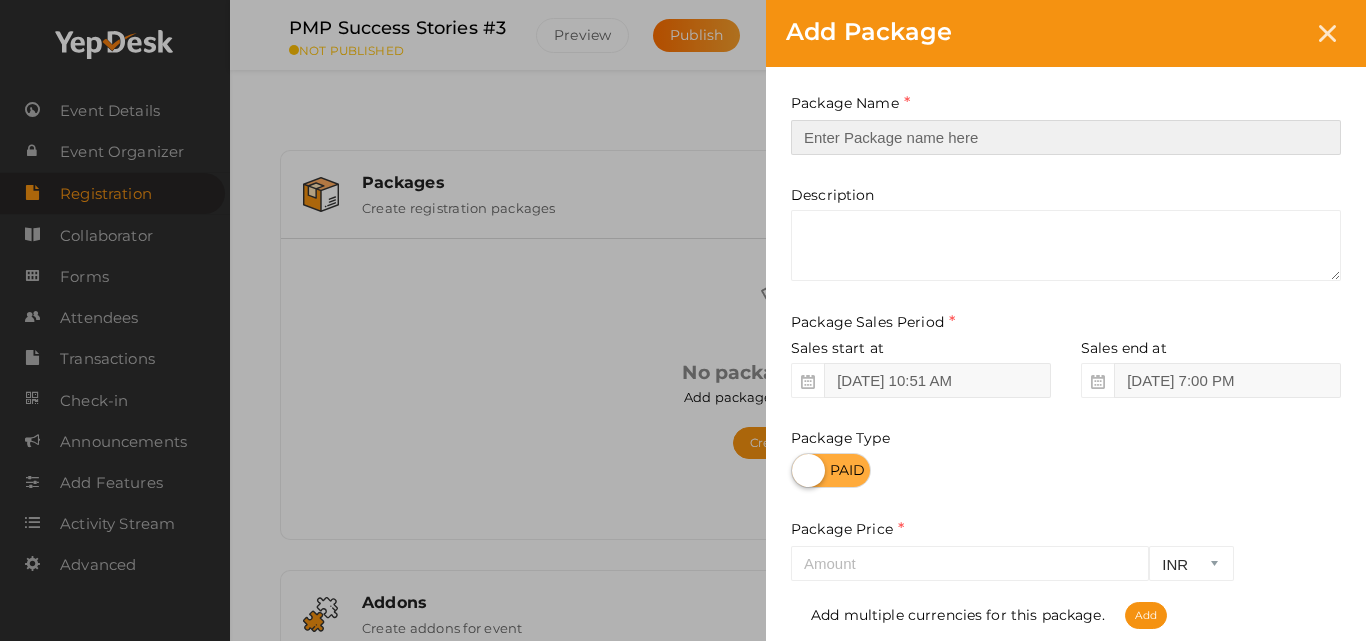 click at bounding box center (1066, 137) 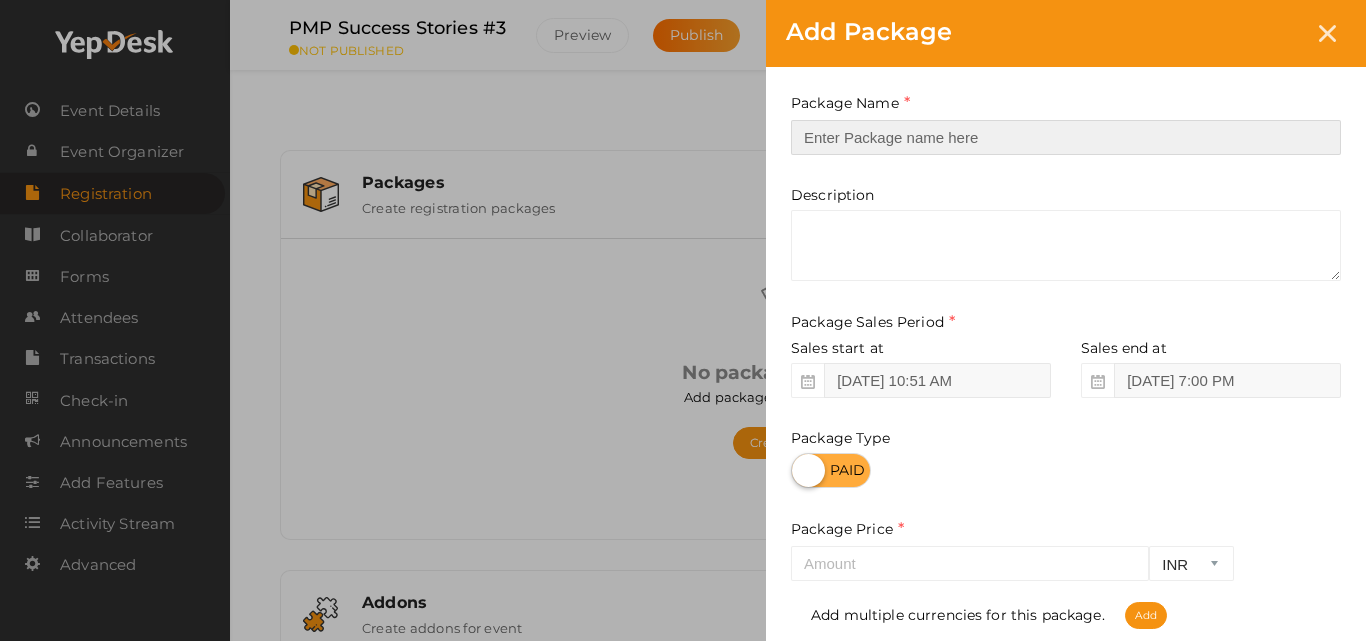 type on "PMIK Member" 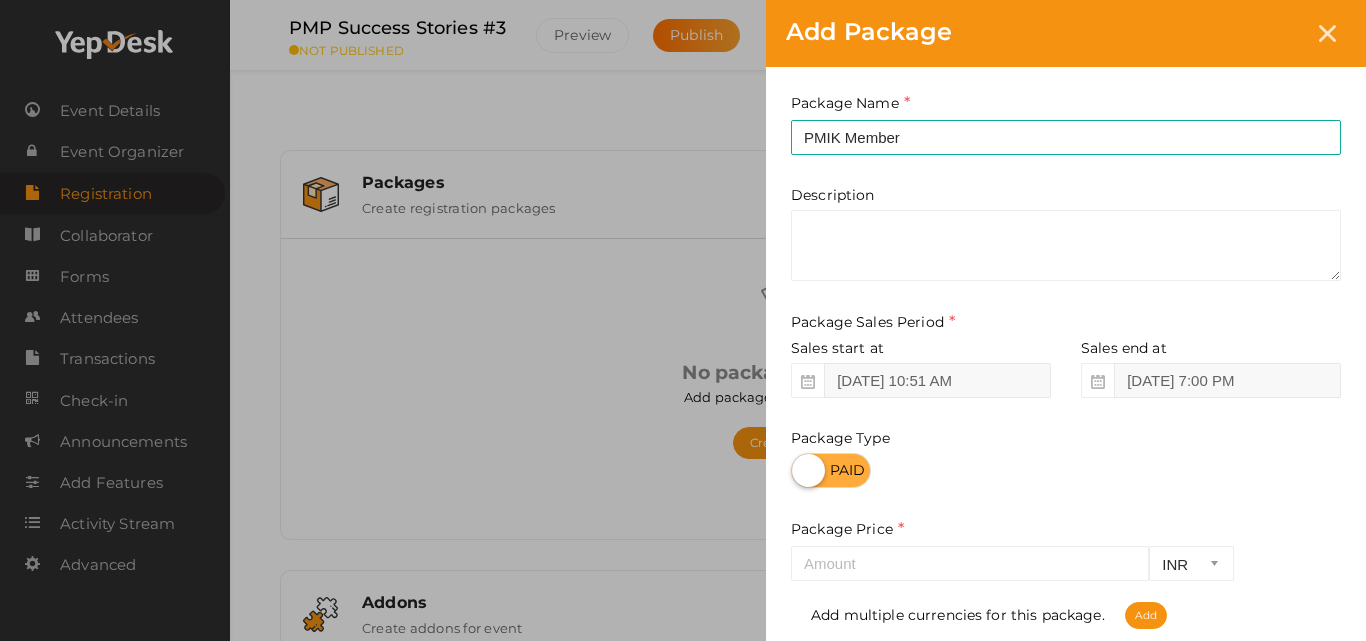 click at bounding box center [831, 470] 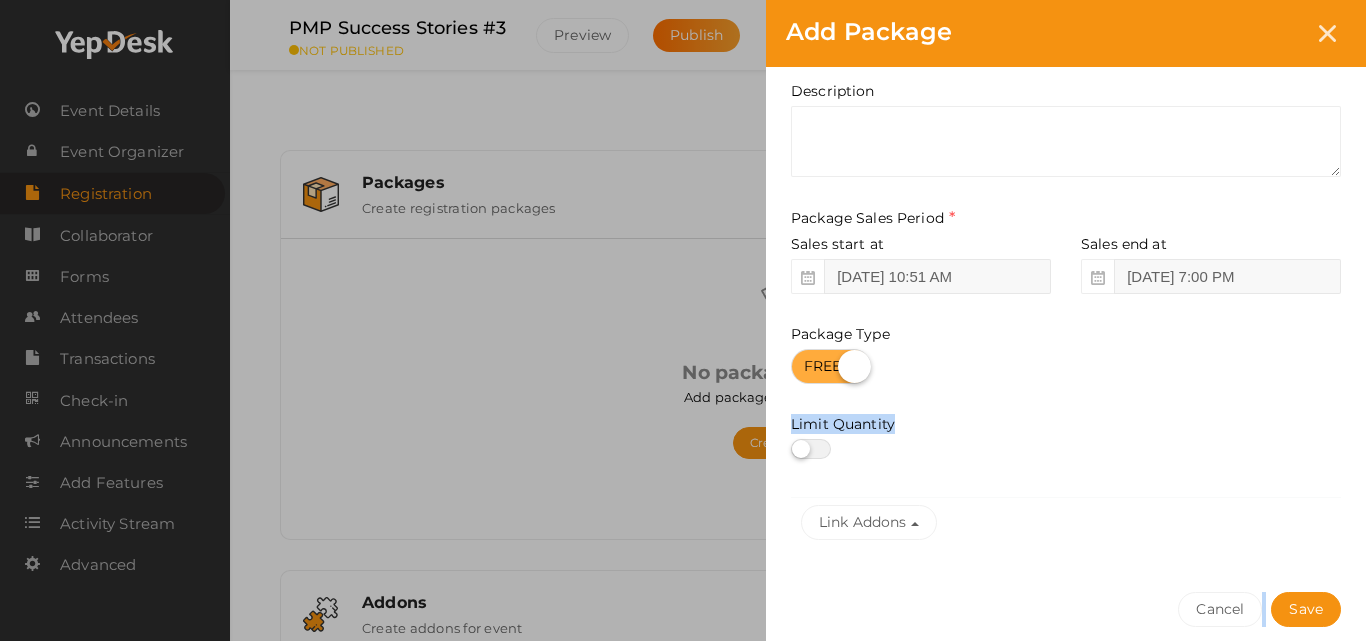 scroll, scrollTop: 188, scrollLeft: 0, axis: vertical 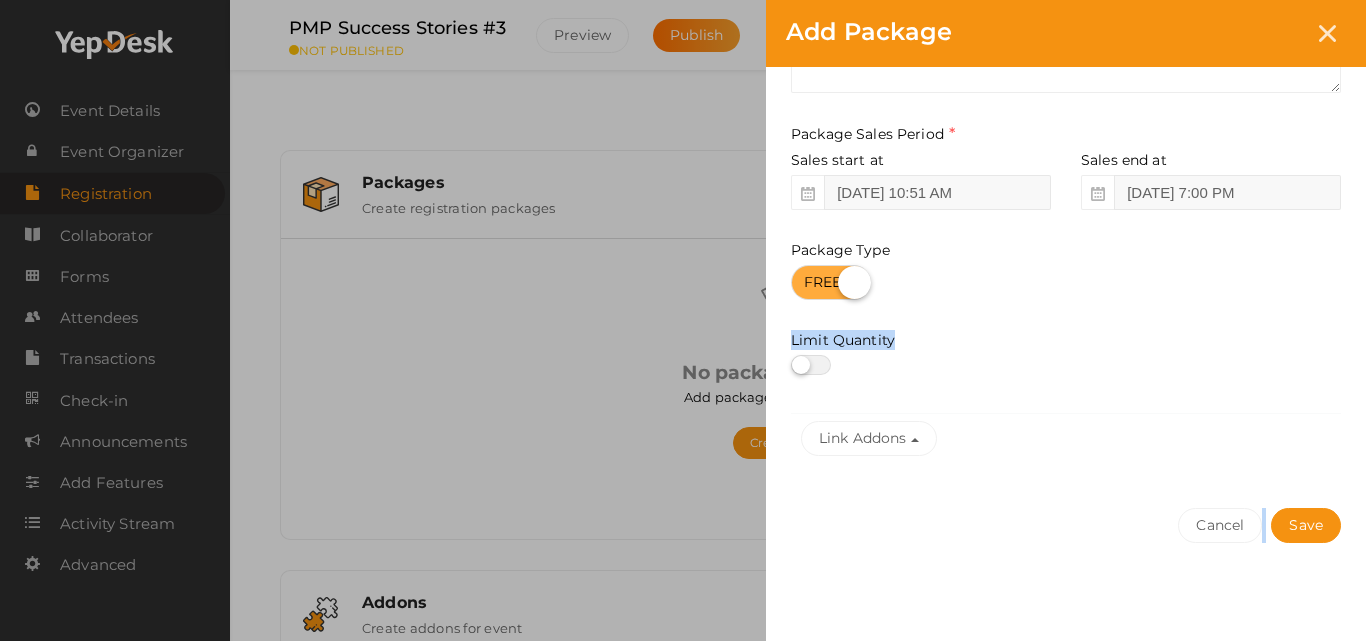 drag, startPoint x: 1359, startPoint y: 479, endPoint x: 1351, endPoint y: 632, distance: 153.20901 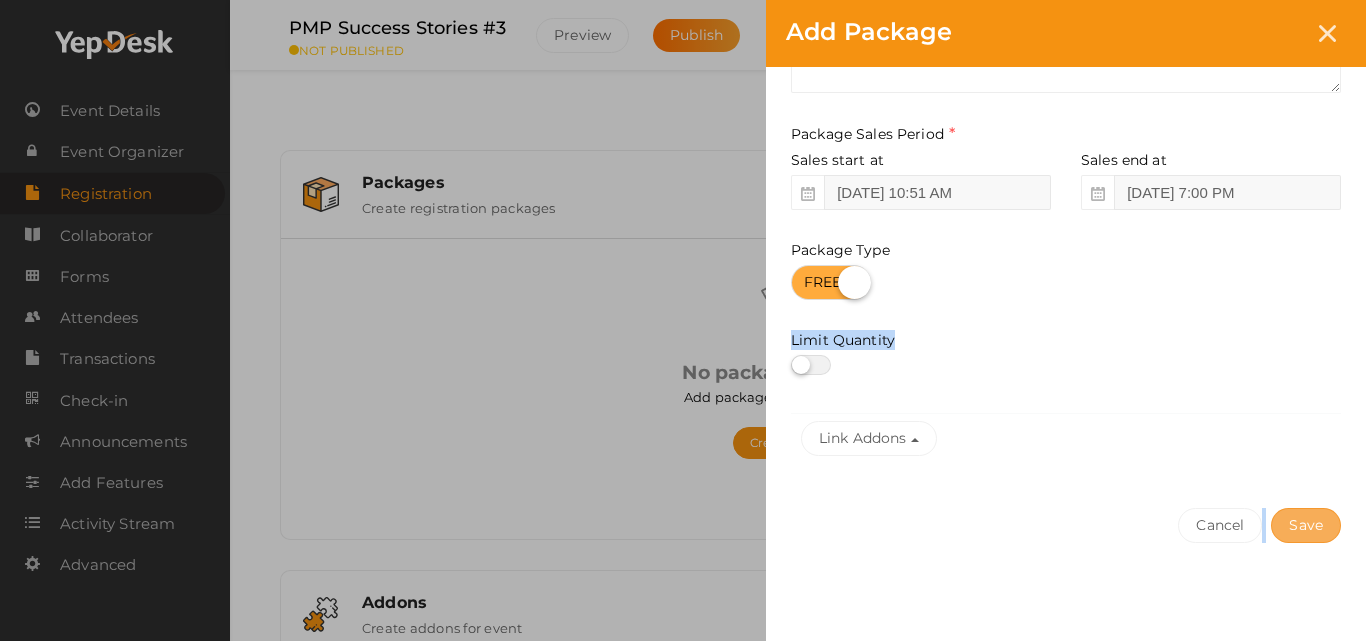 click on "Save" at bounding box center (1306, 525) 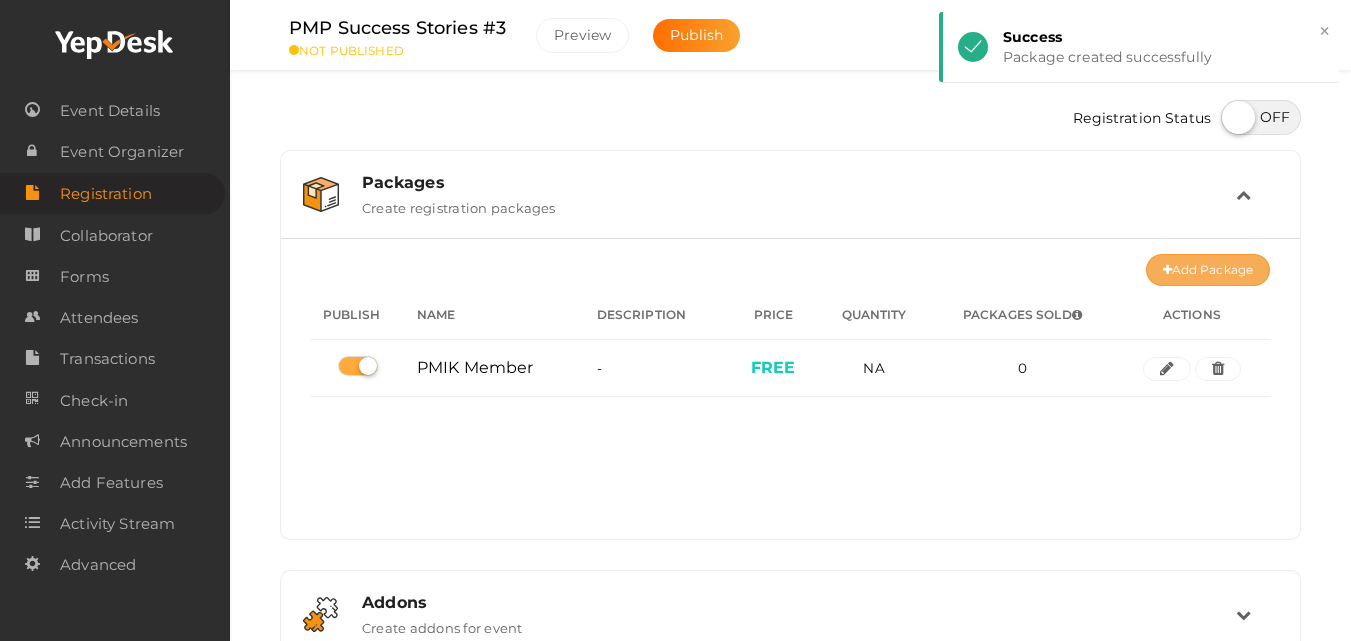 click on "Add Package" at bounding box center (1208, 270) 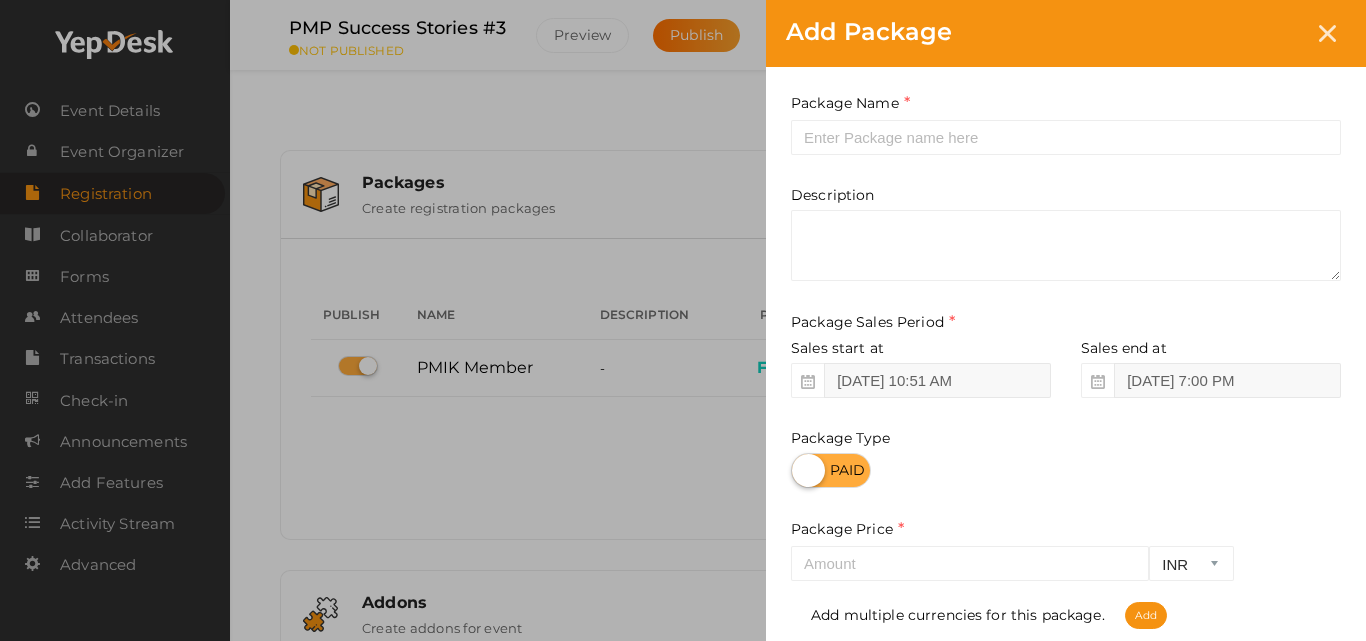 click on "Add Package
Package Name
This
field is Required.
Package
Name already used.
Description
Package Sales Period
Sales start at
[DATE] 10:51 AM
Sales end at
[DATE] 7:00 PM" at bounding box center (683, 320) 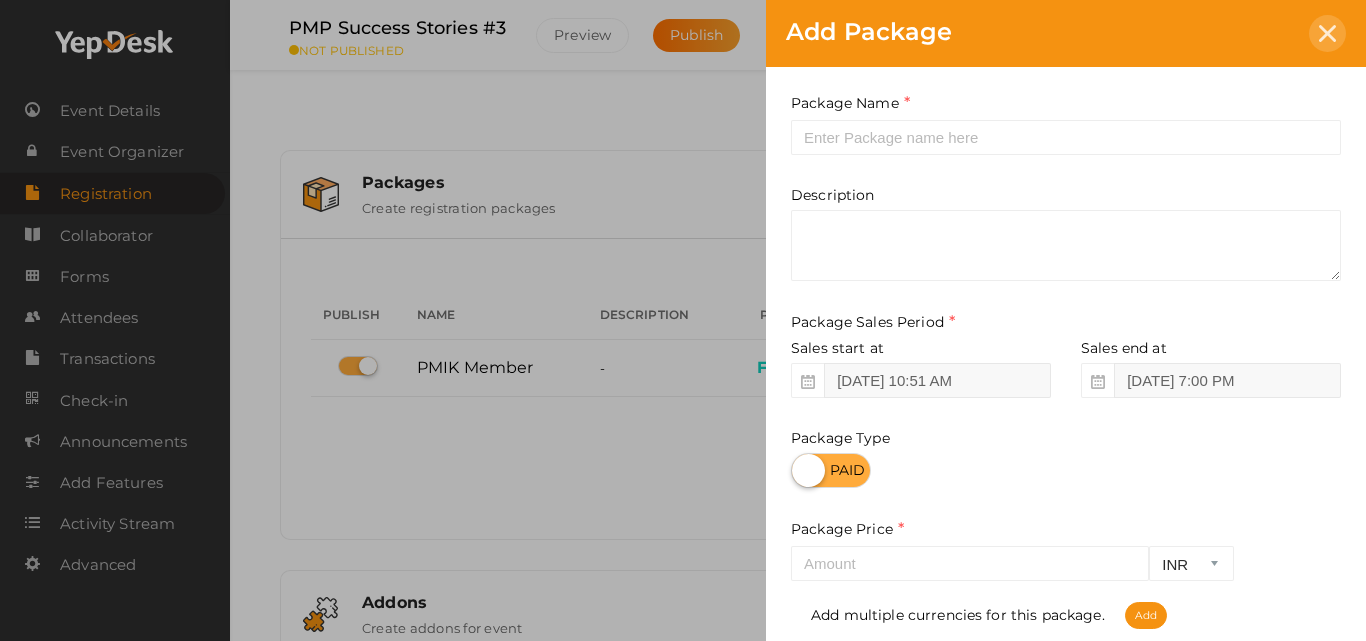 click 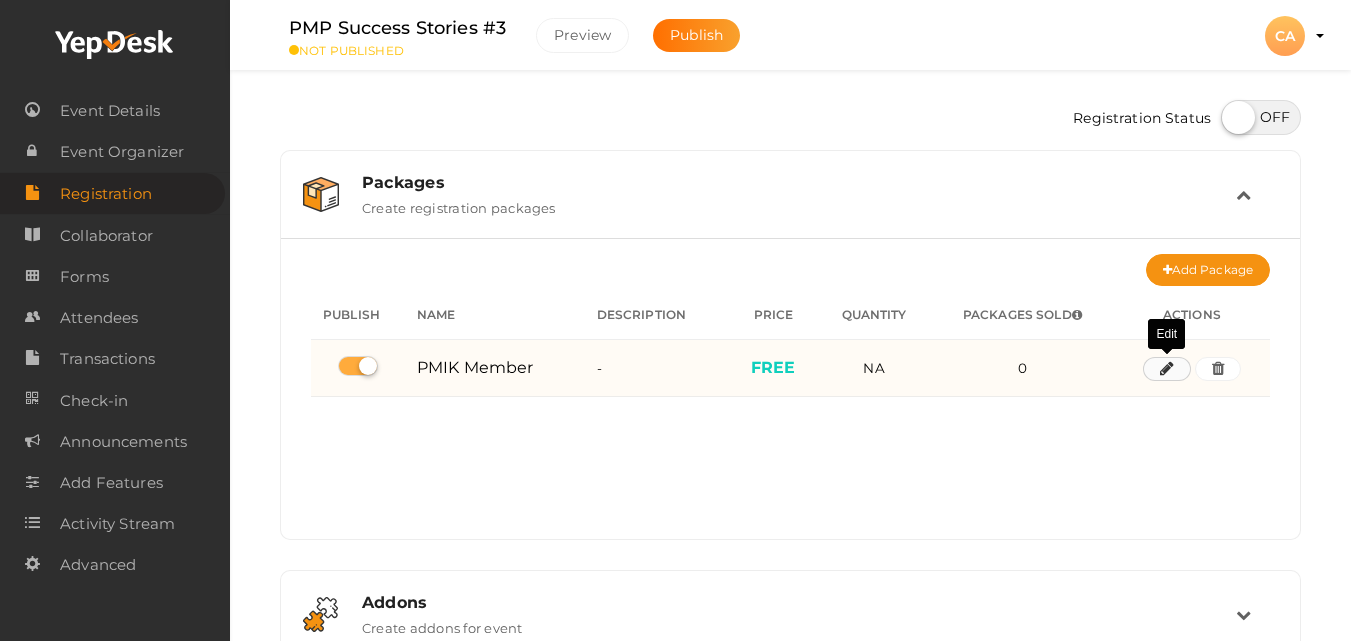 click at bounding box center [1167, 369] 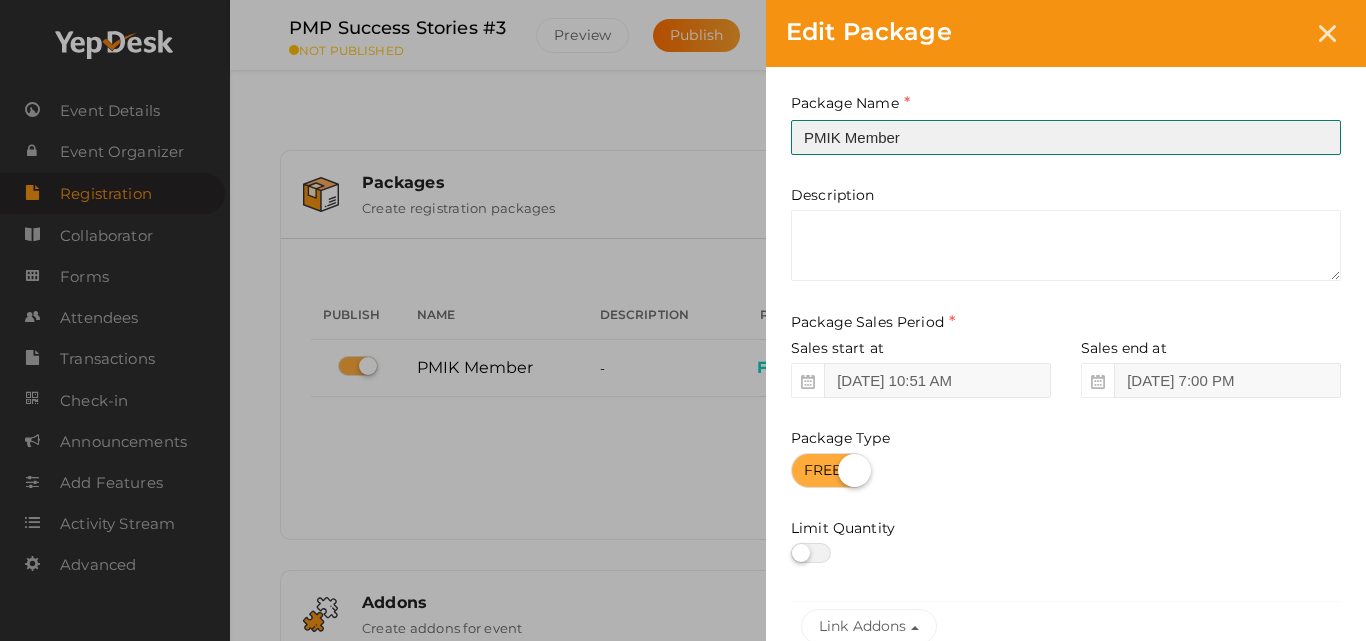 click on "PMIK Member" at bounding box center (1066, 137) 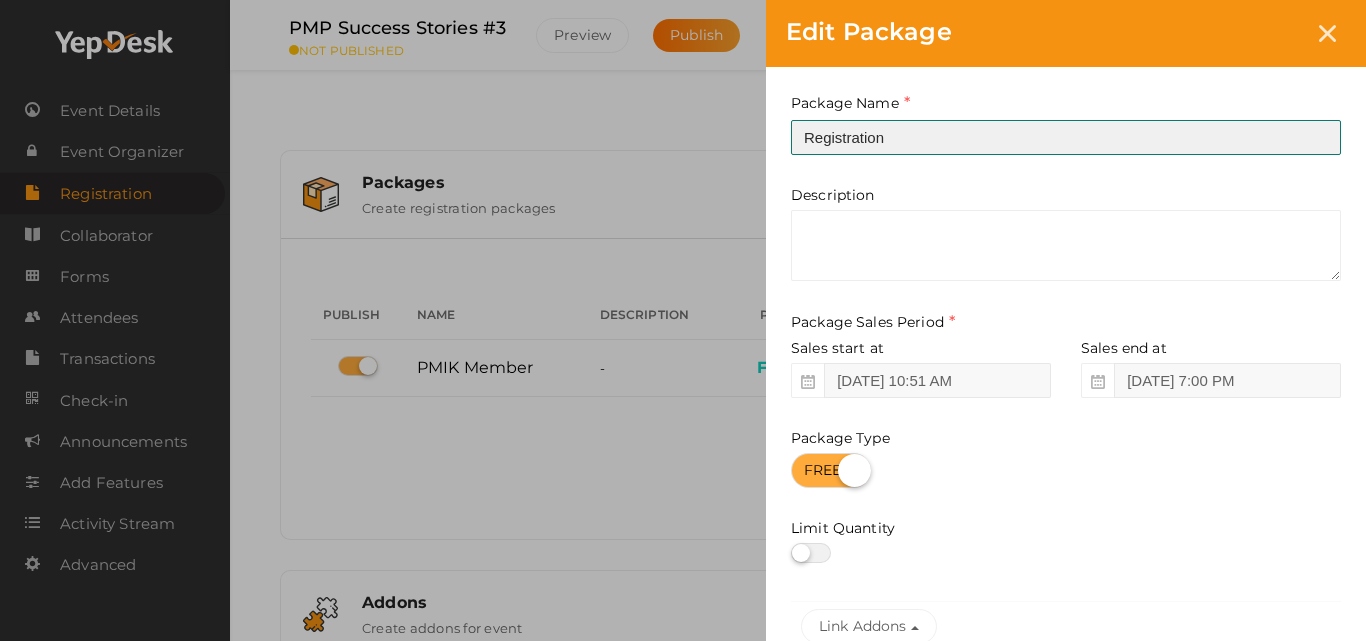 type on "Registration" 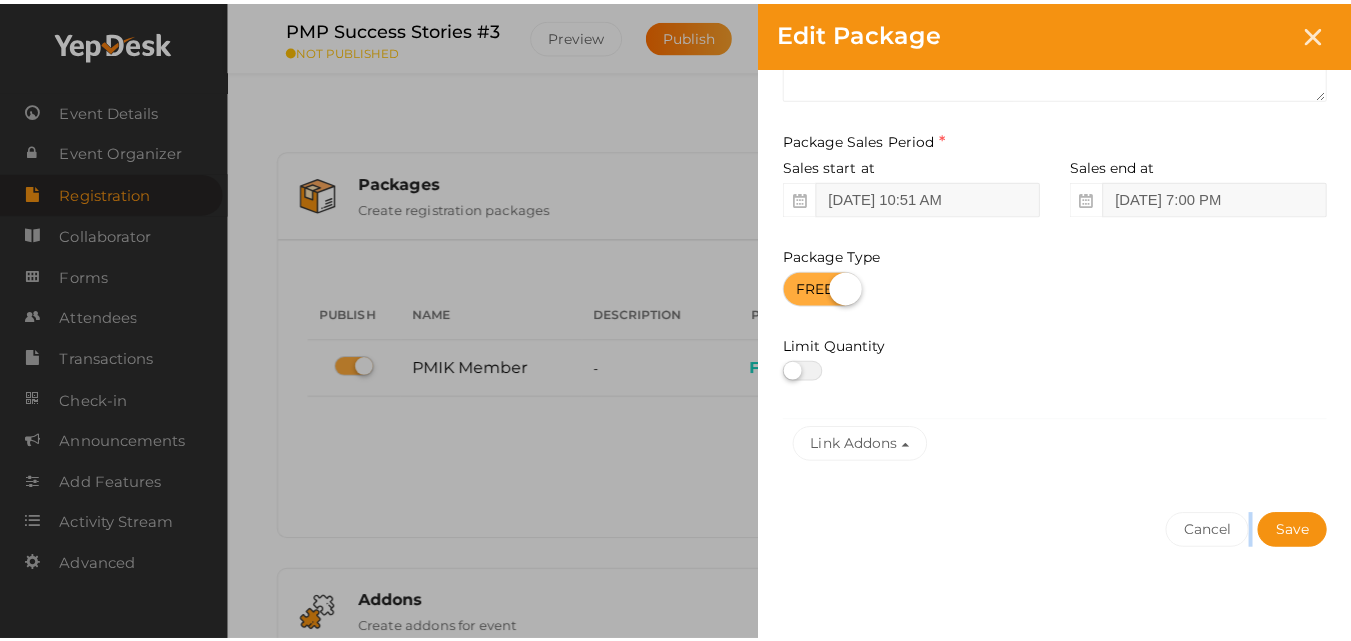 scroll, scrollTop: 188, scrollLeft: 0, axis: vertical 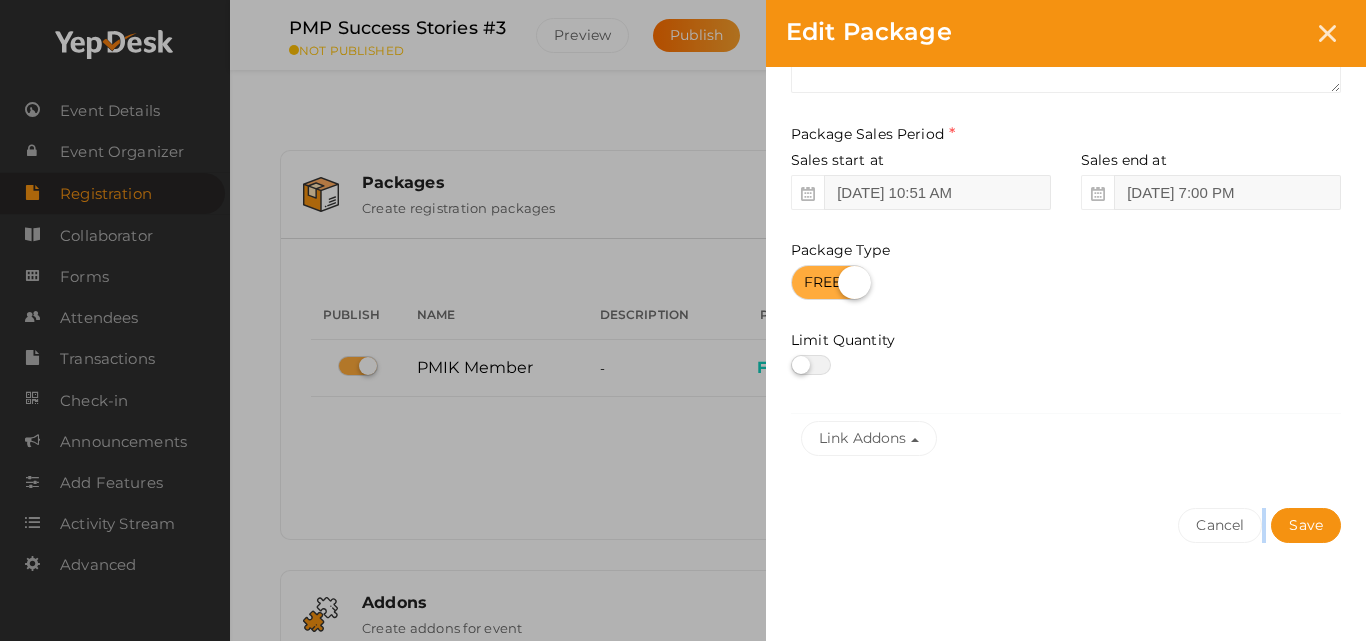 drag, startPoint x: 1355, startPoint y: 542, endPoint x: 1362, endPoint y: 632, distance: 90.27181 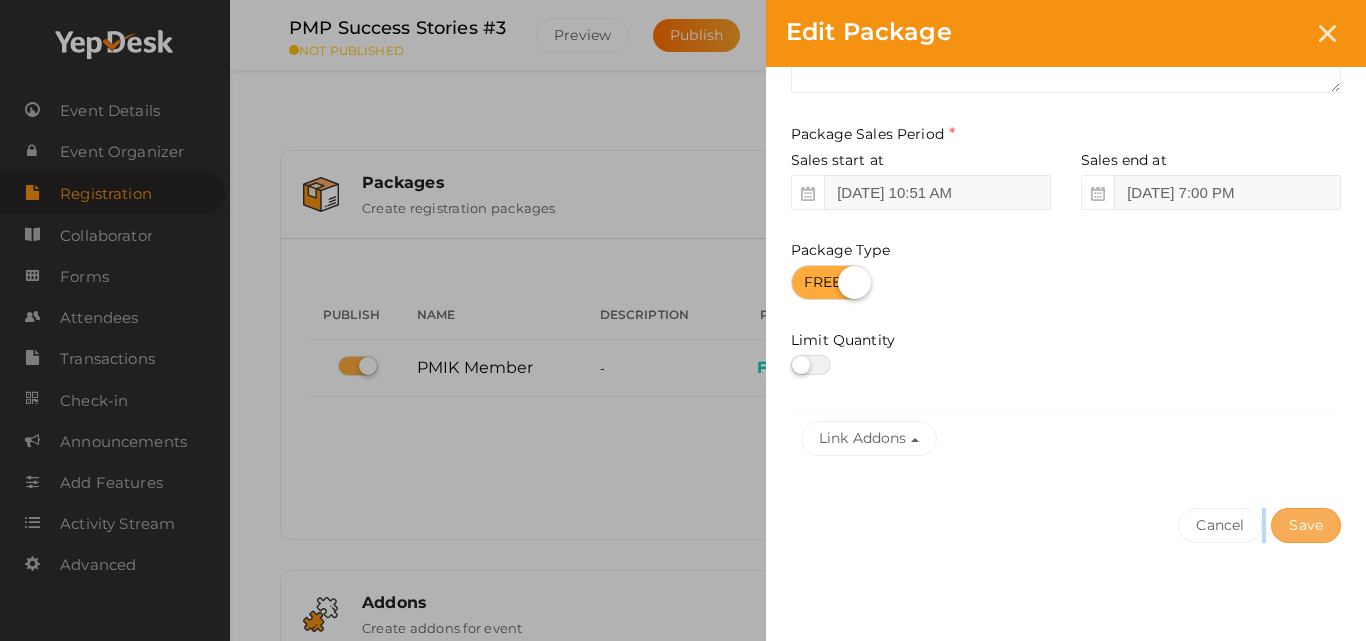 click on "Save" at bounding box center [1306, 525] 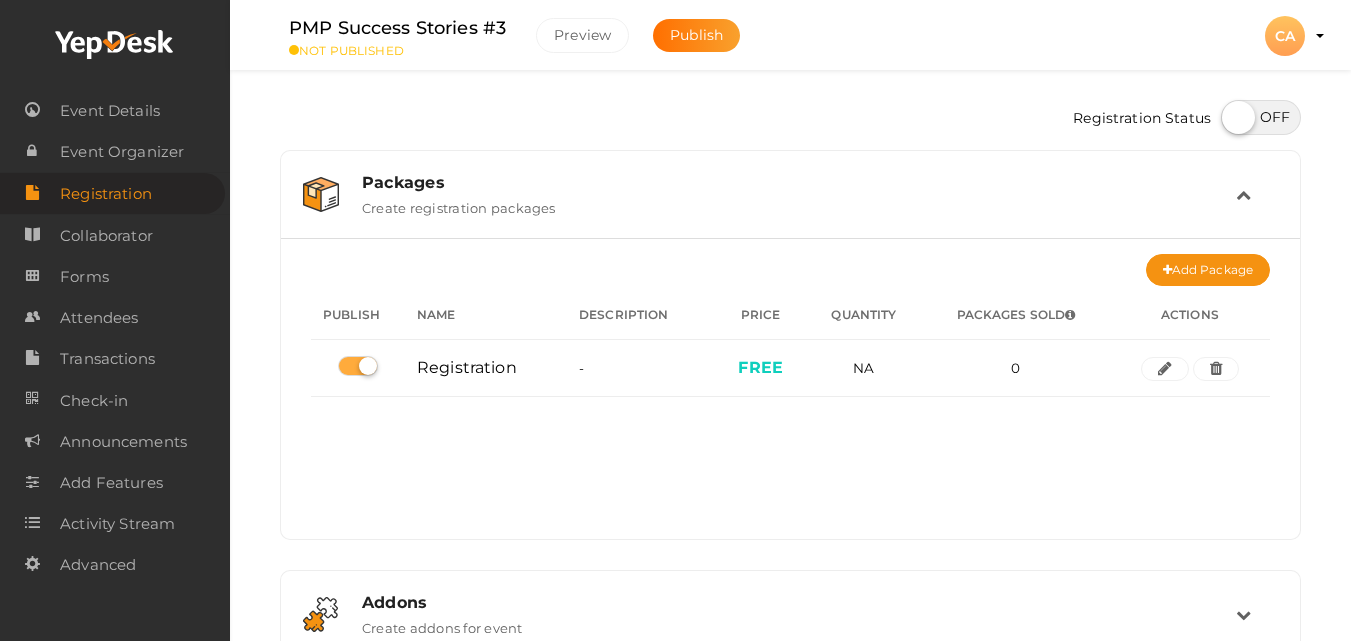 click at bounding box center (1261, 117) 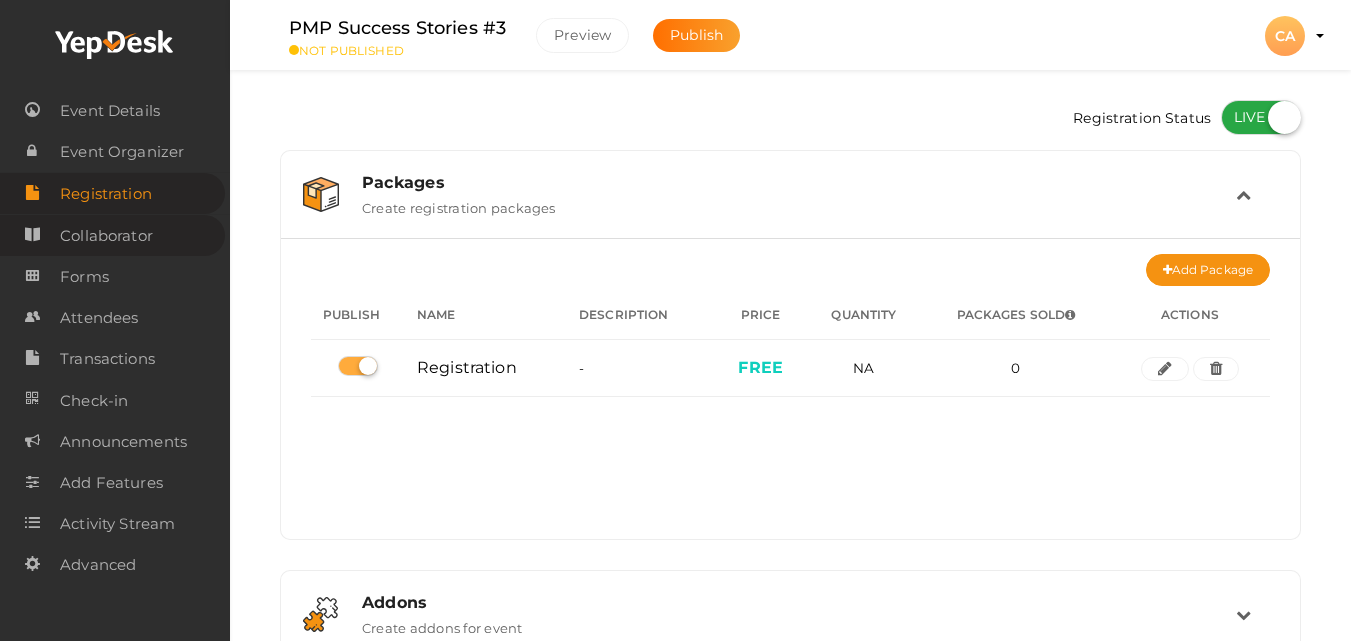 click on "Collaborator" at bounding box center (112, 235) 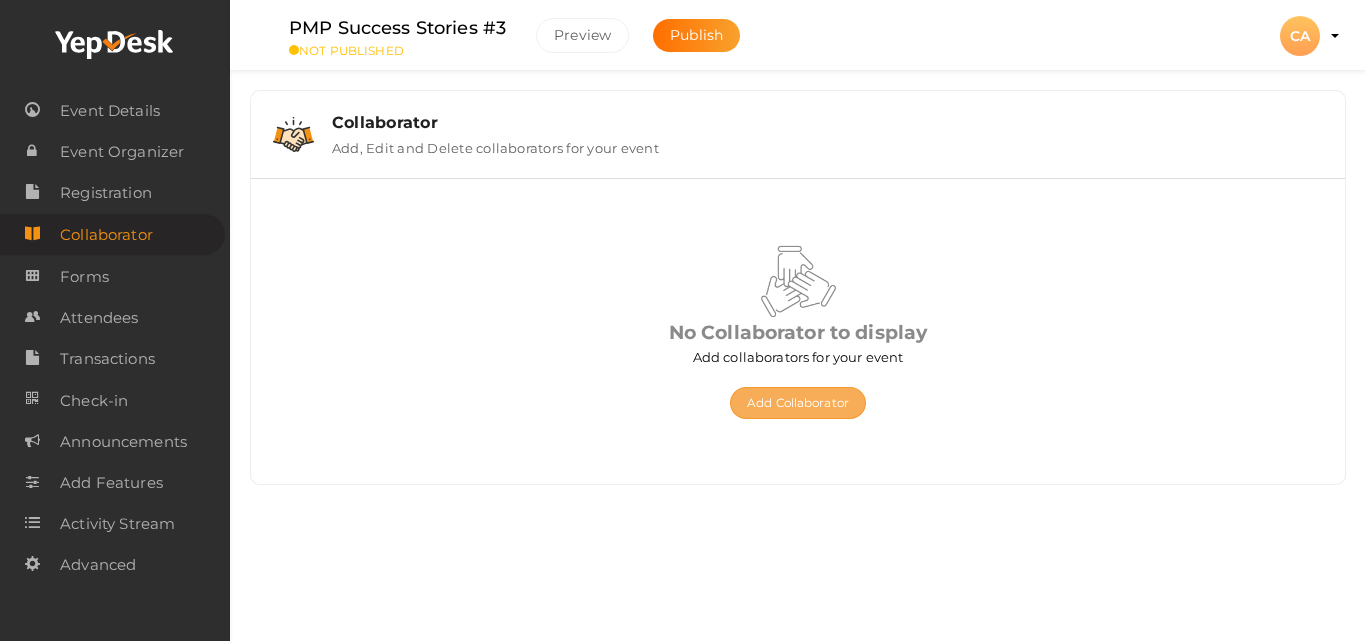 click on "Add Collaborator" at bounding box center (798, 403) 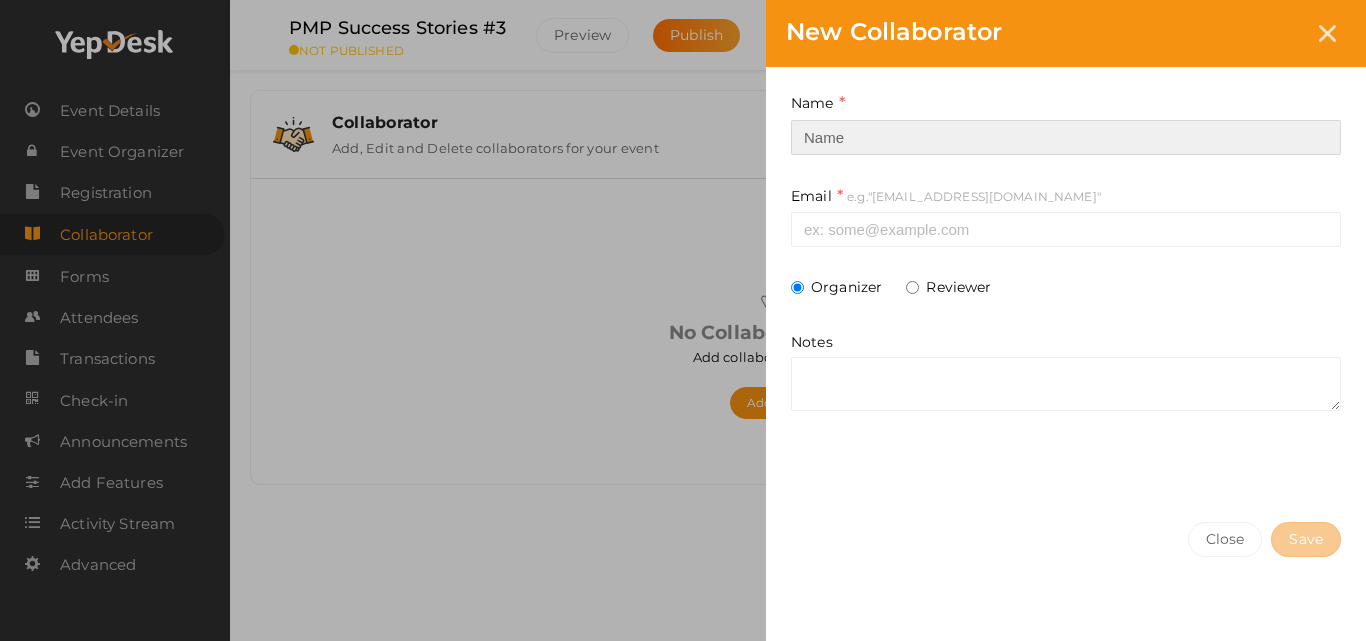 click at bounding box center [1066, 137] 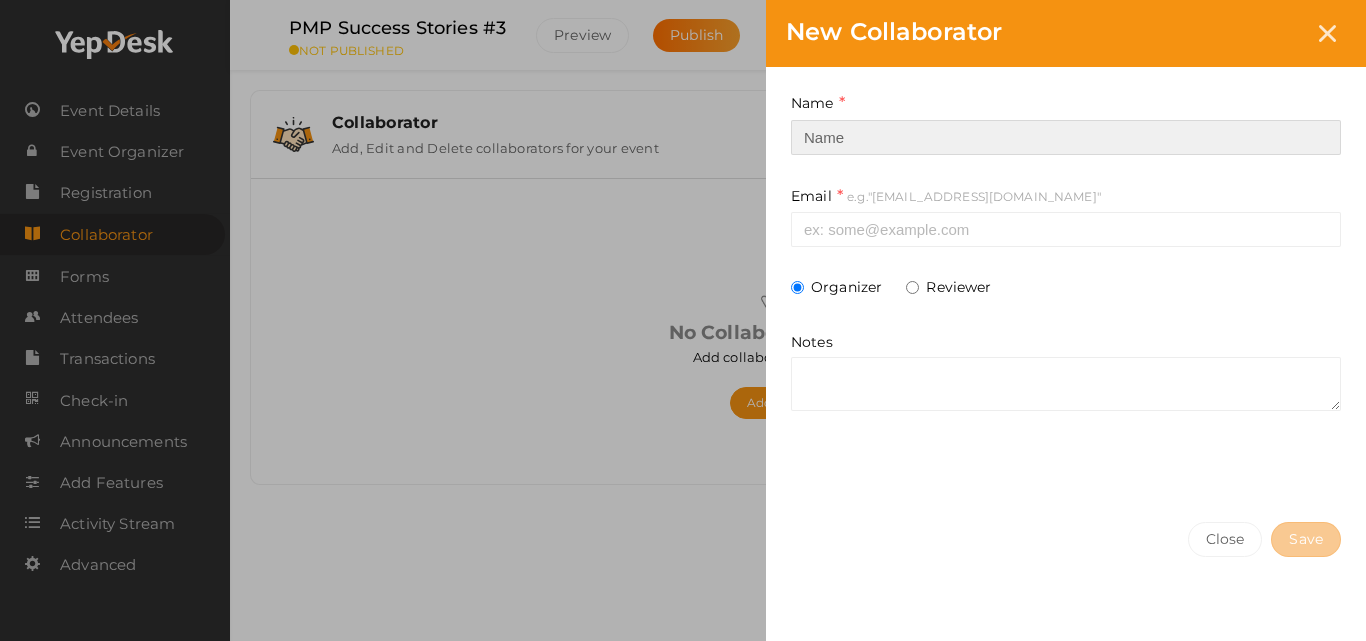 type on "[PERSON_NAME]" 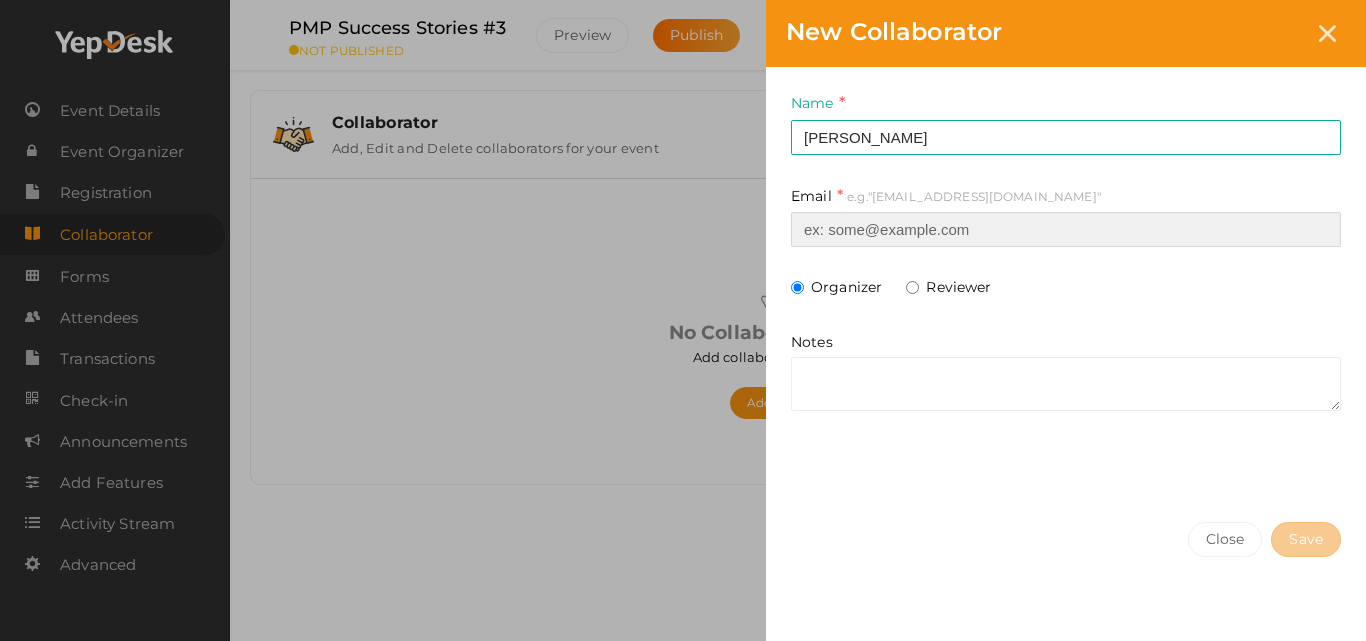 click at bounding box center (1066, 229) 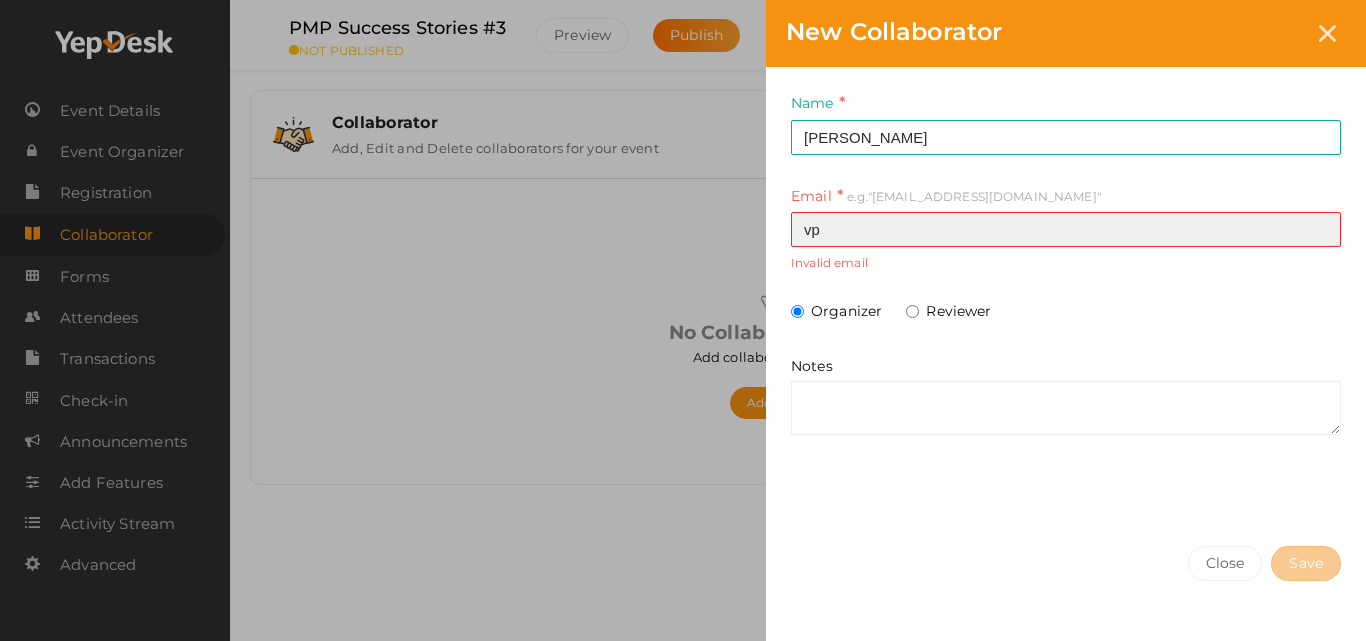 type on "[EMAIL_ADDRESS][DOMAIN_NAME]" 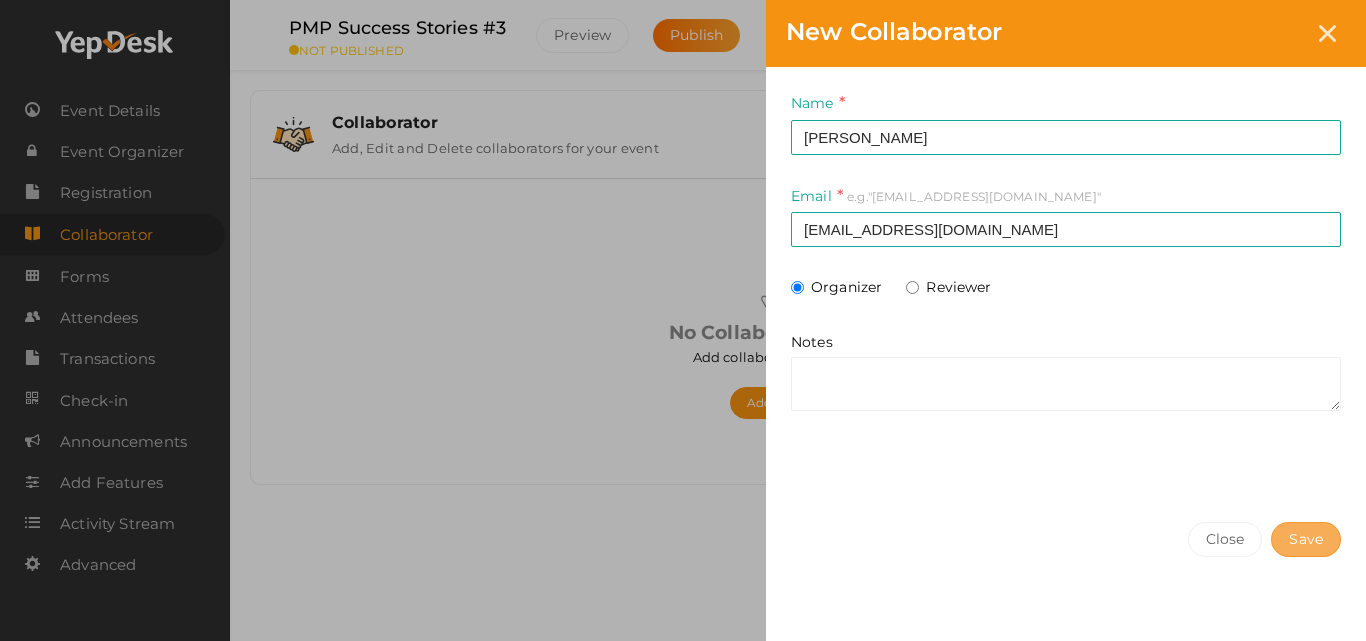 click on "Save" at bounding box center (1306, 539) 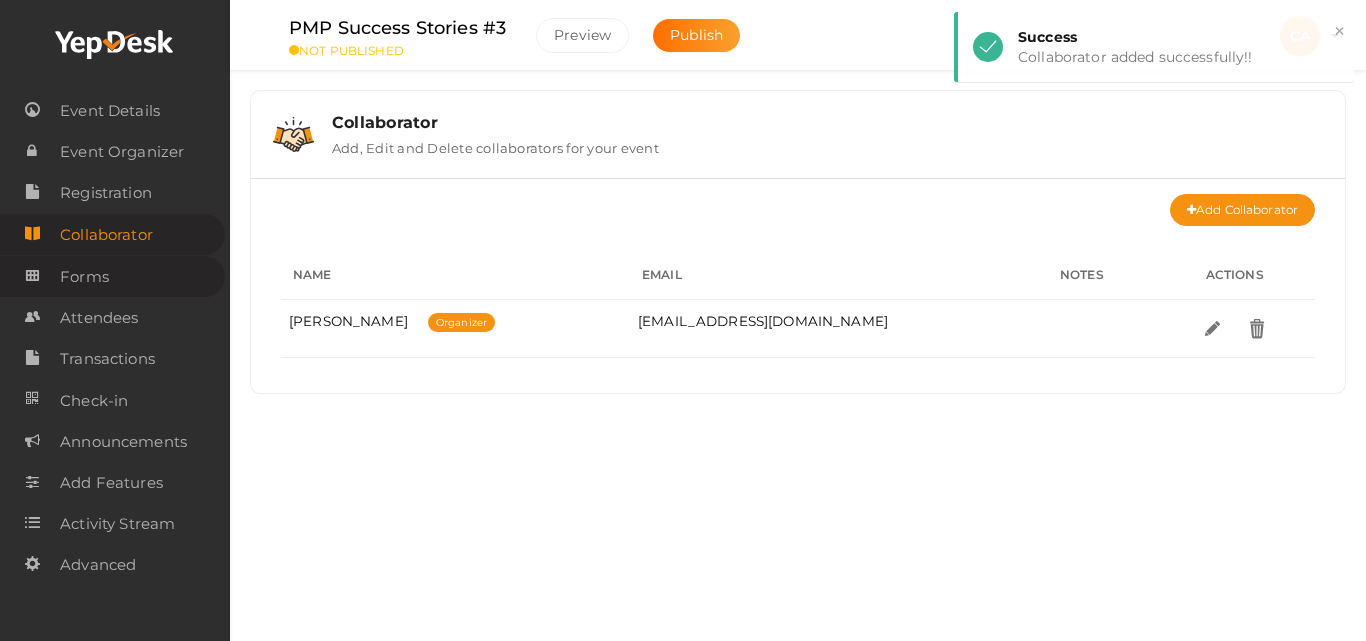click on "Forms" at bounding box center [112, 276] 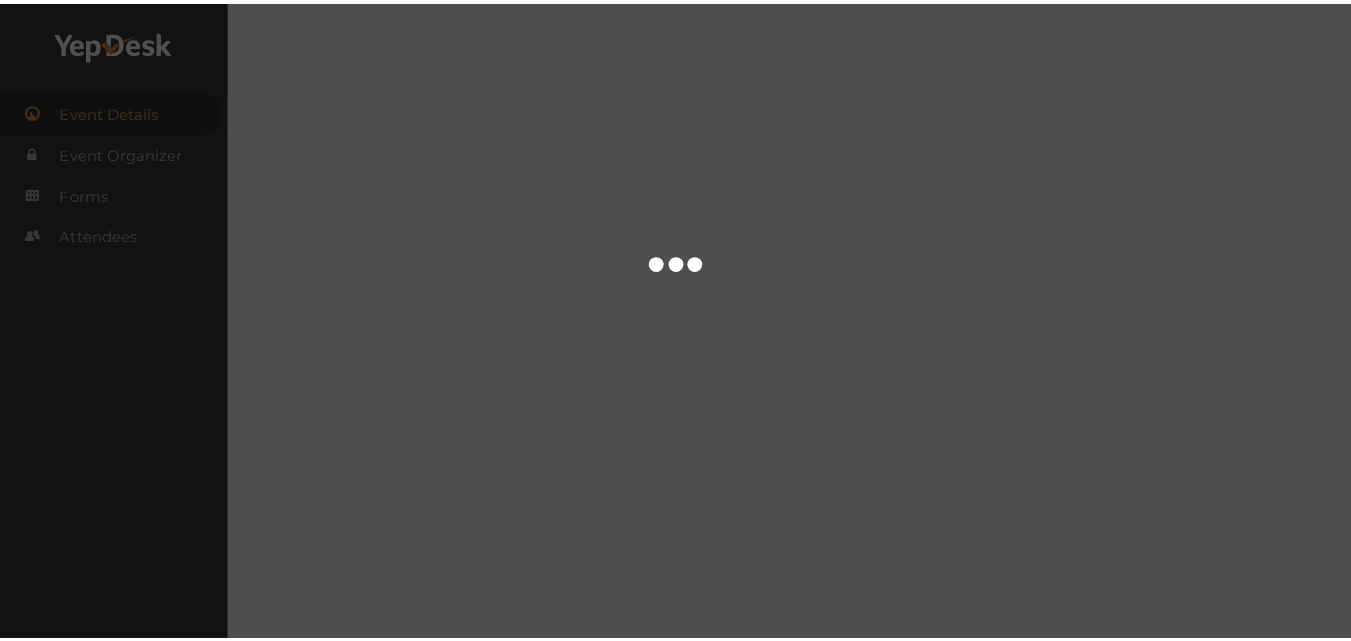 scroll, scrollTop: 0, scrollLeft: 0, axis: both 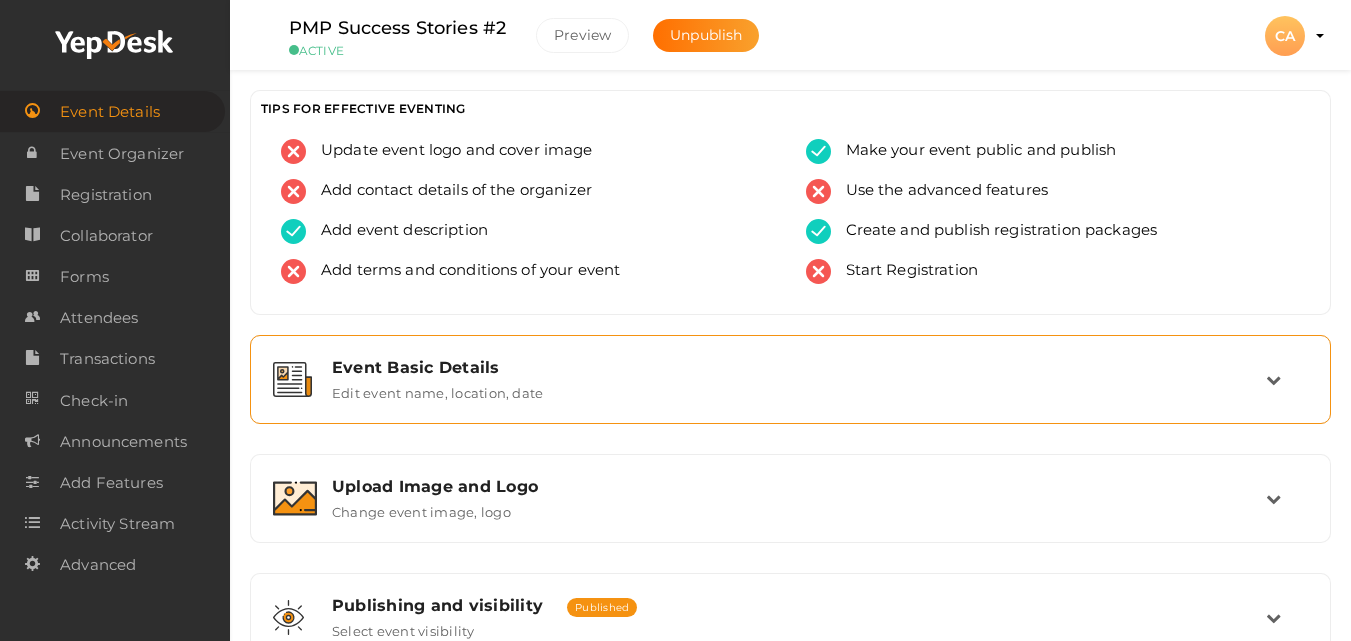 click on "Event Basic Details
Edit event name,
location, date" at bounding box center (790, 379) 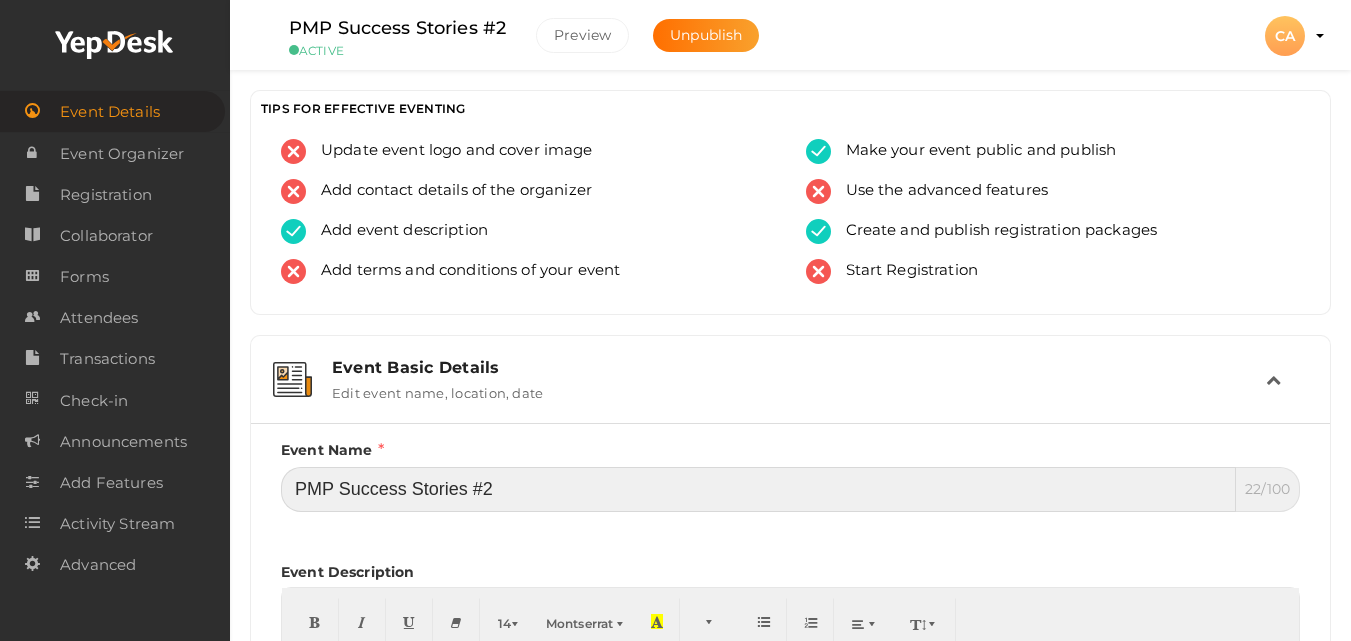 click on "PMP Success Stories #2" at bounding box center (758, 489) 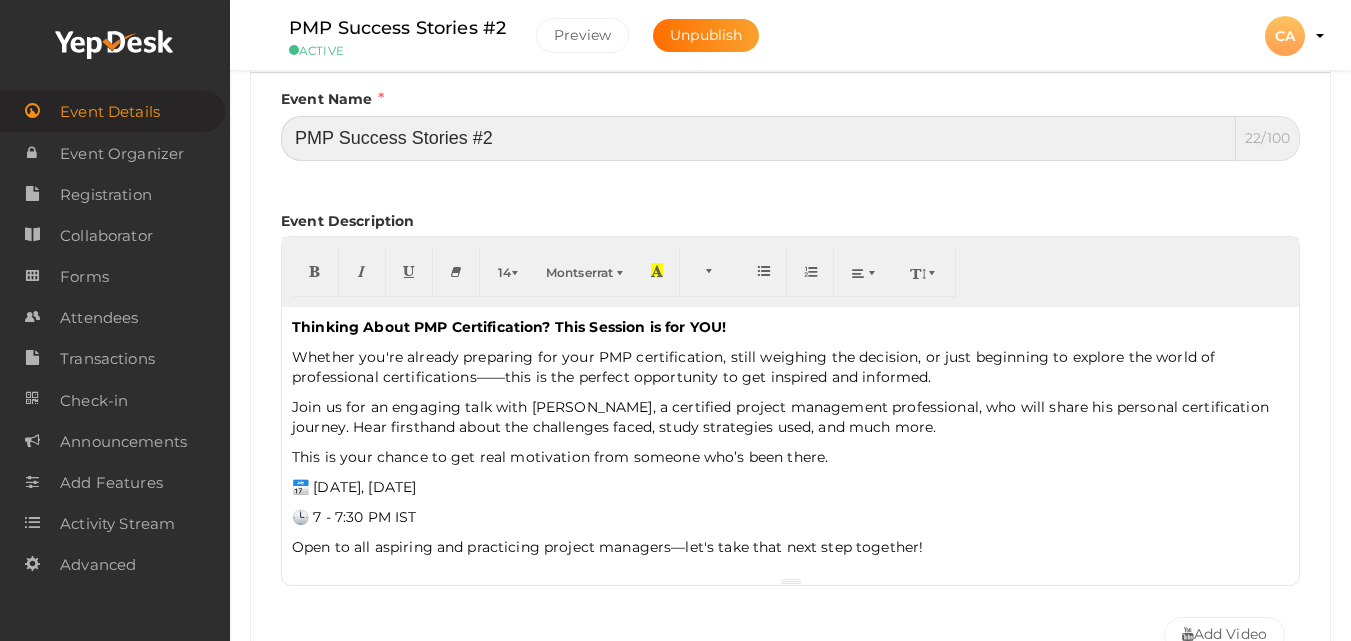 scroll, scrollTop: 360, scrollLeft: 0, axis: vertical 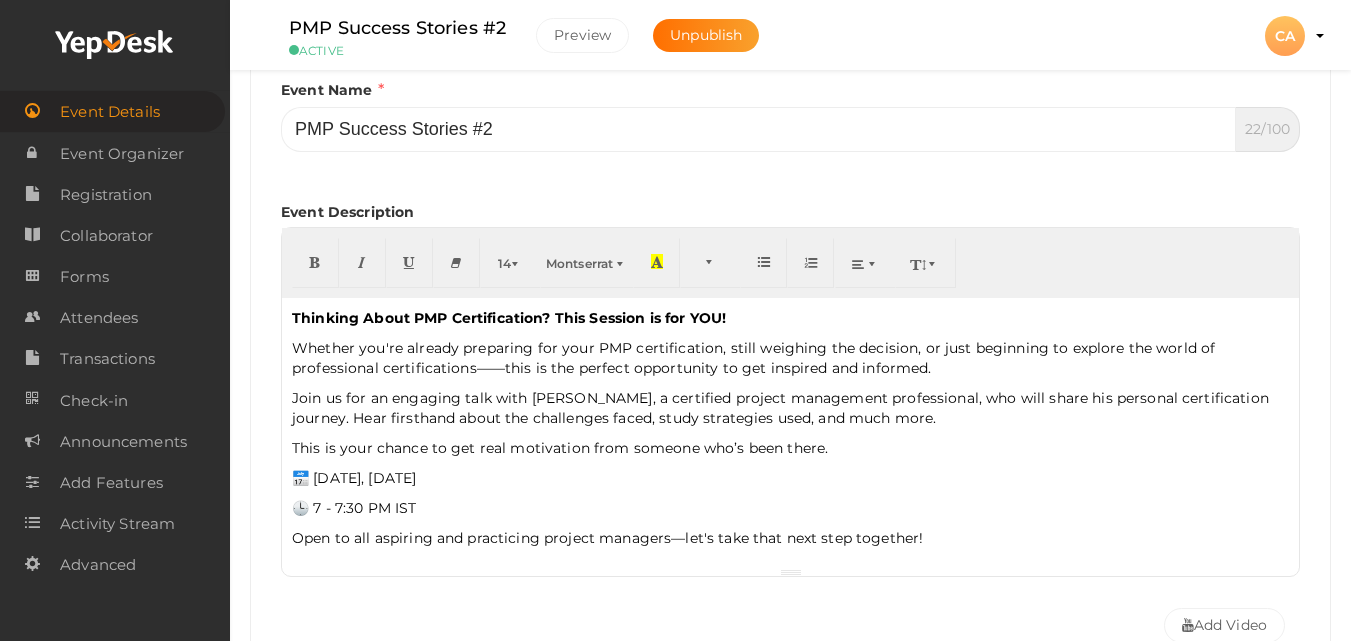 click on "Thinking About PMP Certification? This Session is for YOU!
Whether you're already preparing for your PMP certification, still weighing the decision, or just beginning to explore the world of professional certifications——this is the perfect opportunity to get inspired and informed.
Join us for an engaging talk with Sooraj H, a certified project management professional, who will share his personal certification journey. Hear firsthand about the challenges faced, study strategies used, and much more.
This is your chance to get real motivation from someone who’s been there.
📅 June 28th, Saturday
🕒 7 - 7:30 PM IST
Open to all aspiring and practicing project managers—let's take that next step together!" at bounding box center [790, 433] 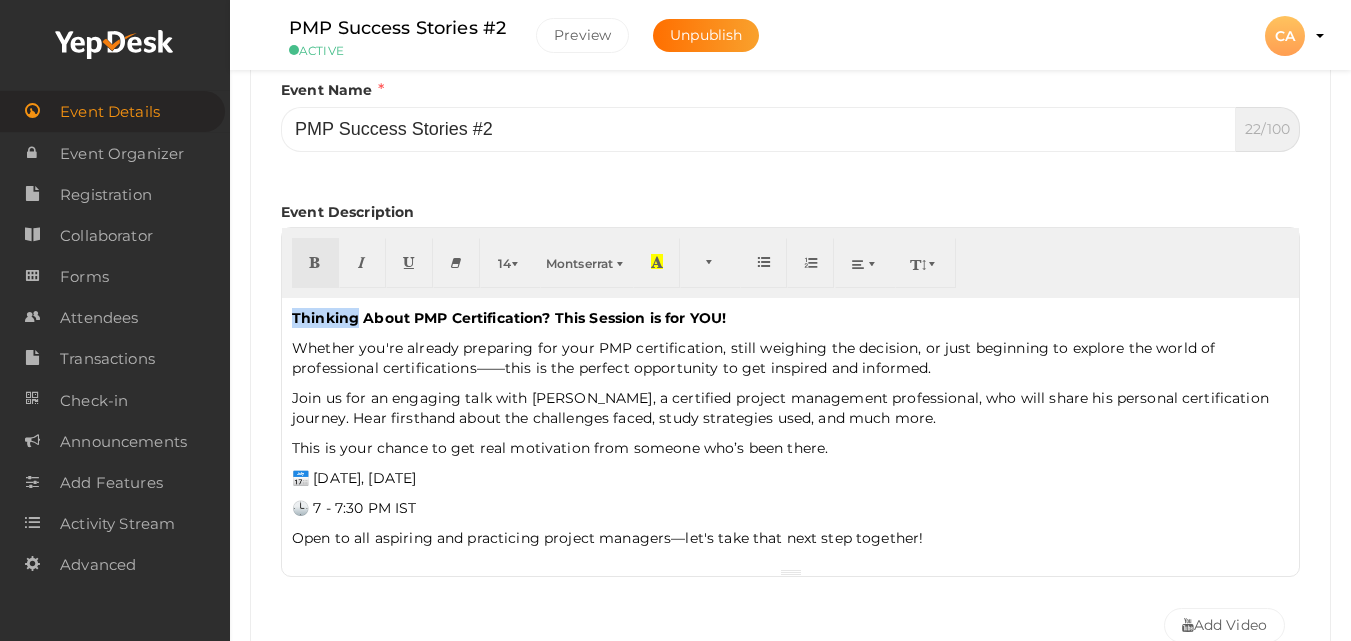 click on "Thinking About PMP Certification? This Session is for YOU!
Whether you're already preparing for your PMP certification, still weighing the decision, or just beginning to explore the world of professional certifications——this is the perfect opportunity to get inspired and informed.
Join us for an engaging talk with Sooraj H, a certified project management professional, who will share his personal certification journey. Hear firsthand about the challenges faced, study strategies used, and much more.
This is your chance to get real motivation from someone who’s been there.
📅 June 28th, Saturday
🕒 7 - 7:30 PM IST
Open to all aspiring and practicing project managers—let's take that next step together!" at bounding box center [790, 433] 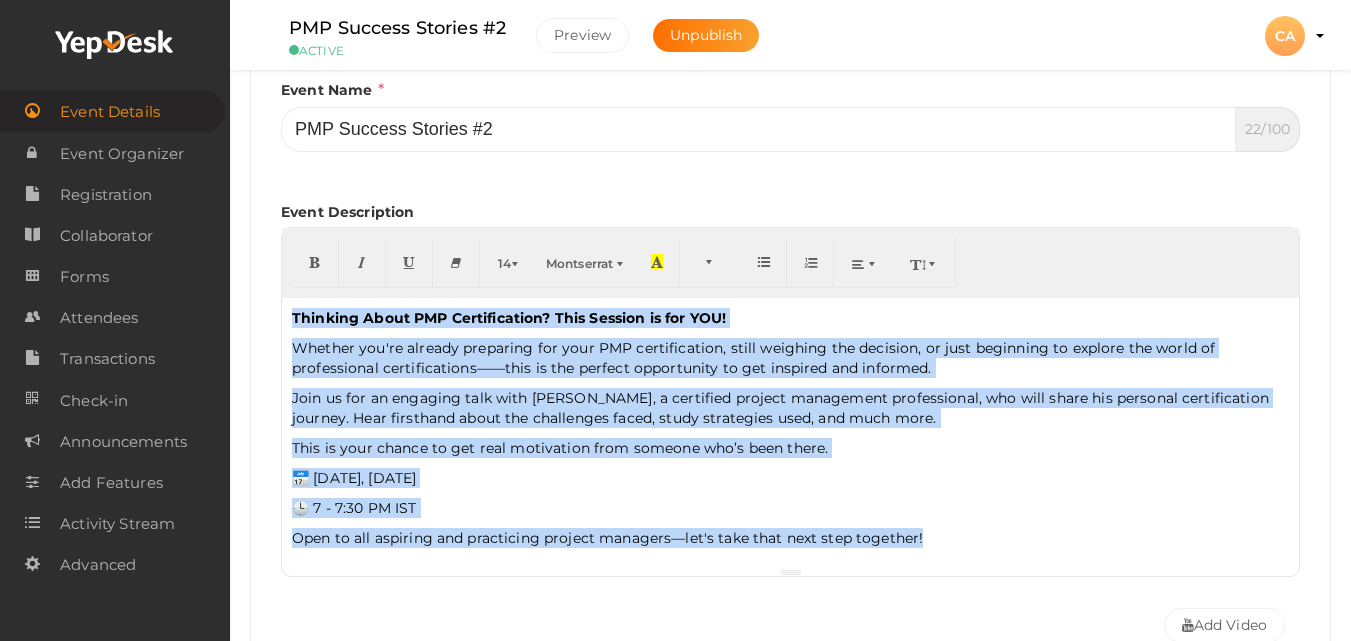 copy on "Thinking About PMP Certification? This Session is for YOU!
Whether you're already preparing for your PMP certification, still weighing the decision, or just beginning to explore the world of professional certifications——this is the perfect opportunity to get inspired and informed.
Join us for an engaging talk with Sooraj H, a certified project management professional, who will share his personal certification journey. Hear firsthand about the challenges faced, study strategies used, and much more.
This is your chance to get real motivation from someone who’s been there.
📅 June 28th, Saturday
🕒 7 - 7:30 PM IST
Open to all aspiring and practicing project managers—let's take that next step together!" 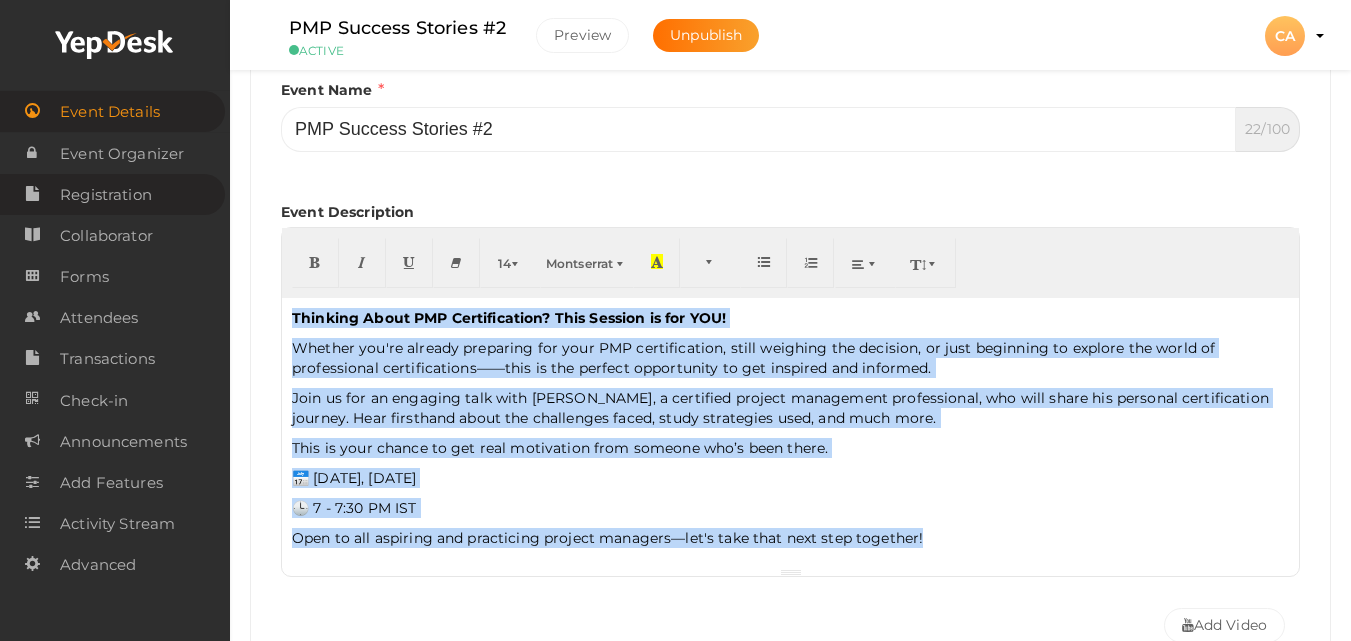 click on "Registration" at bounding box center (106, 195) 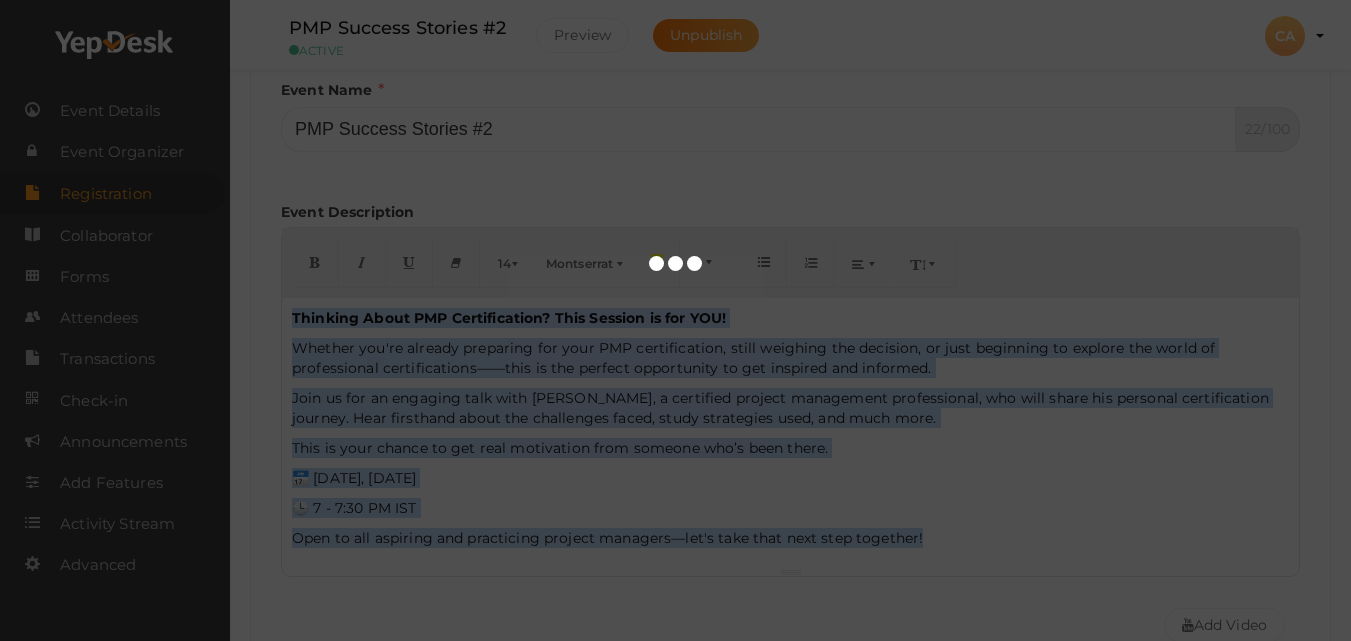 click on "Registration" at bounding box center (106, 194) 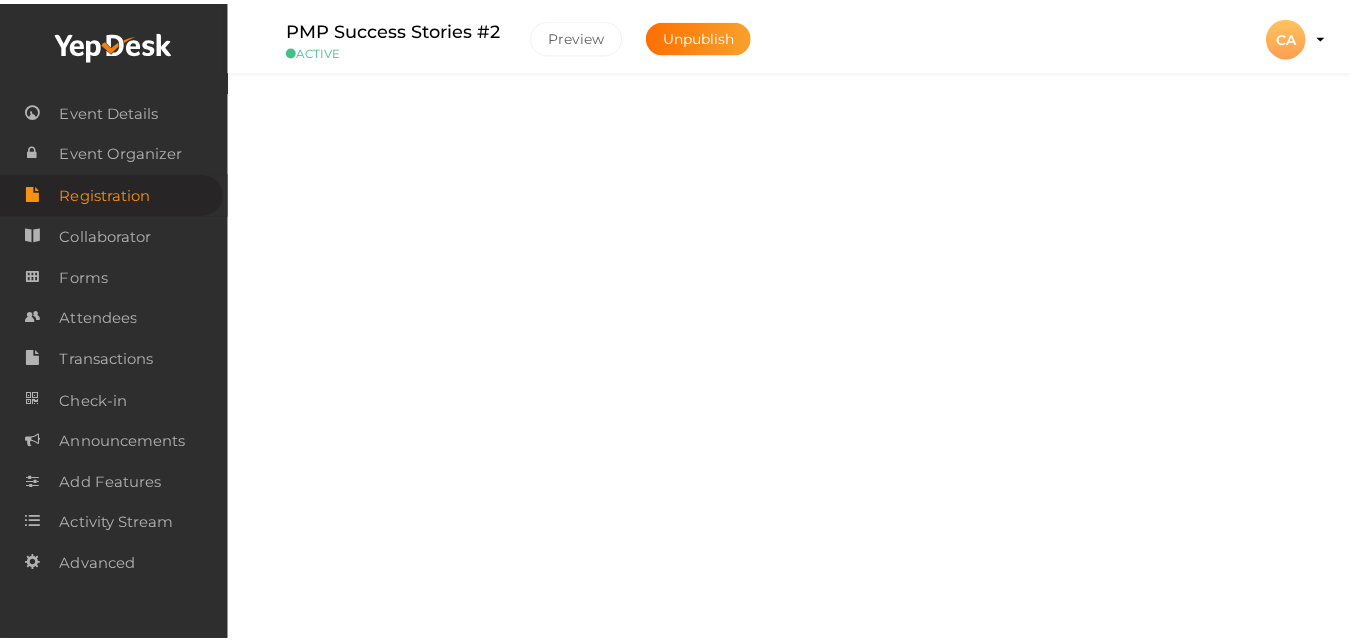 scroll, scrollTop: 0, scrollLeft: 0, axis: both 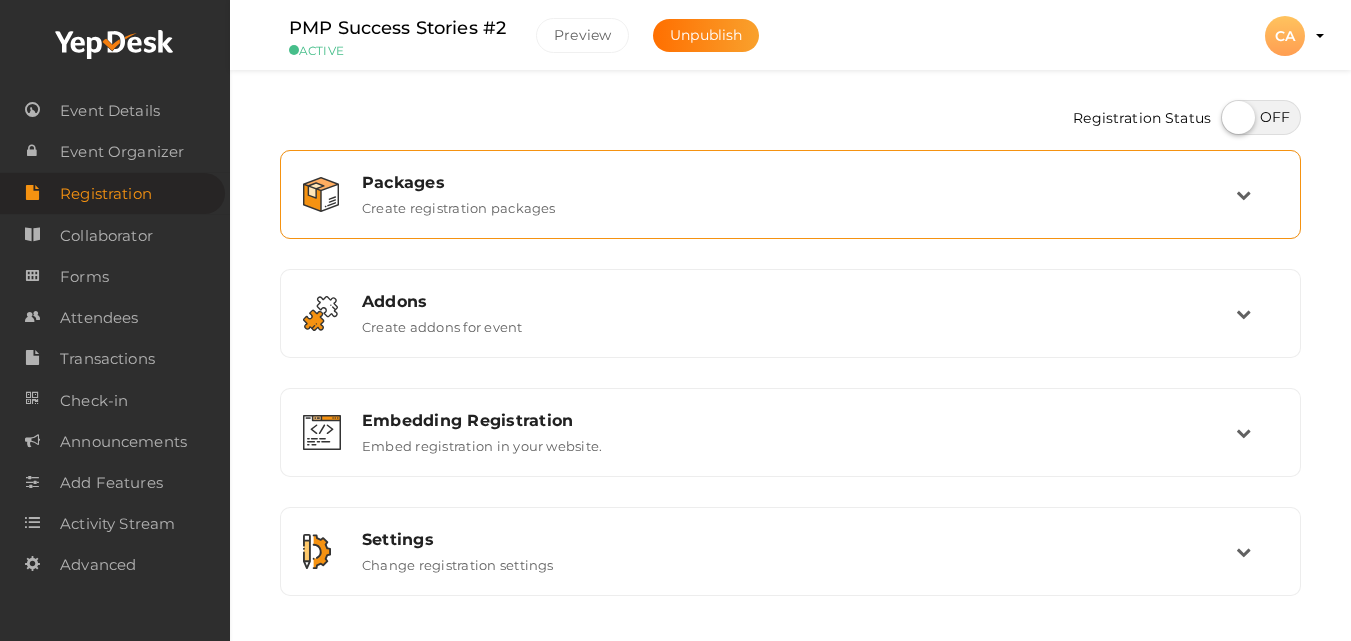 click on "Packages" at bounding box center [799, 182] 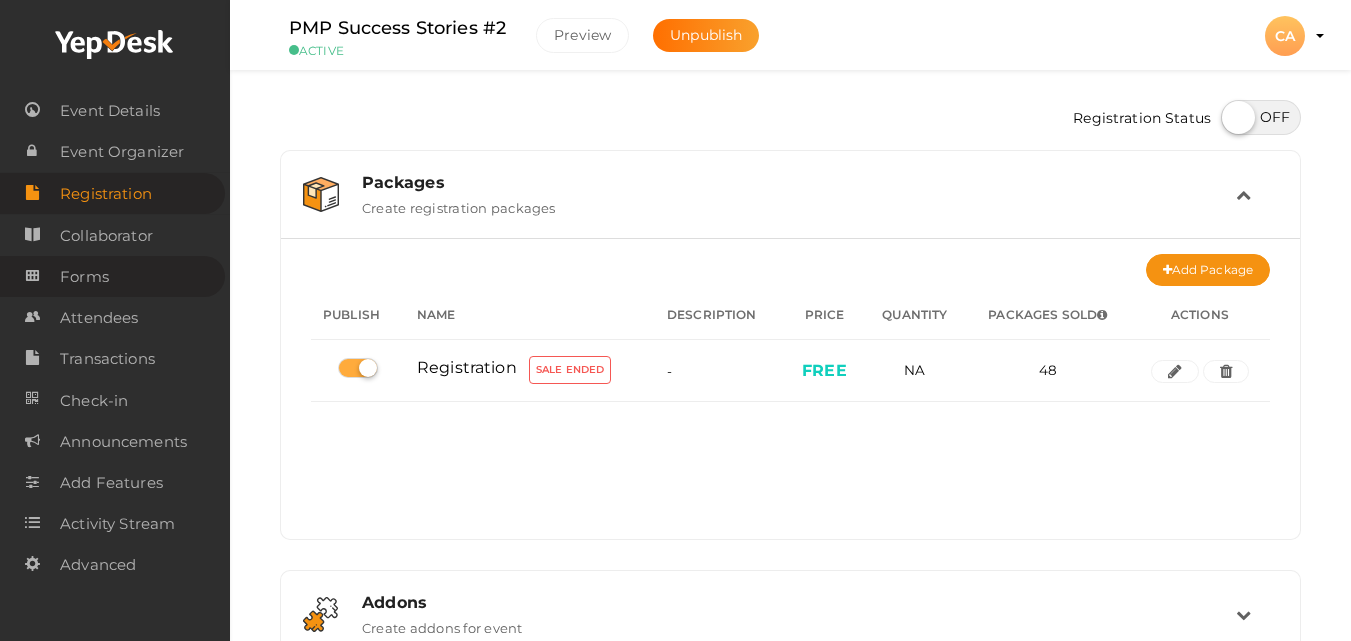 click on "Forms" at bounding box center [84, 277] 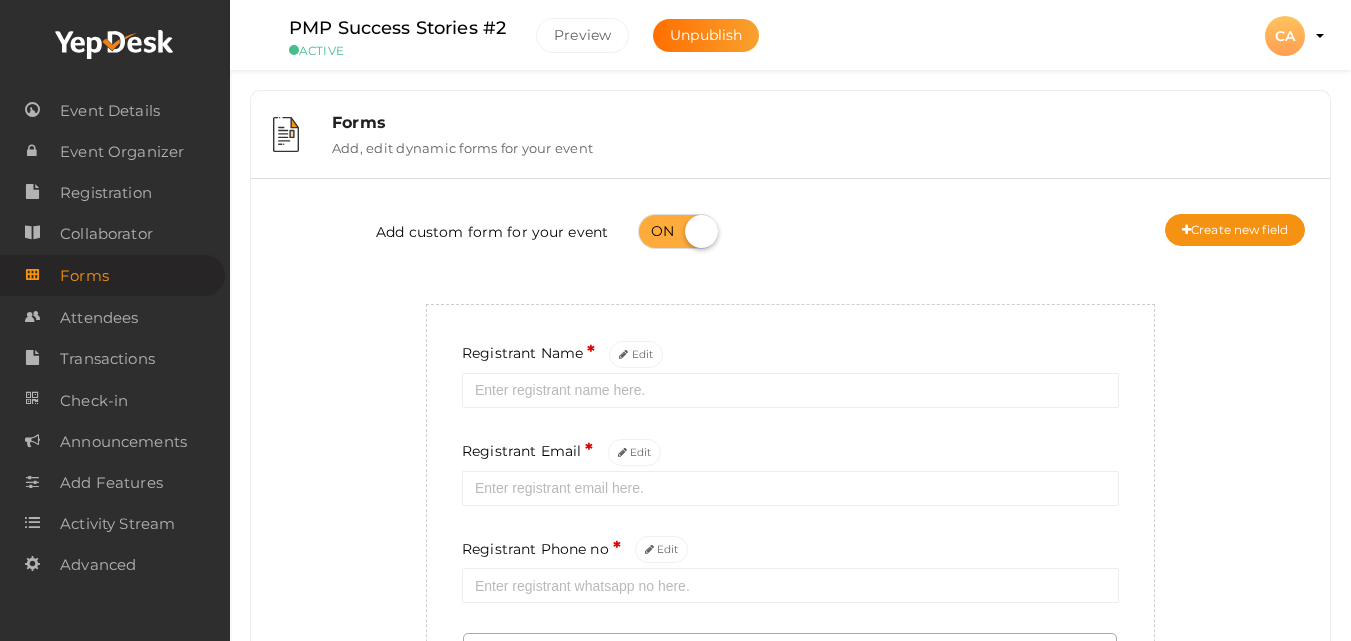 scroll, scrollTop: 560, scrollLeft: 0, axis: vertical 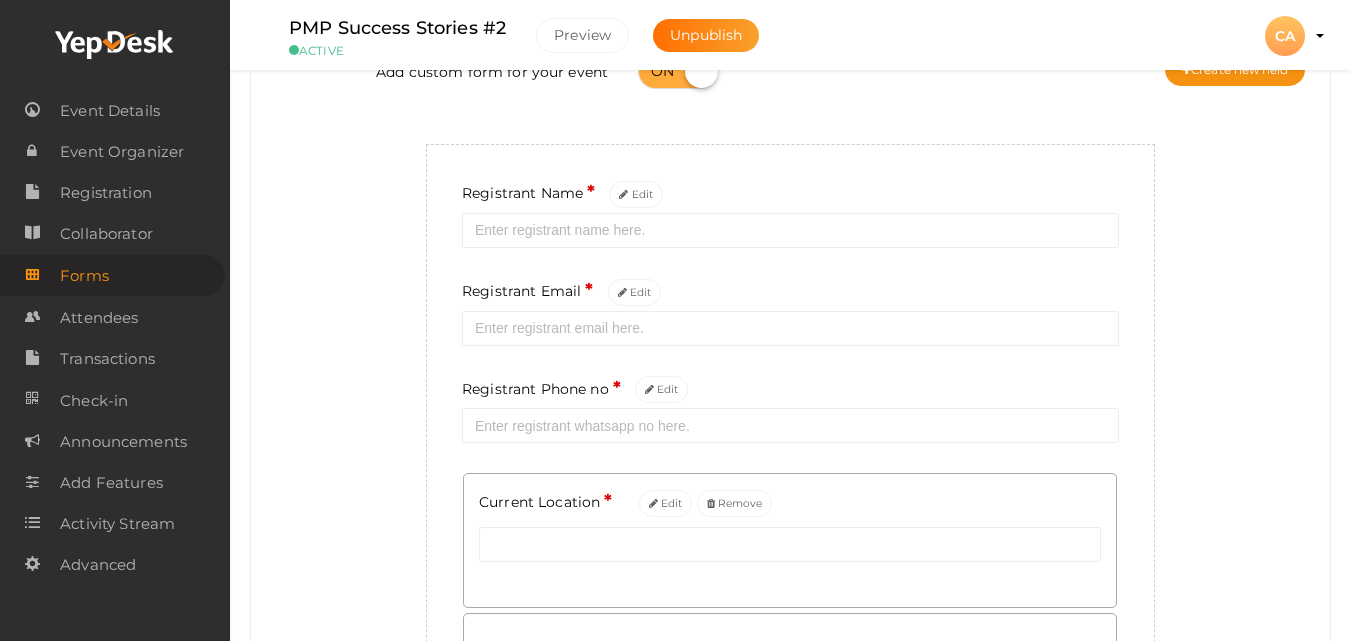 click on "Forms
Add, edit dynamic forms for your event
Add custom form for your event
Create new field
Registrant Name *
Edit
Registrant Email *
Edit
Registrant Phone no *
Edit
Current Location *" at bounding box center (790, 577) 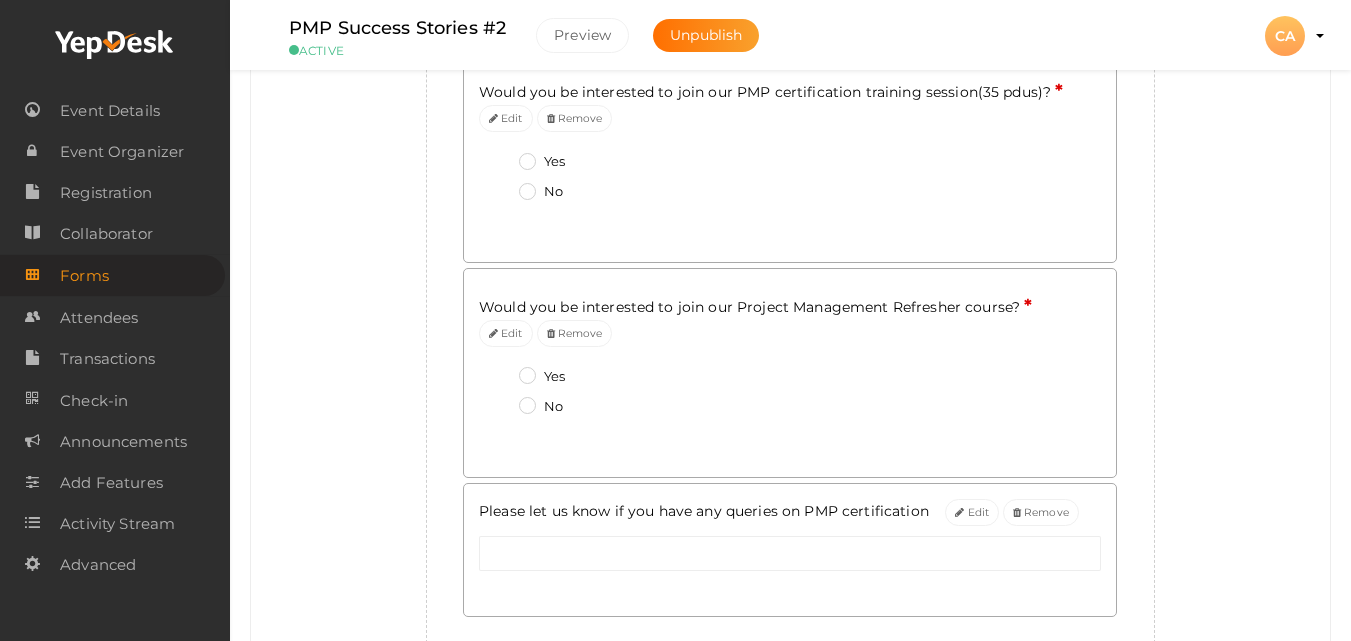 scroll, scrollTop: 833, scrollLeft: 0, axis: vertical 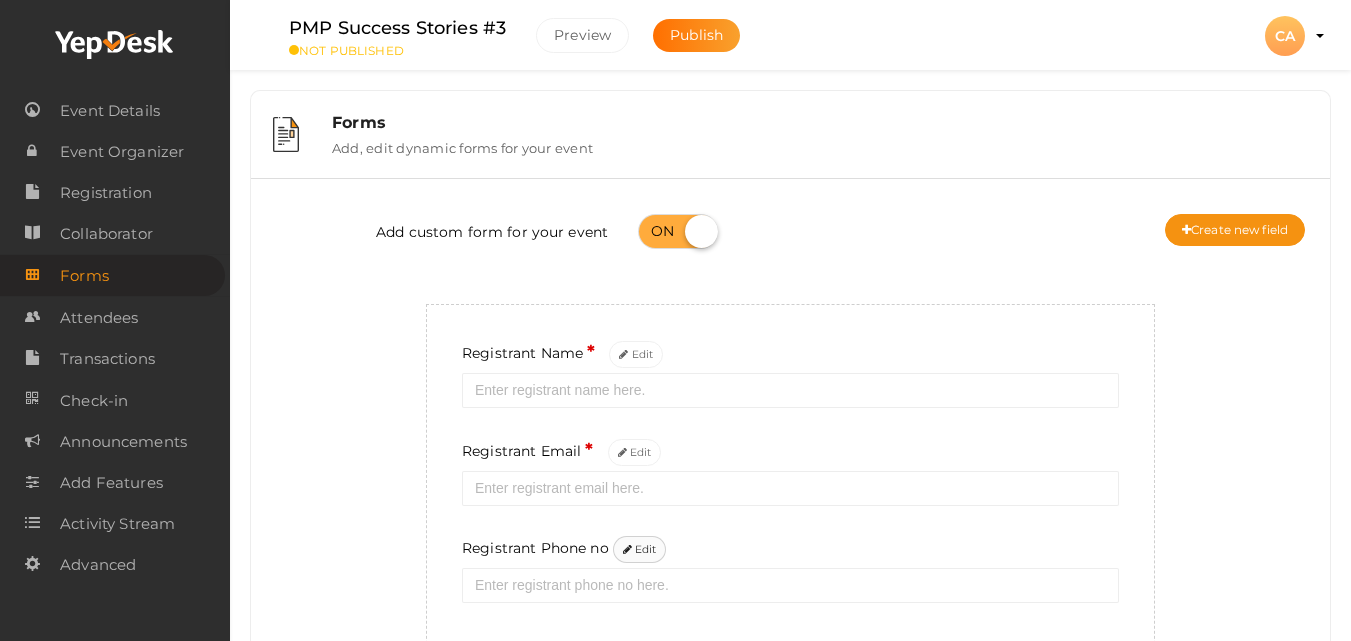 click on "Edit" at bounding box center [640, 549] 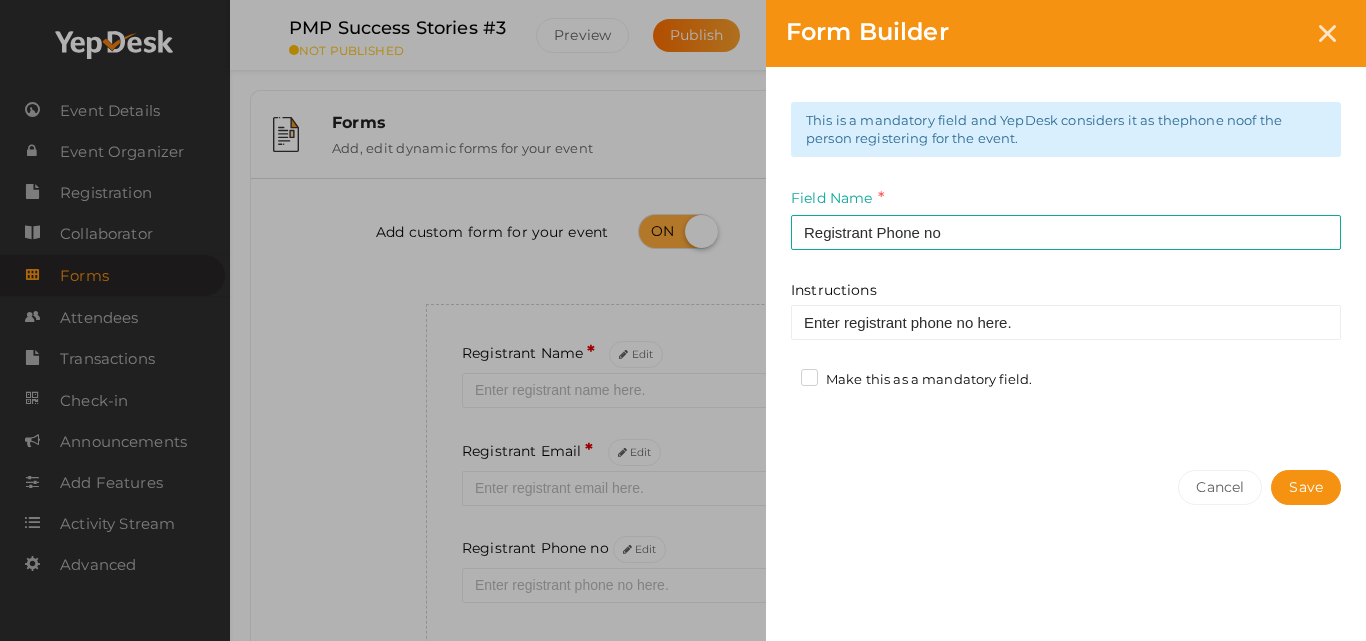 click on "Make this as a mandatory field." at bounding box center (919, 382) 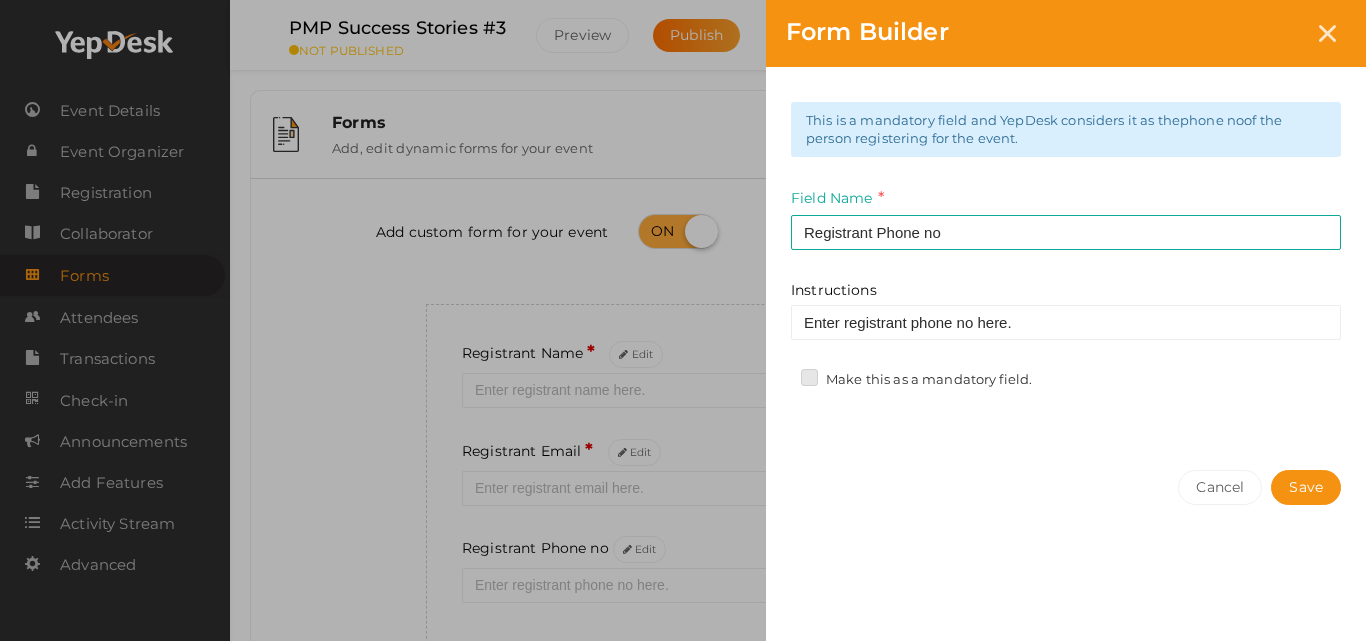 click on "Make this as a mandatory field." at bounding box center [781, 374] 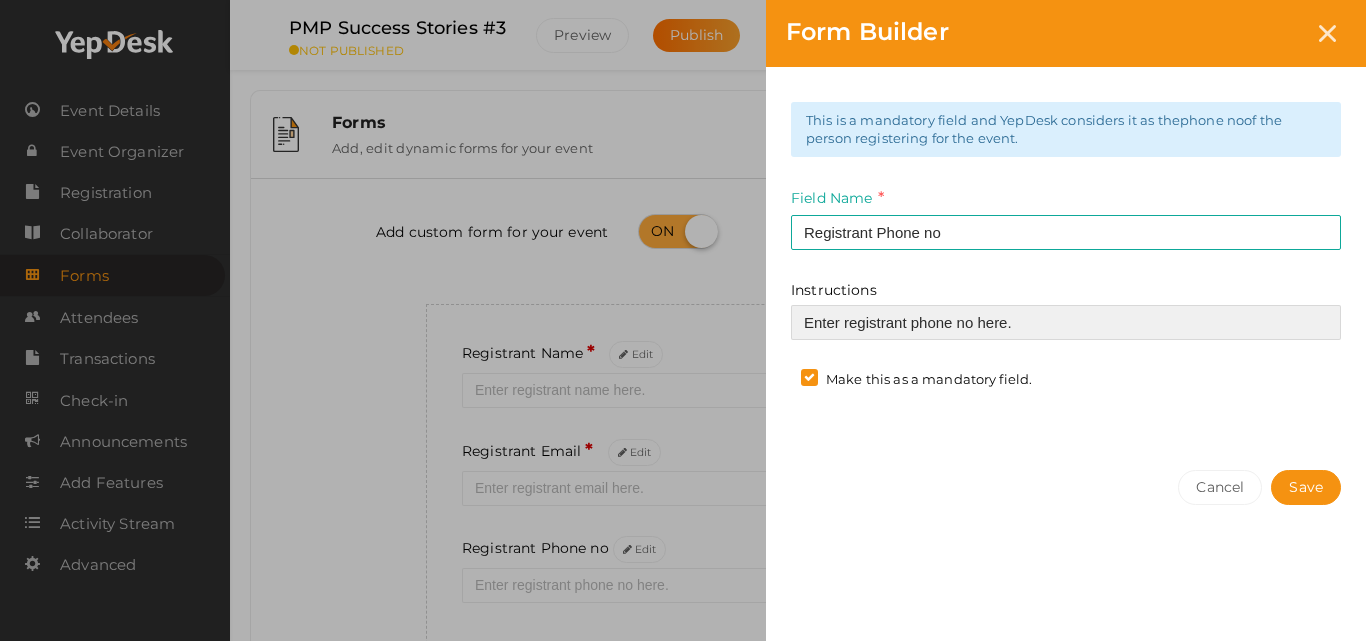 click on "Enter registrant phone no here." at bounding box center [1066, 322] 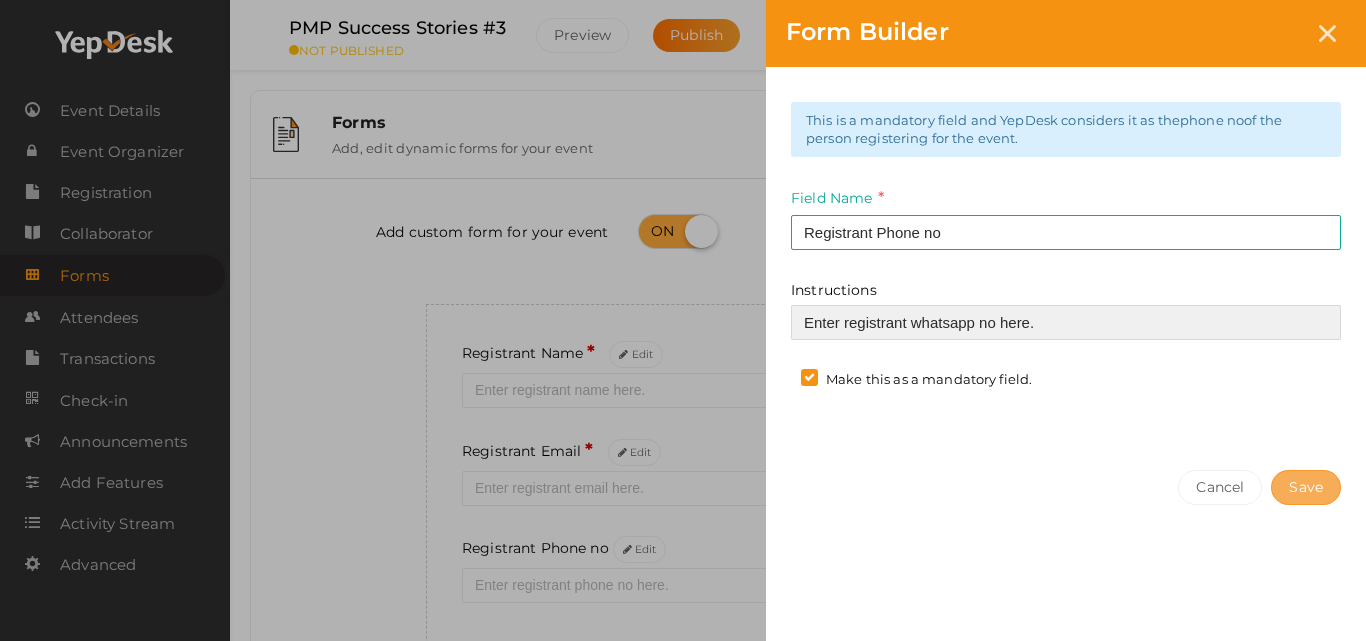 type on "Enter registrant whatsapp no here." 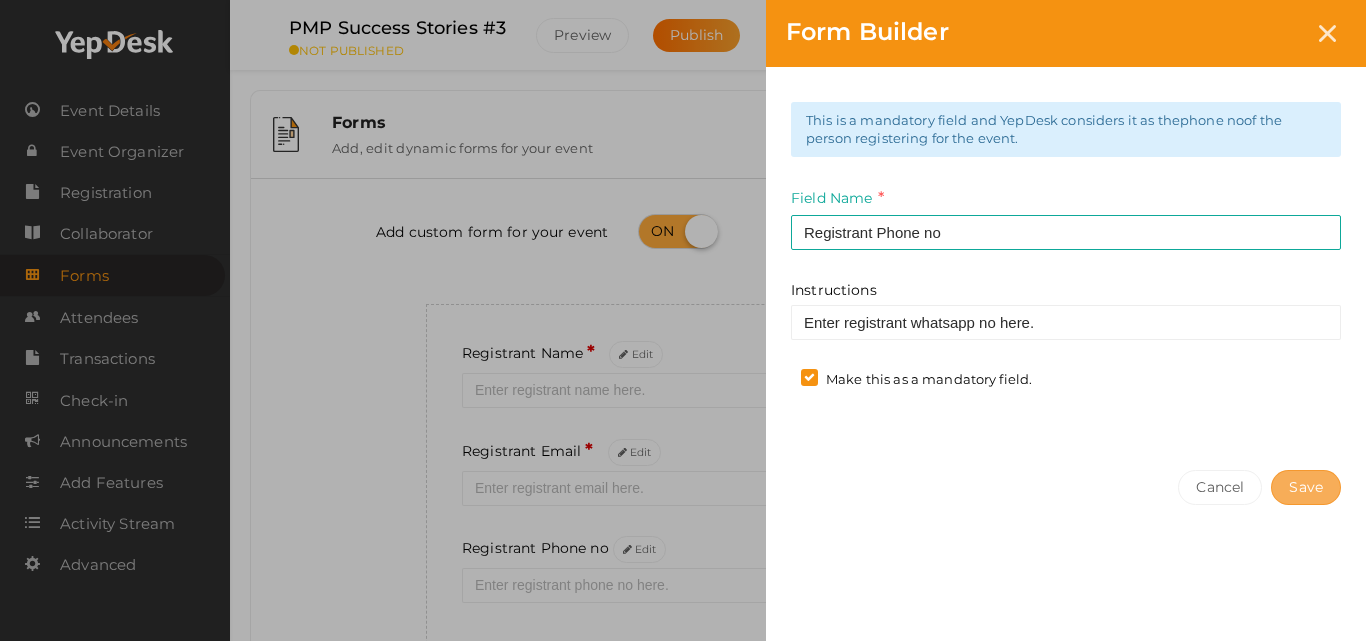 click on "Save" at bounding box center [1306, 487] 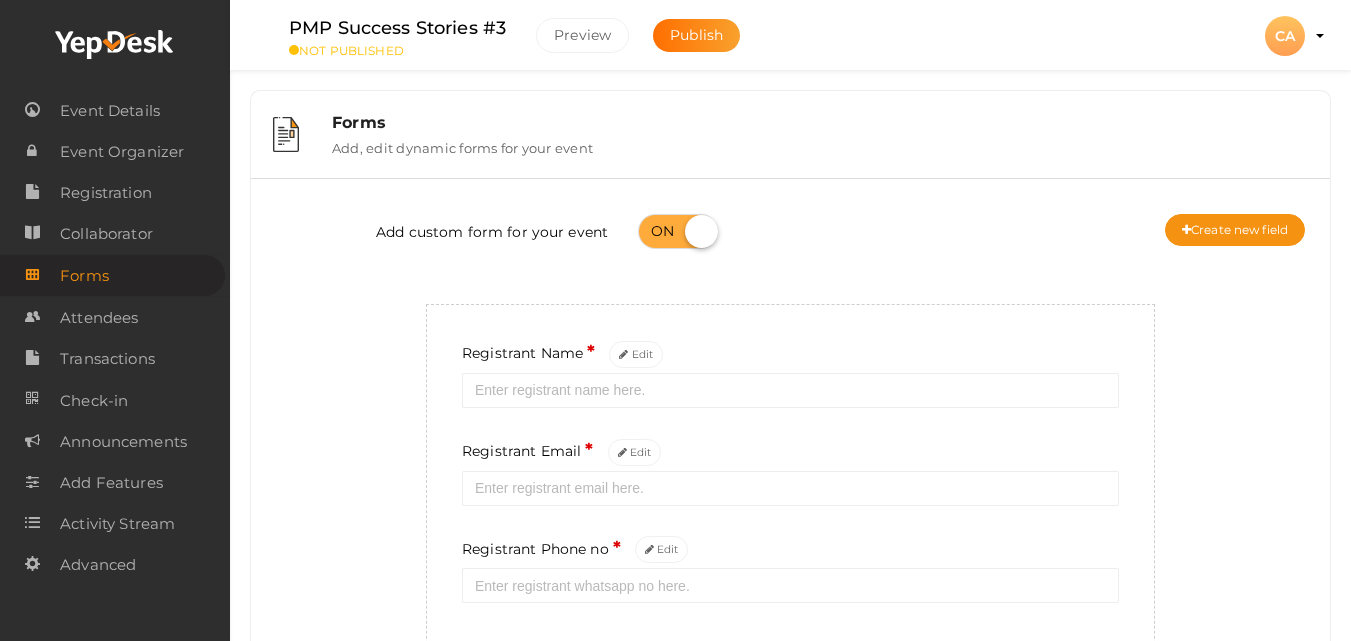 click on "Add custom form for your event
Create new field" at bounding box center (790, 234) 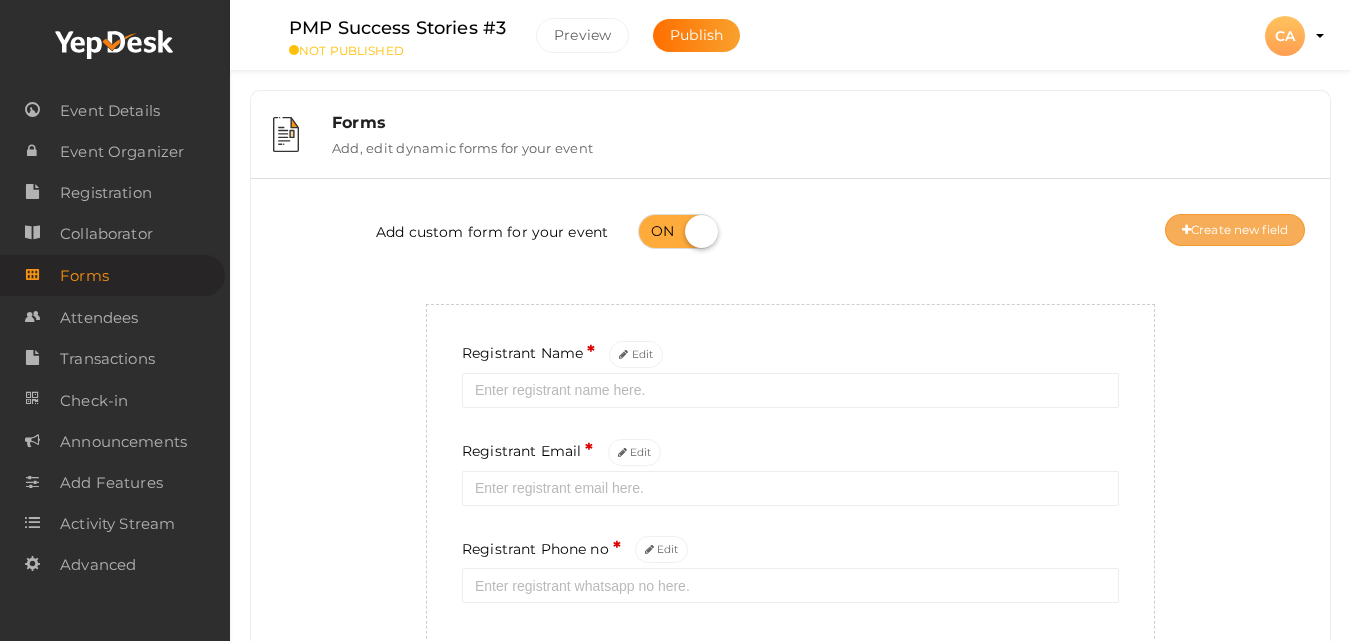 click on "Create new field" at bounding box center [1235, 230] 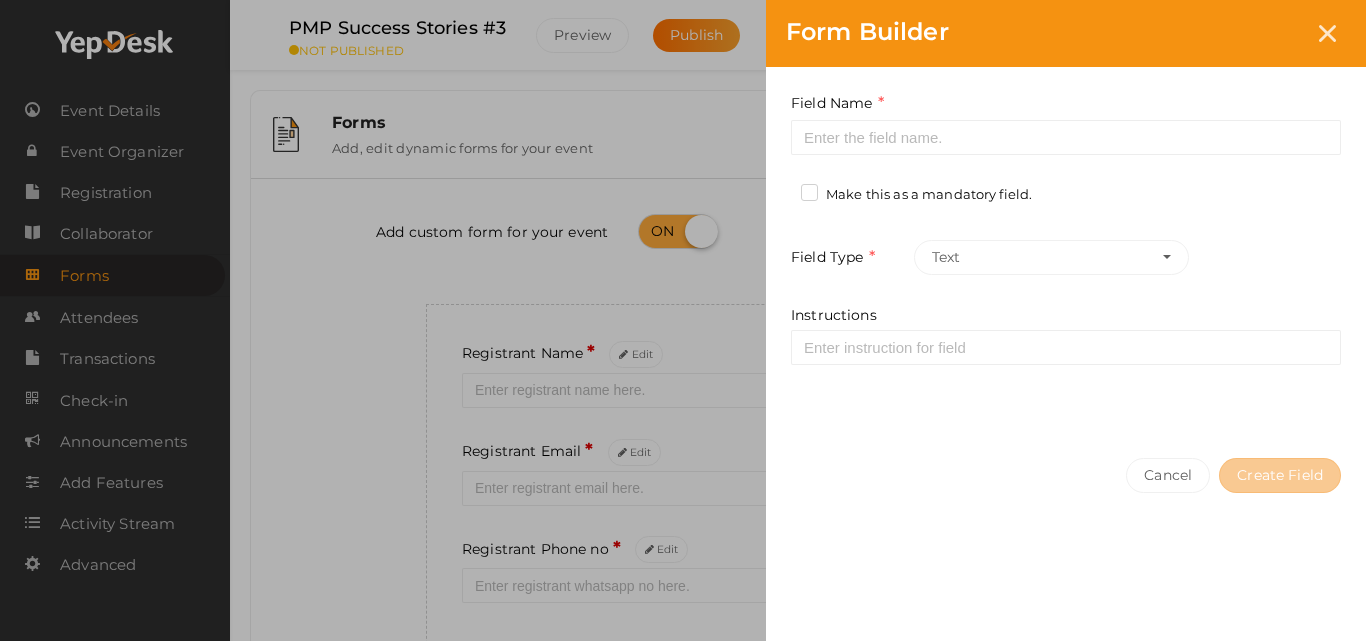 click on "Field Name     Required.
Form
field name already used.
Make this as a mandatory field.
Field Type
Text
Text
Number
Paragraph(s)
Phone
Email
Date
Url
Drop Menu (Select)
Radio Button
File
Upload
Check Boxes
Instructions" at bounding box center (1066, 252) 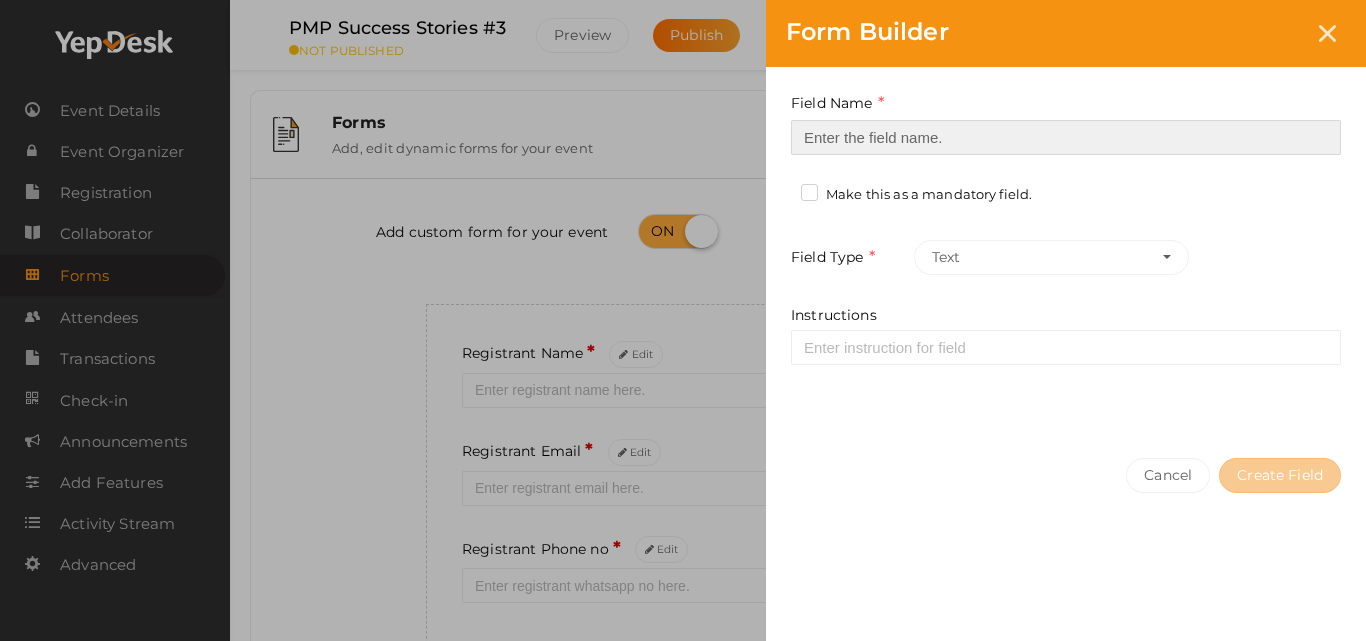 click at bounding box center (1066, 137) 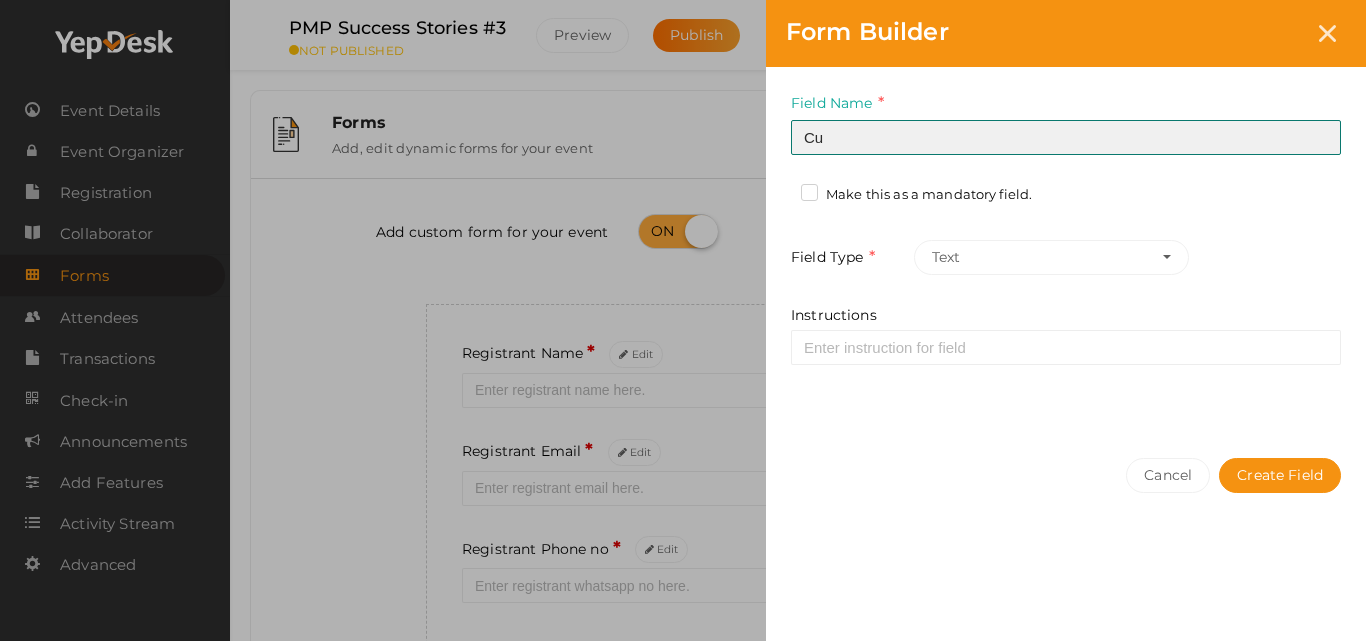 type on "Current Location" 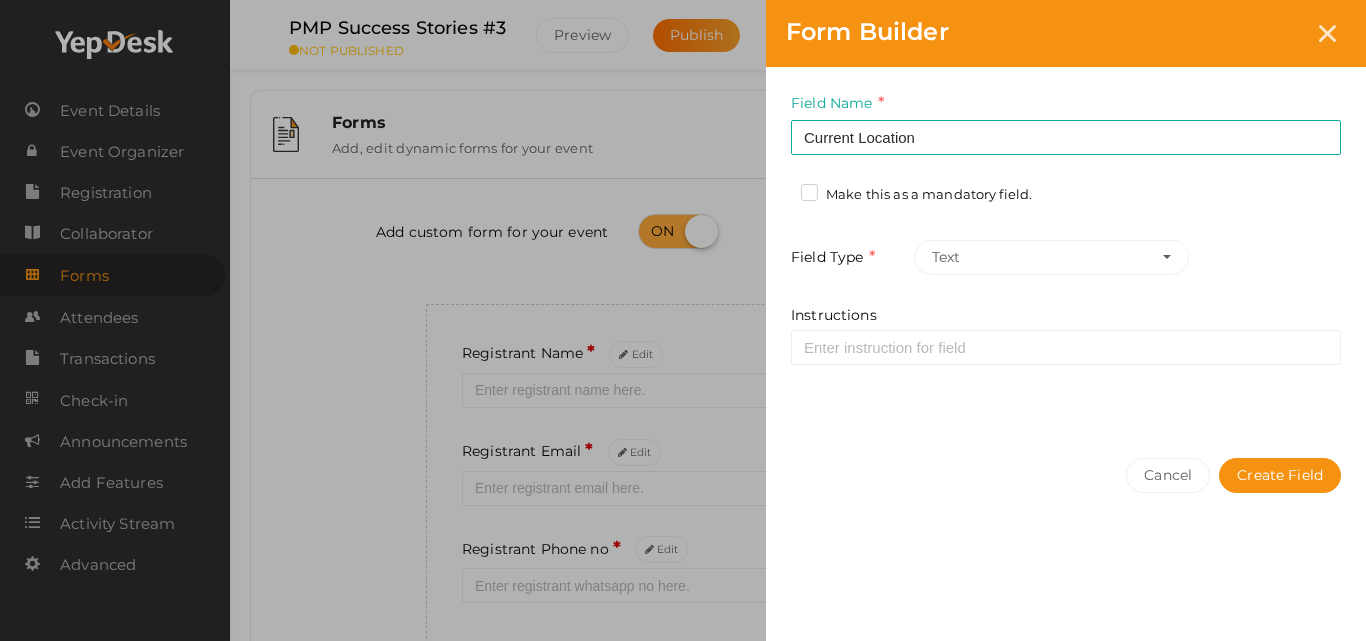click on "Make this as a mandatory field." at bounding box center (916, 195) 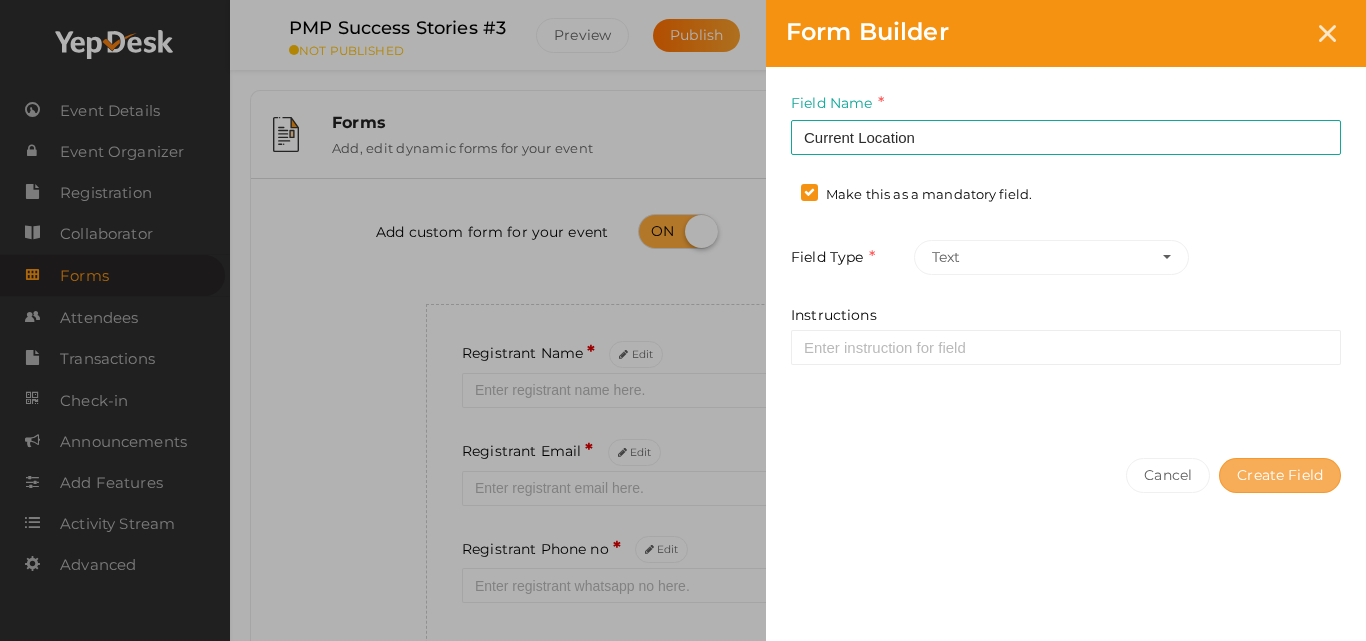 click on "Create Field" at bounding box center (1280, 475) 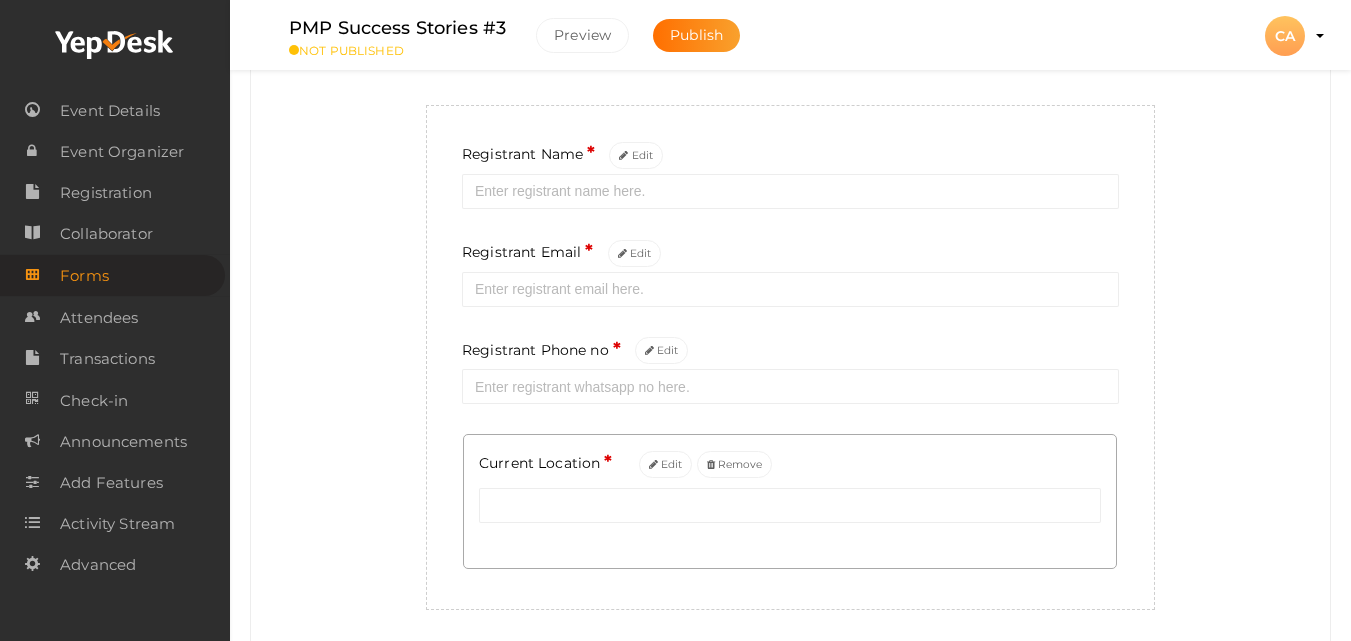 scroll, scrollTop: 200, scrollLeft: 0, axis: vertical 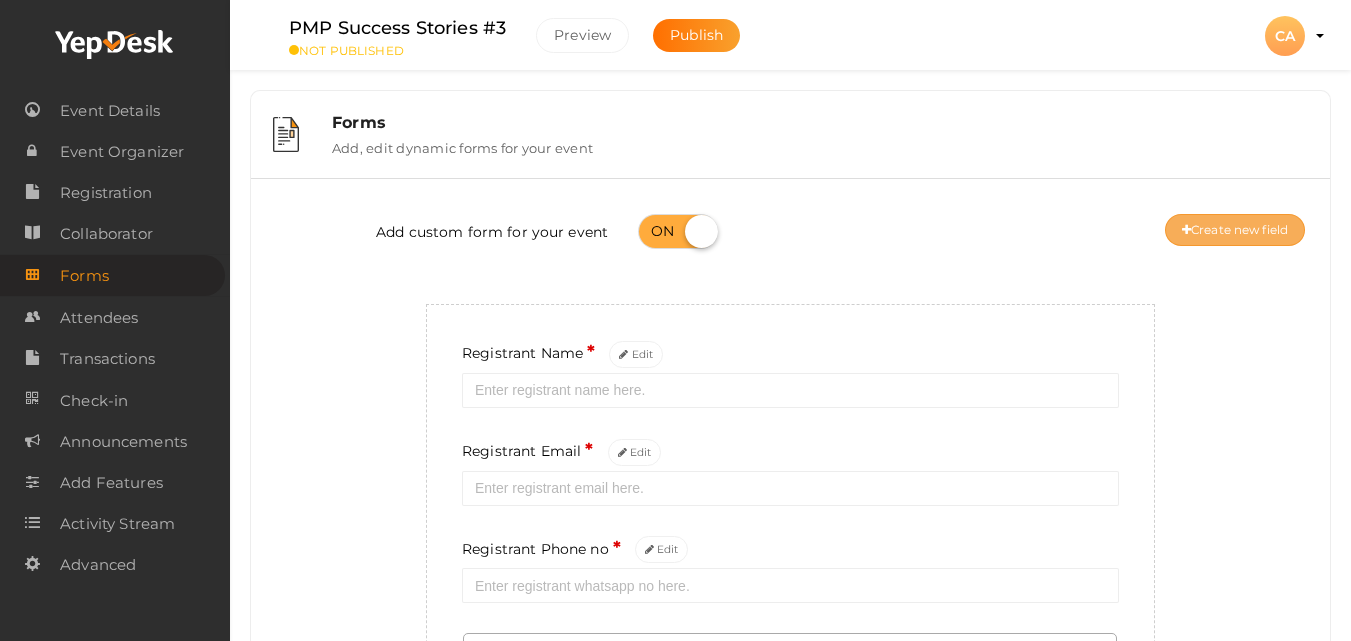 click on "Create new field" at bounding box center [1235, 230] 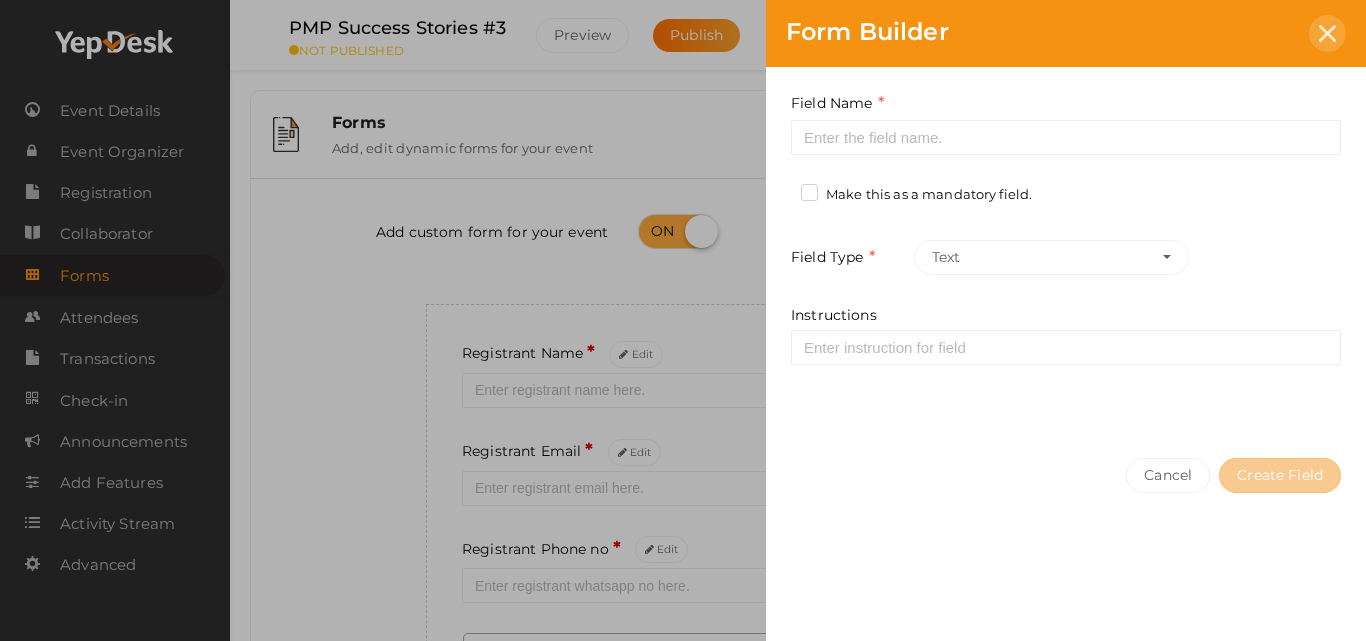 click 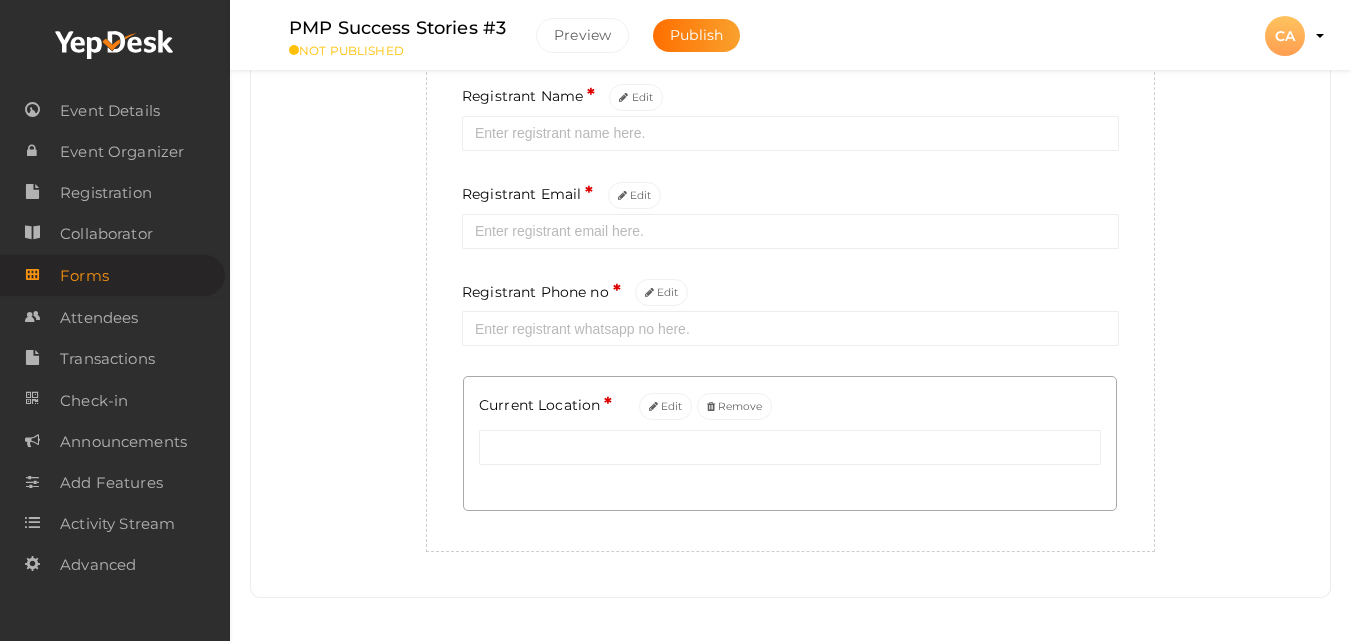 scroll, scrollTop: 264, scrollLeft: 0, axis: vertical 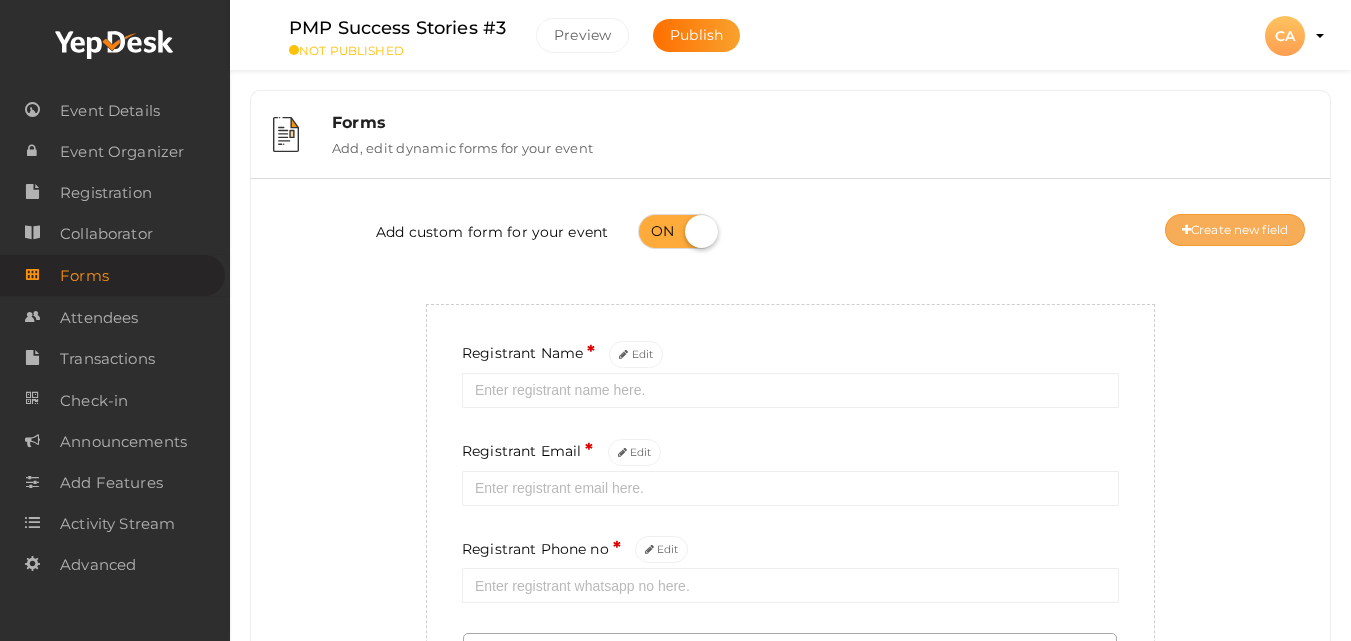 click on "Create new field" at bounding box center [1235, 230] 